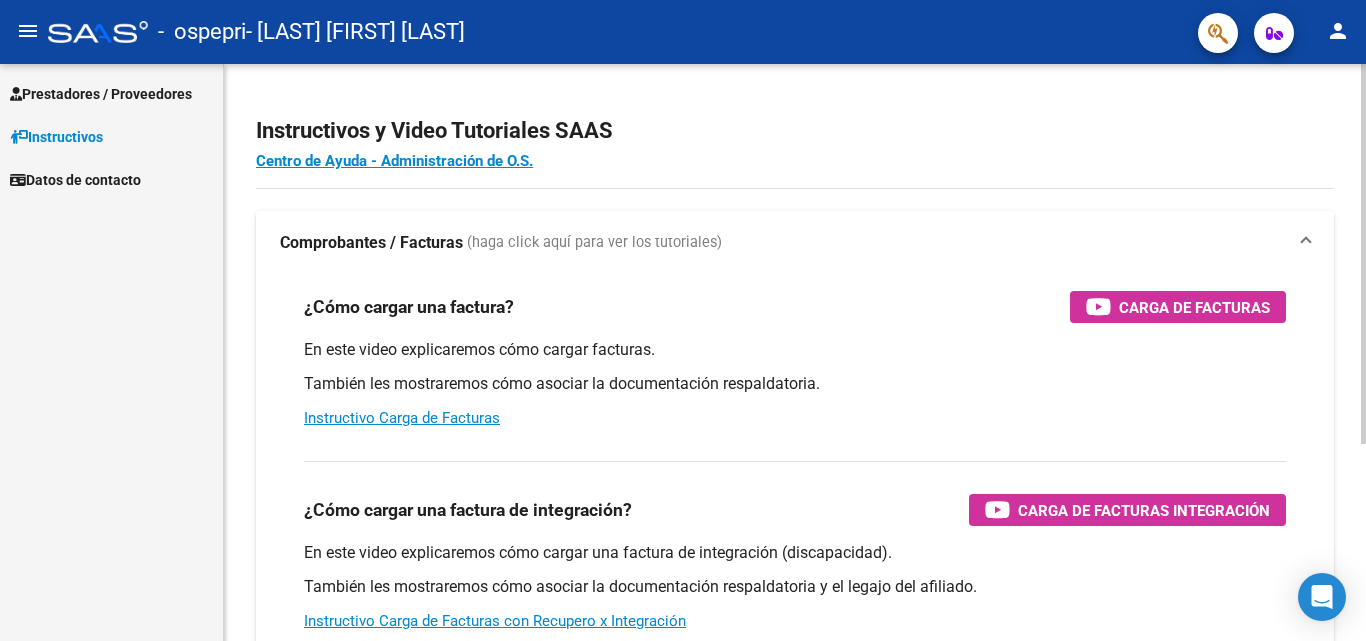scroll, scrollTop: 0, scrollLeft: 0, axis: both 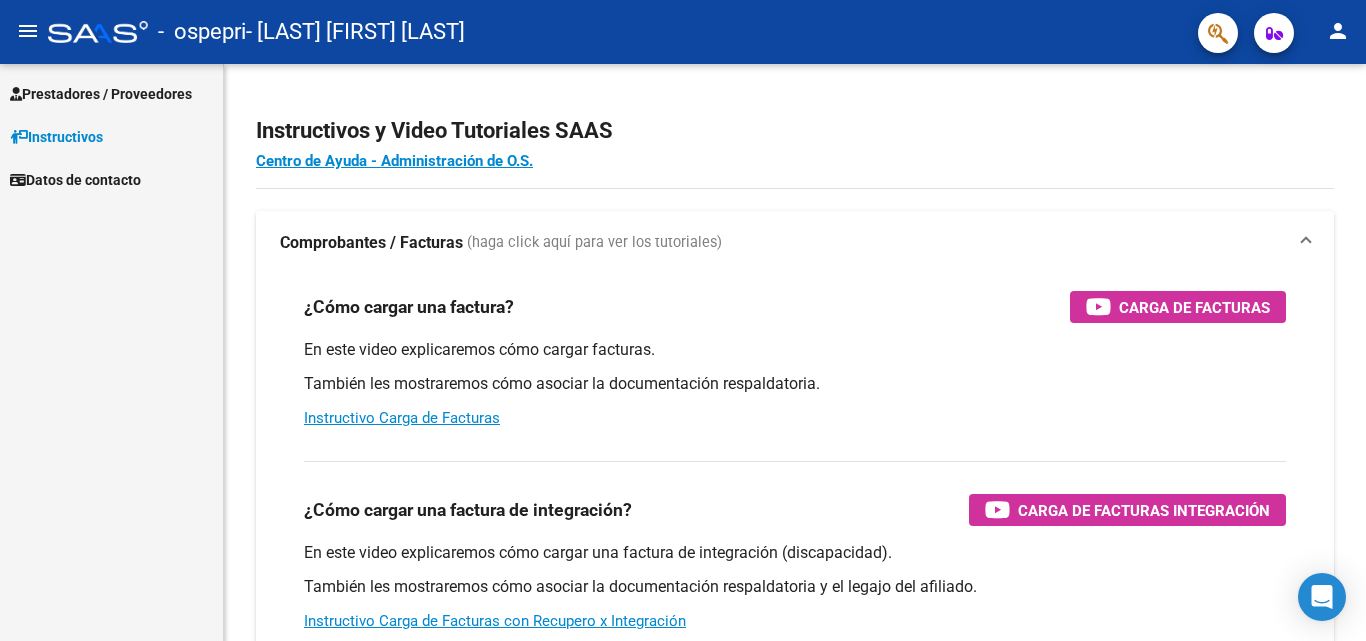 click on "Prestadores / Proveedores" at bounding box center (111, 93) 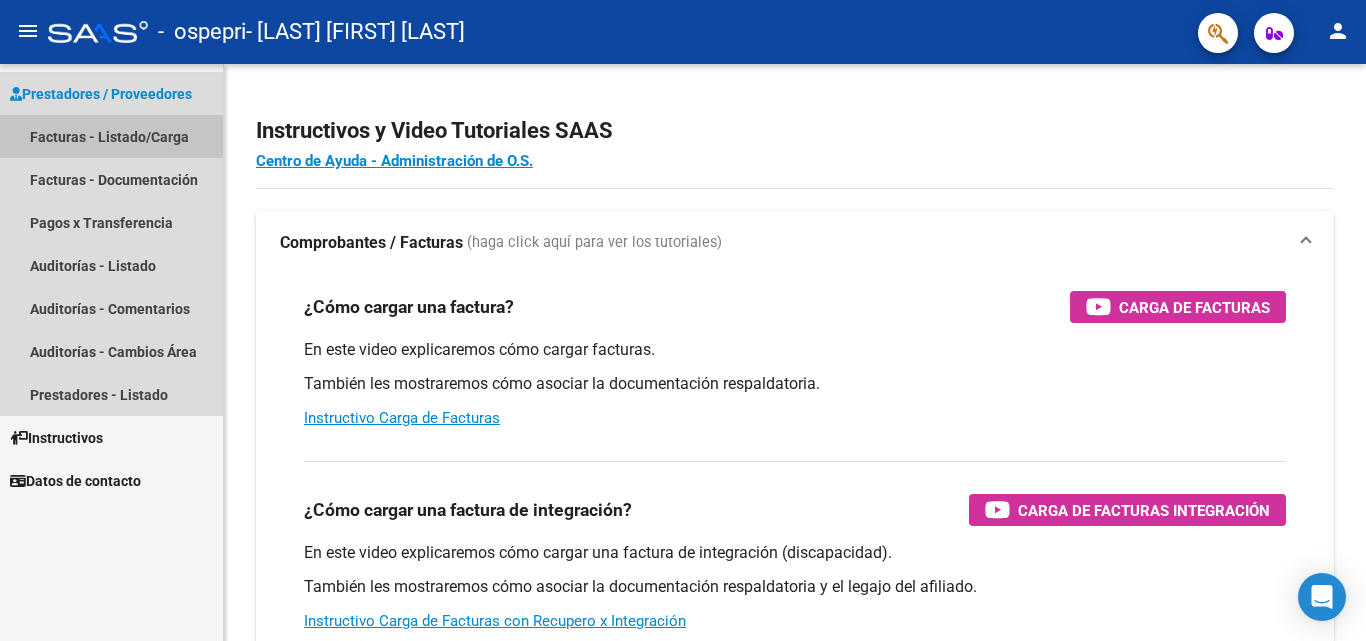 click on "Facturas - Listado/Carga" at bounding box center (111, 136) 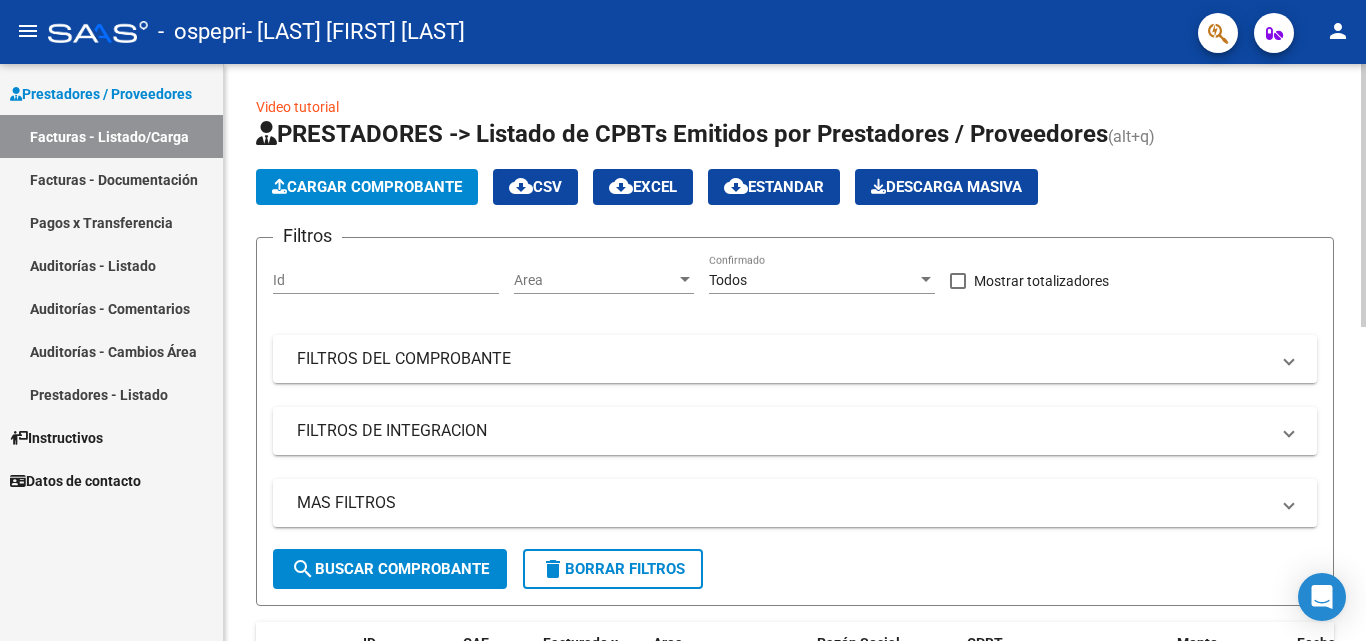 click on "Cargar Comprobante" 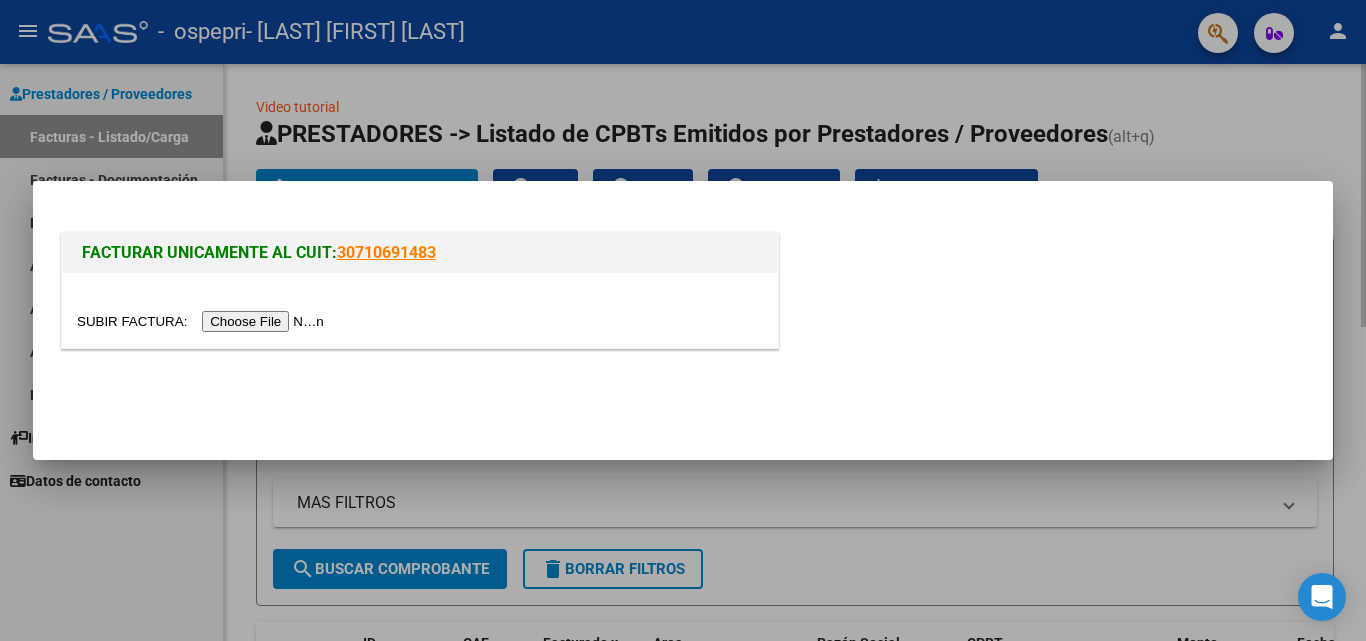 click at bounding box center [683, 320] 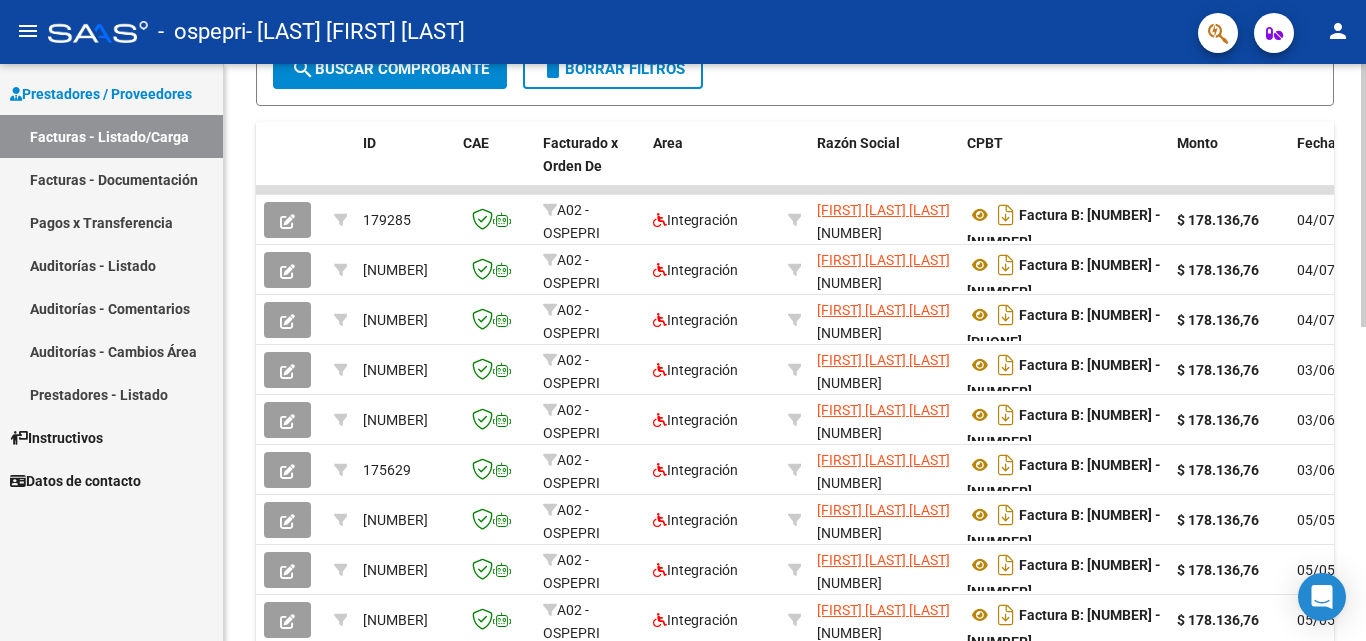 scroll, scrollTop: 0, scrollLeft: 0, axis: both 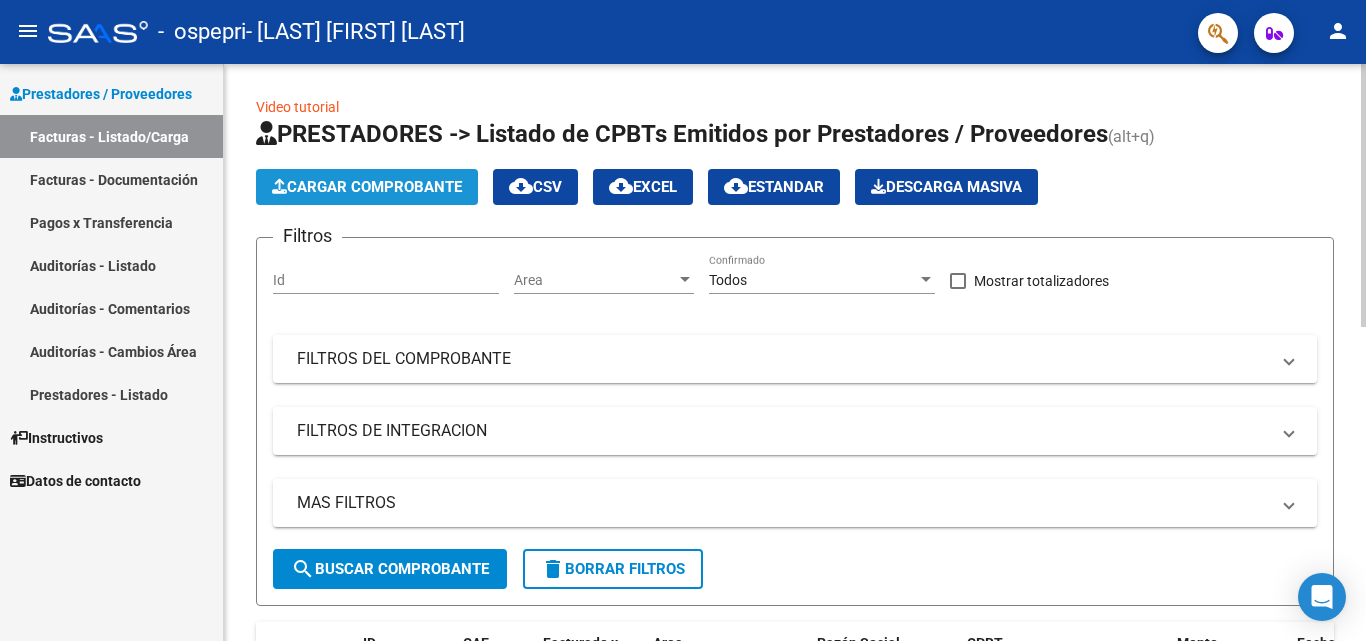 click on "Cargar Comprobante" 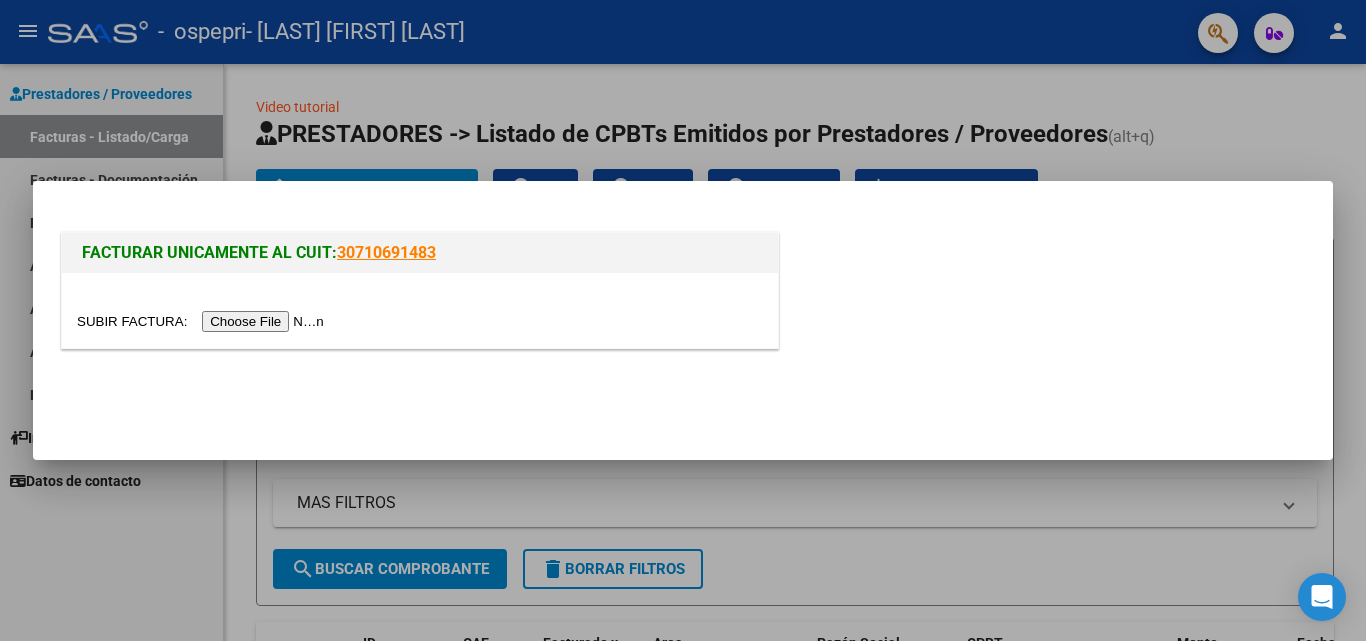 click at bounding box center [203, 321] 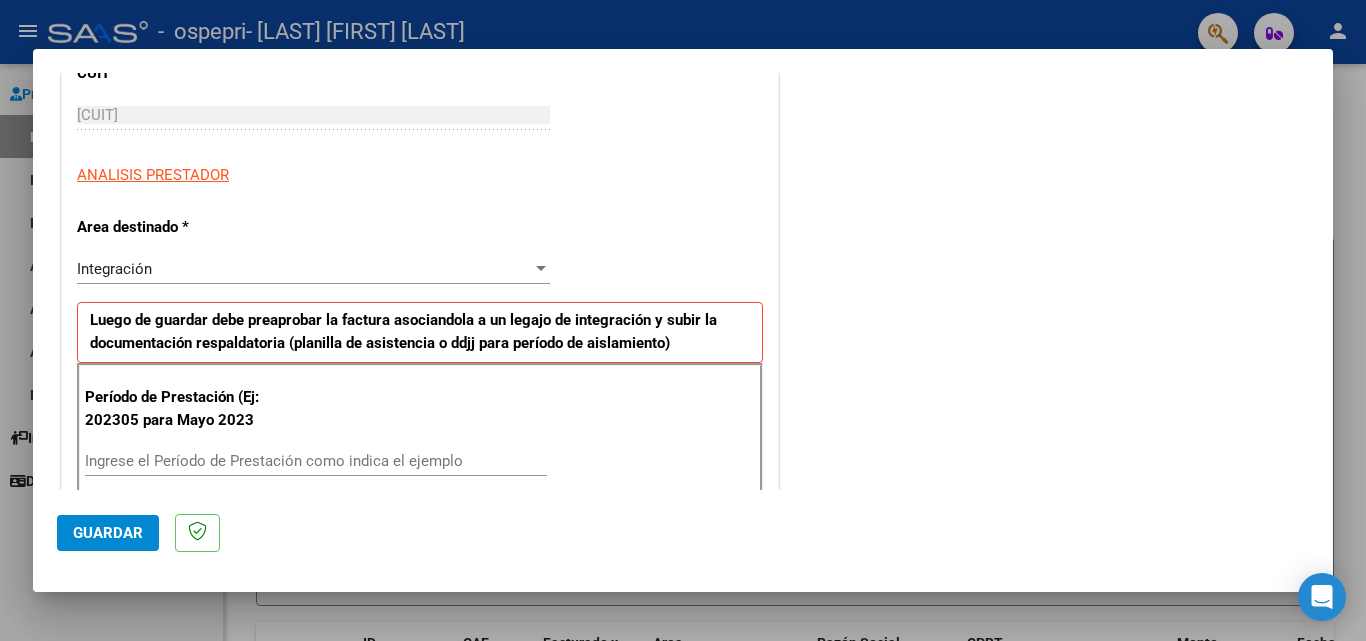 scroll, scrollTop: 300, scrollLeft: 0, axis: vertical 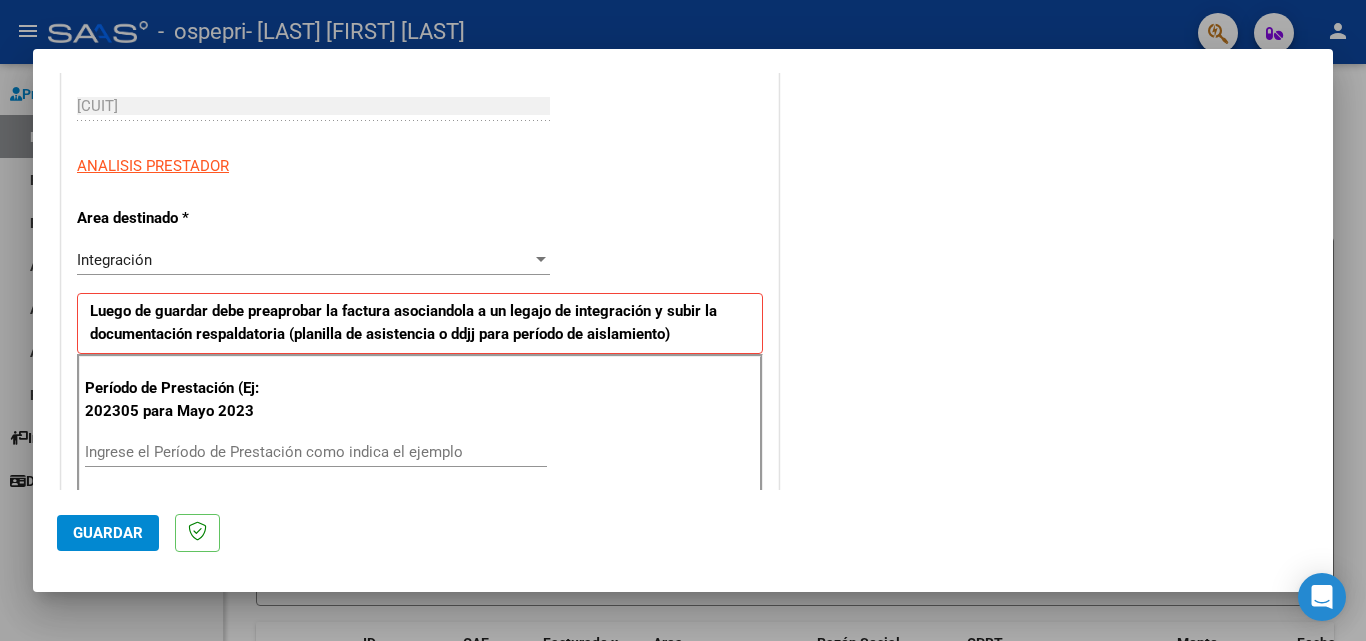 click on "Integración" at bounding box center [304, 260] 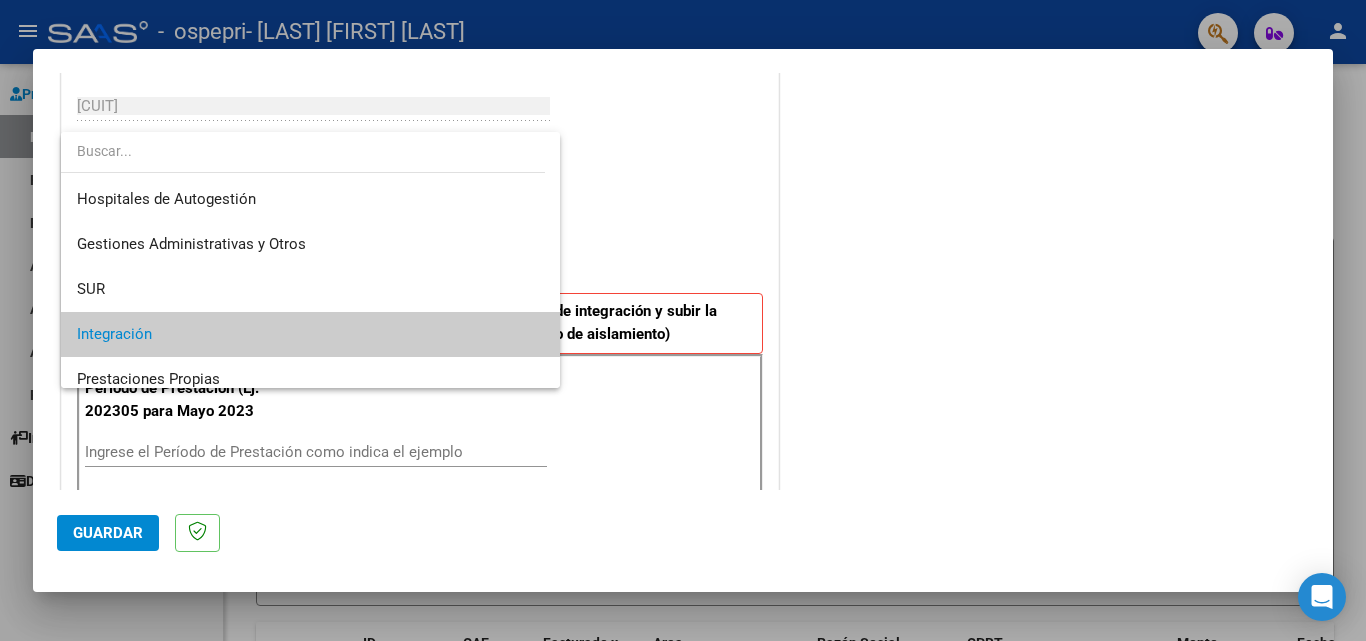 scroll, scrollTop: 75, scrollLeft: 0, axis: vertical 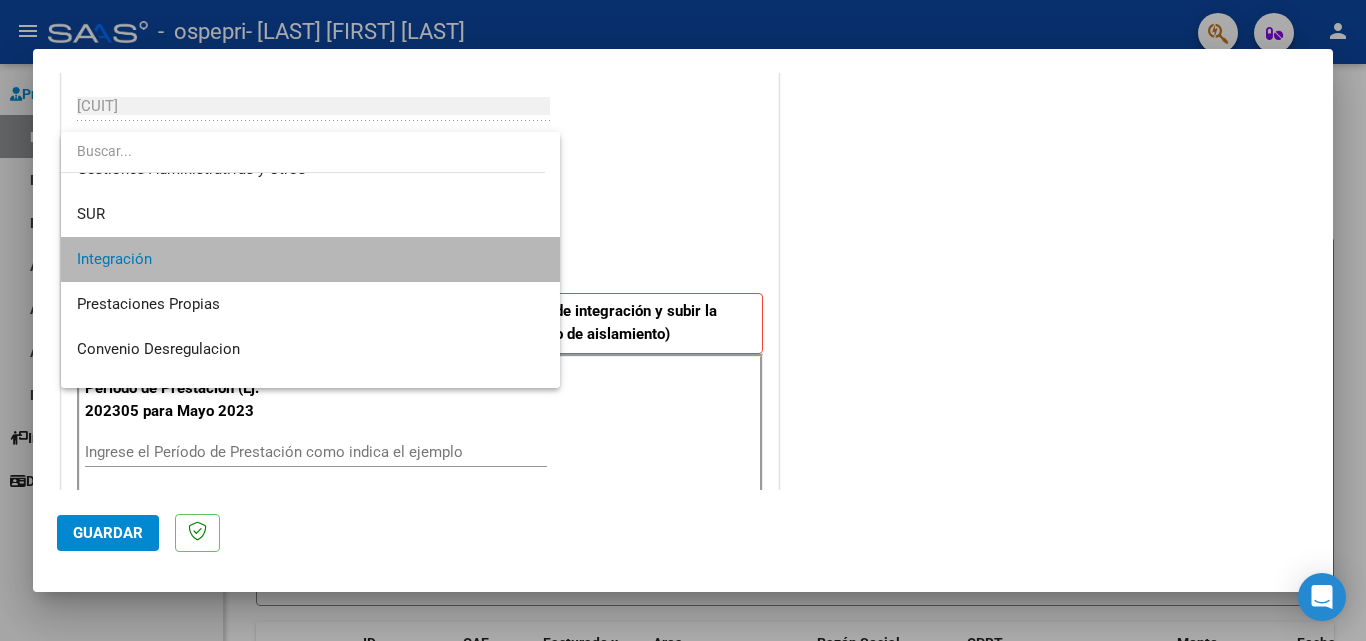click on "Integración" at bounding box center (310, 259) 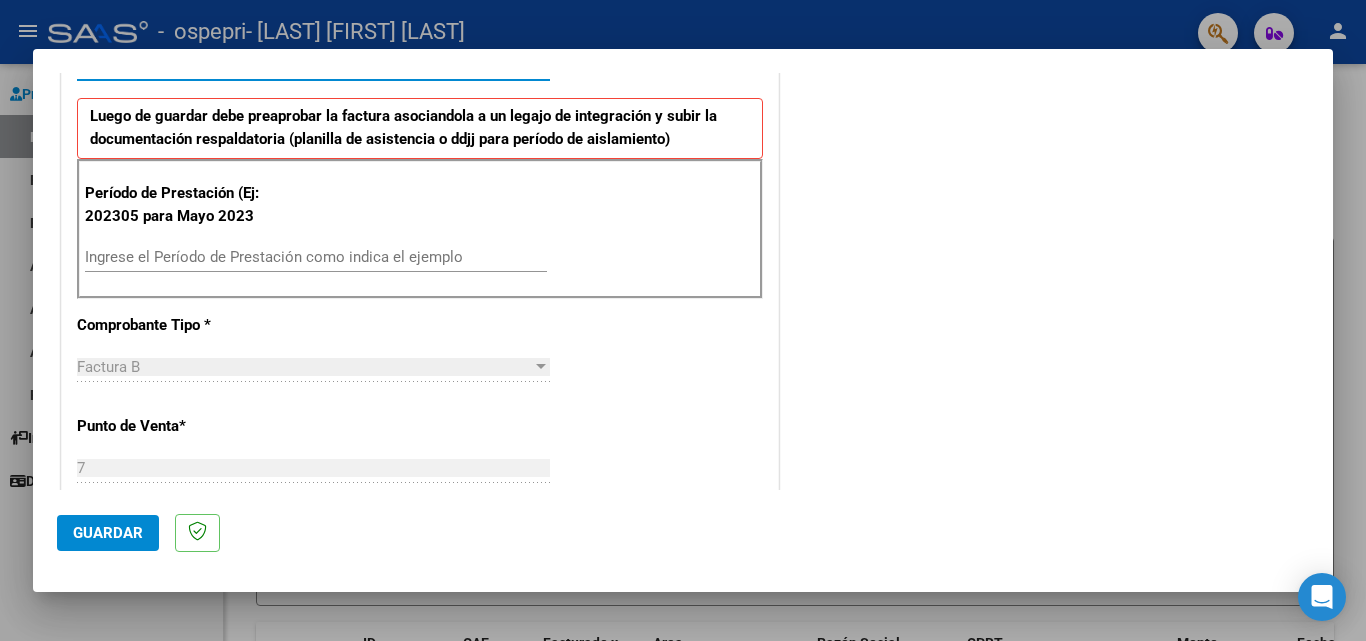 scroll, scrollTop: 500, scrollLeft: 0, axis: vertical 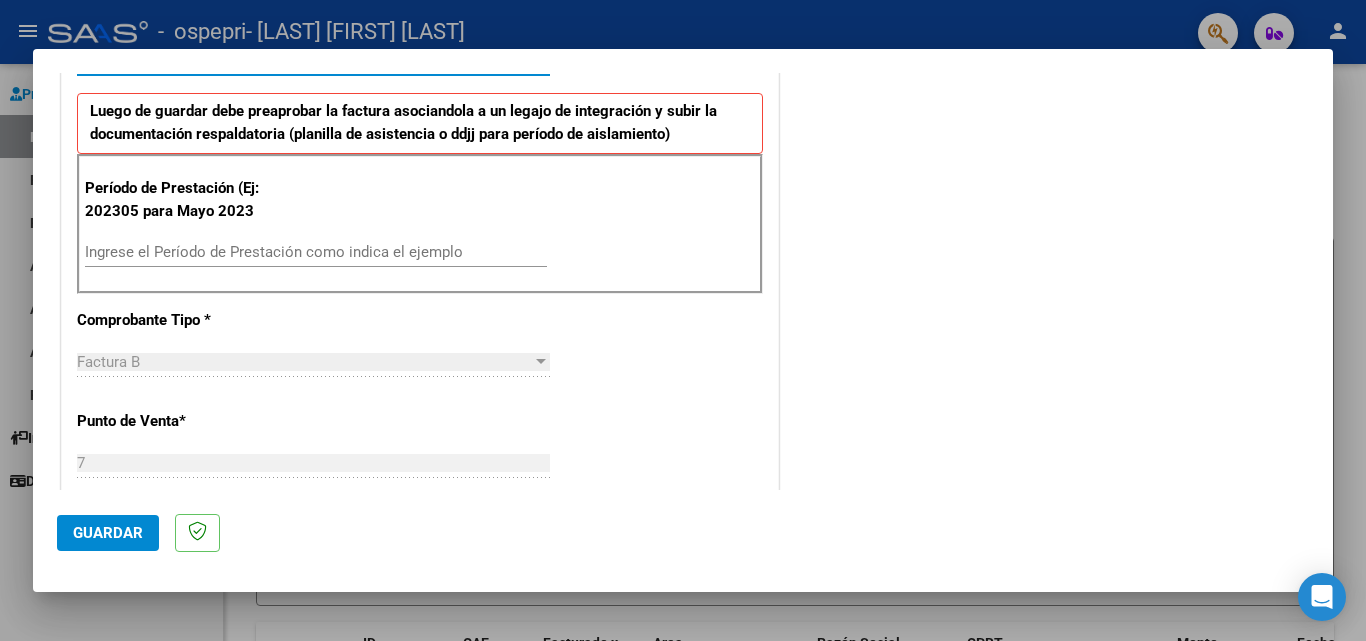 click on "Ingrese el Período de Prestación como indica el ejemplo" at bounding box center (316, 252) 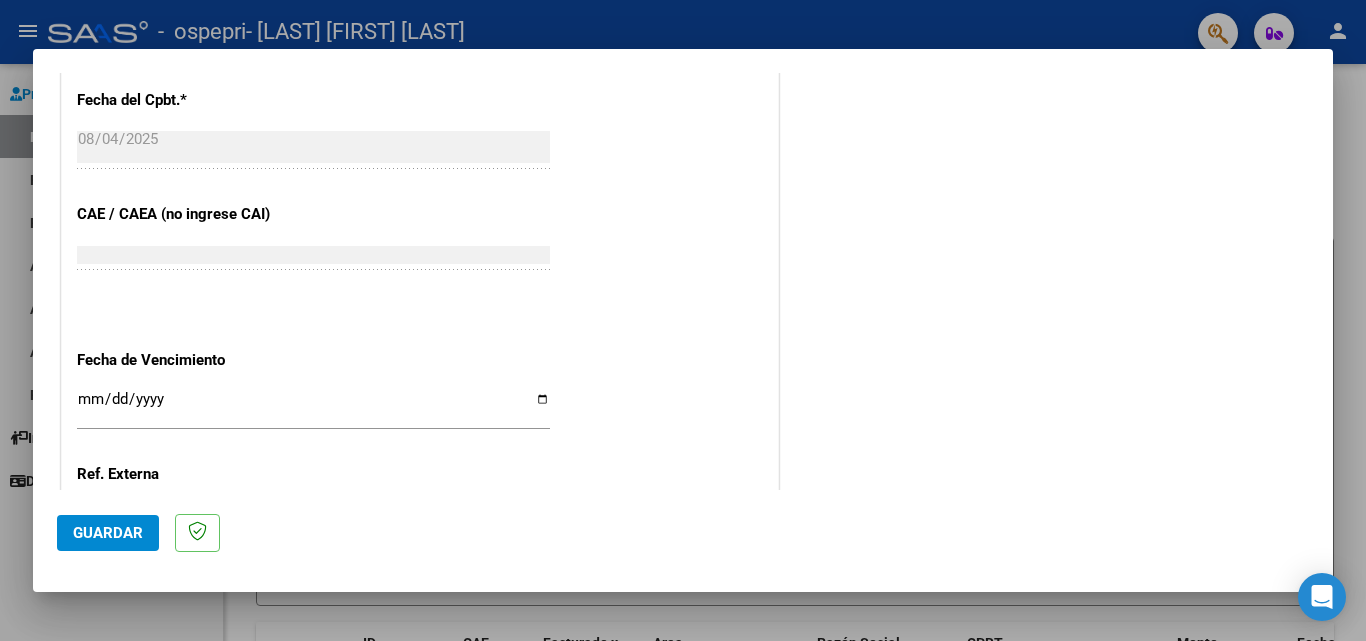 scroll, scrollTop: 1200, scrollLeft: 0, axis: vertical 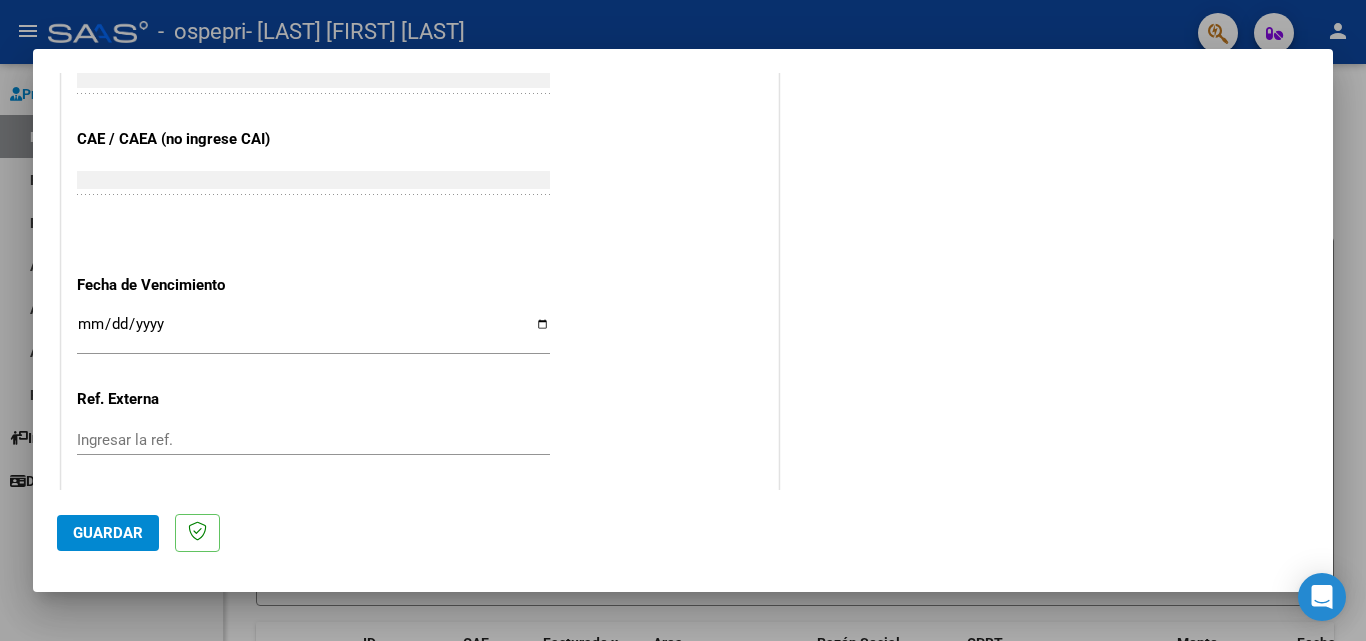 type on "202507" 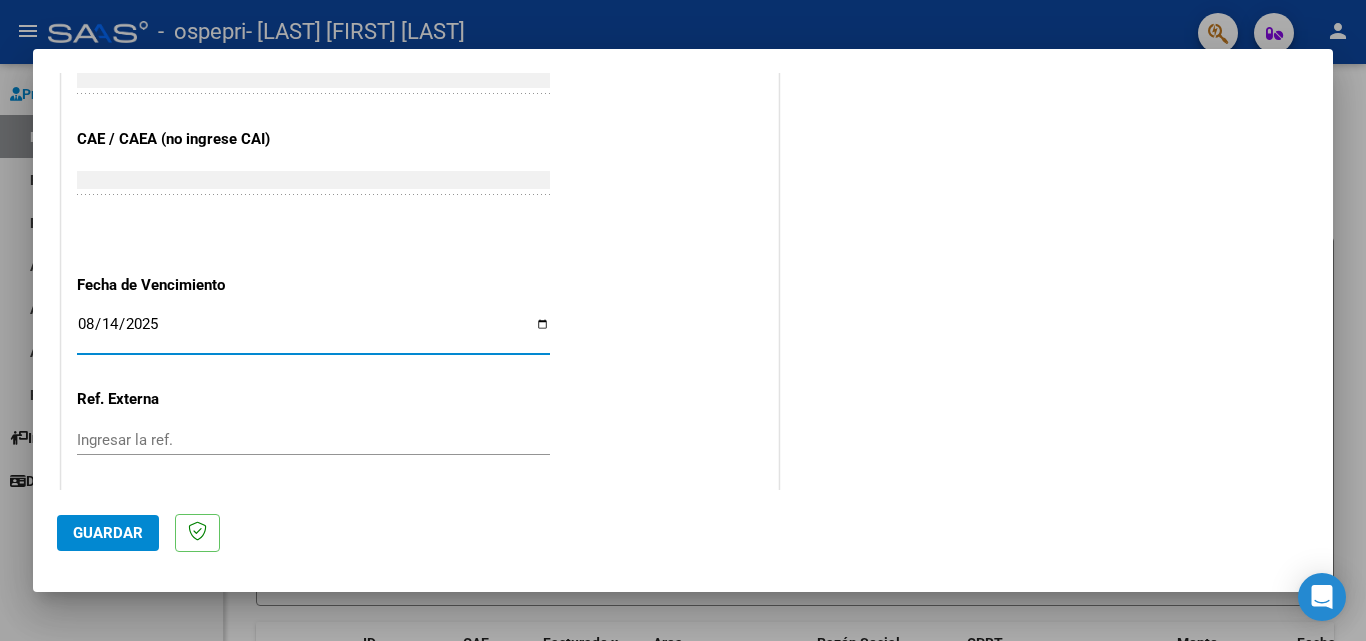 type on "2025-08-14" 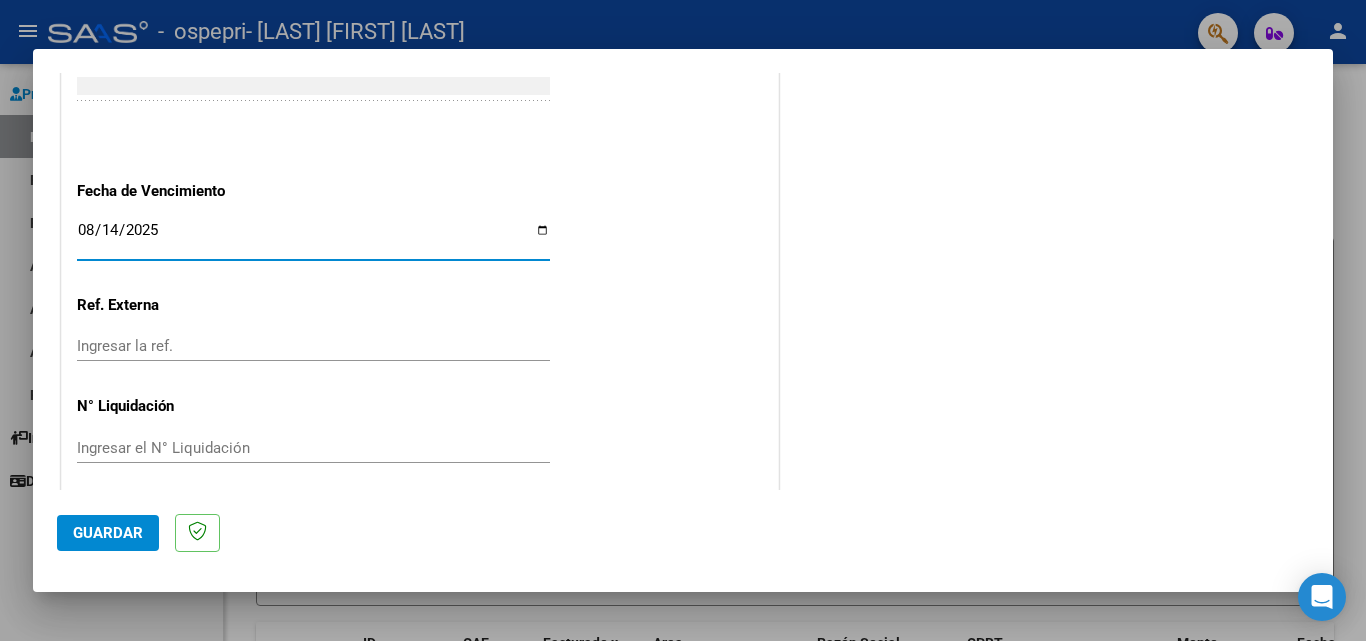 scroll, scrollTop: 1305, scrollLeft: 0, axis: vertical 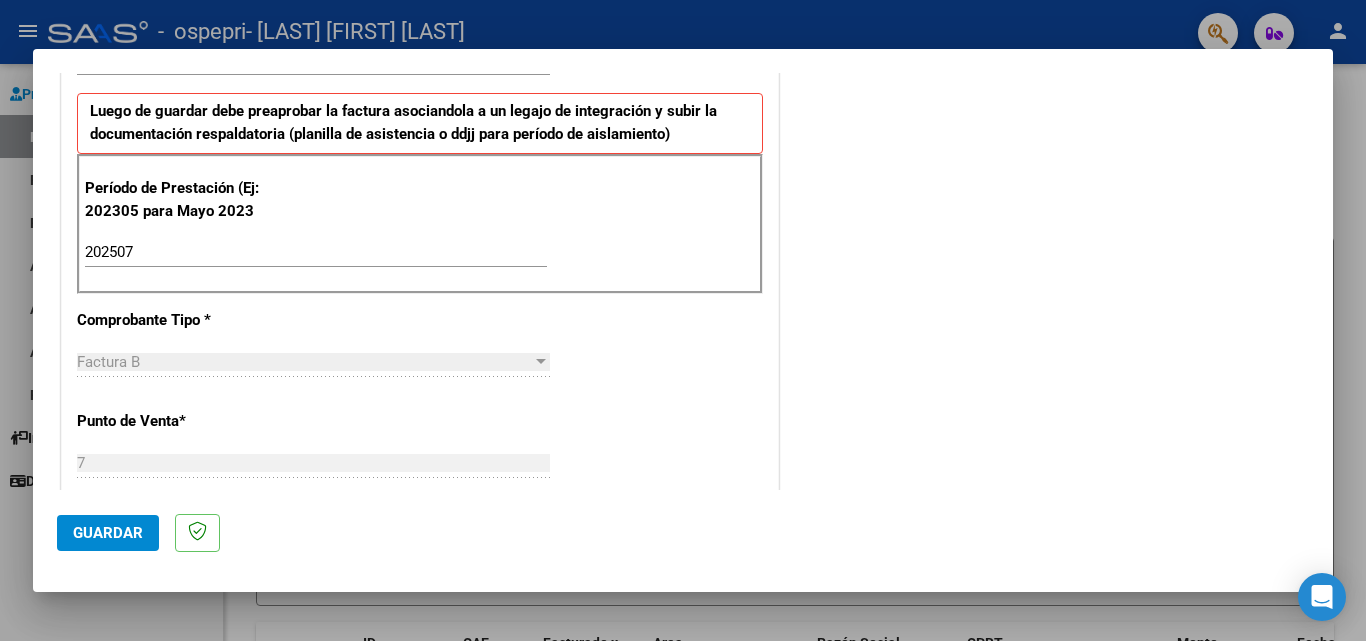 click on "Guardar" 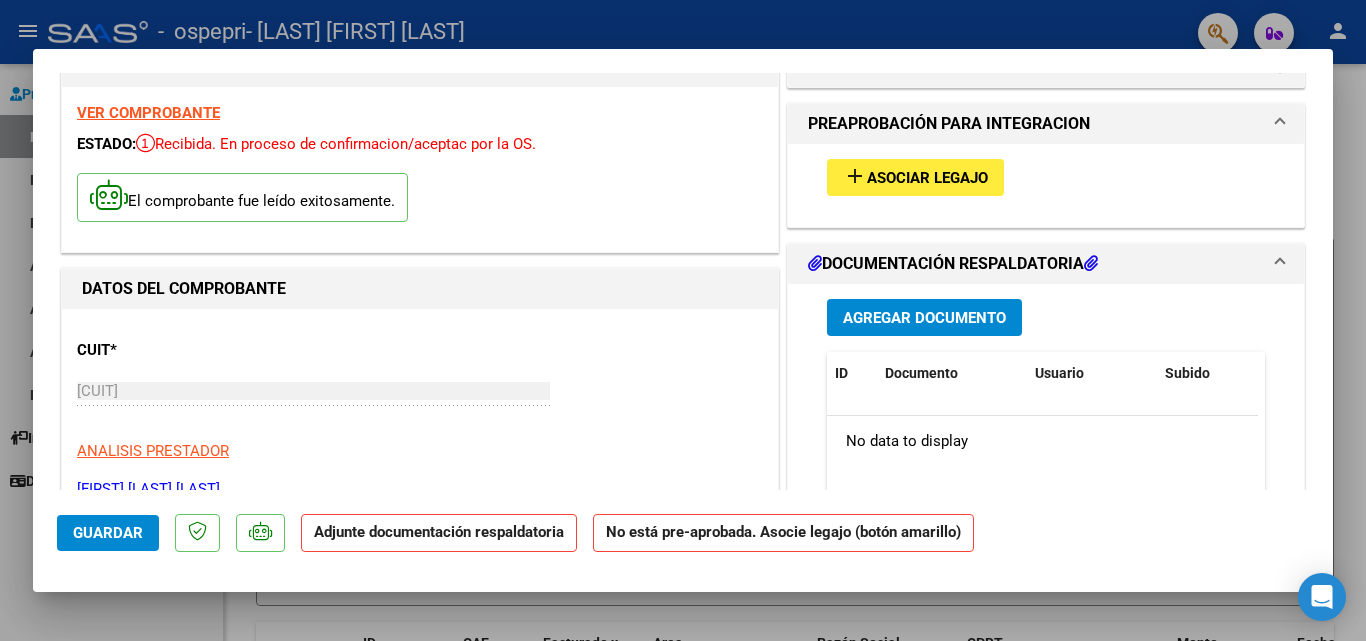 scroll, scrollTop: 0, scrollLeft: 0, axis: both 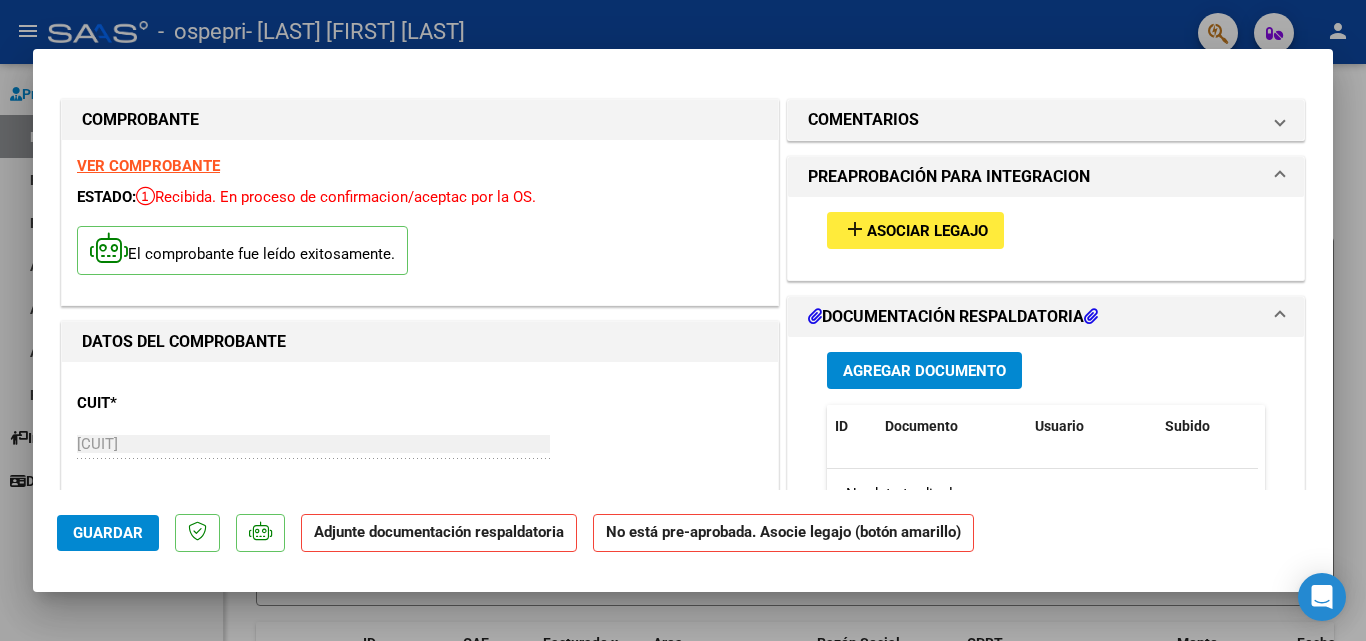 click on "Agregar Documento" at bounding box center [924, 371] 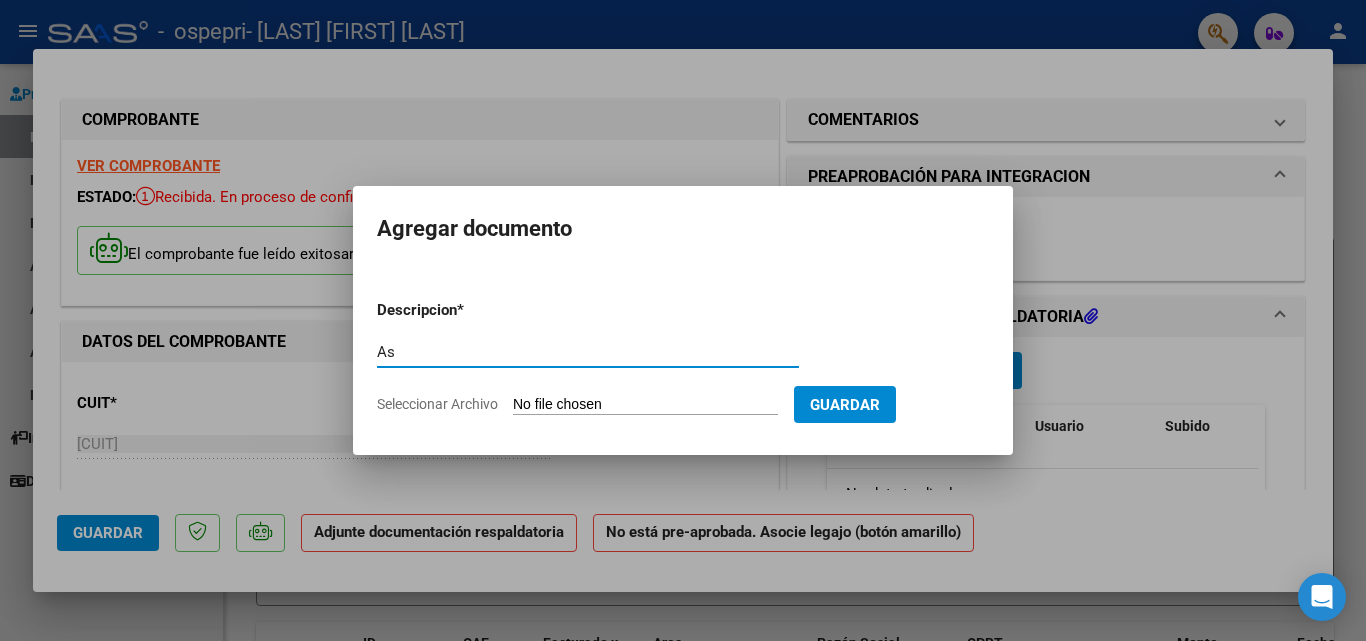type on "A" 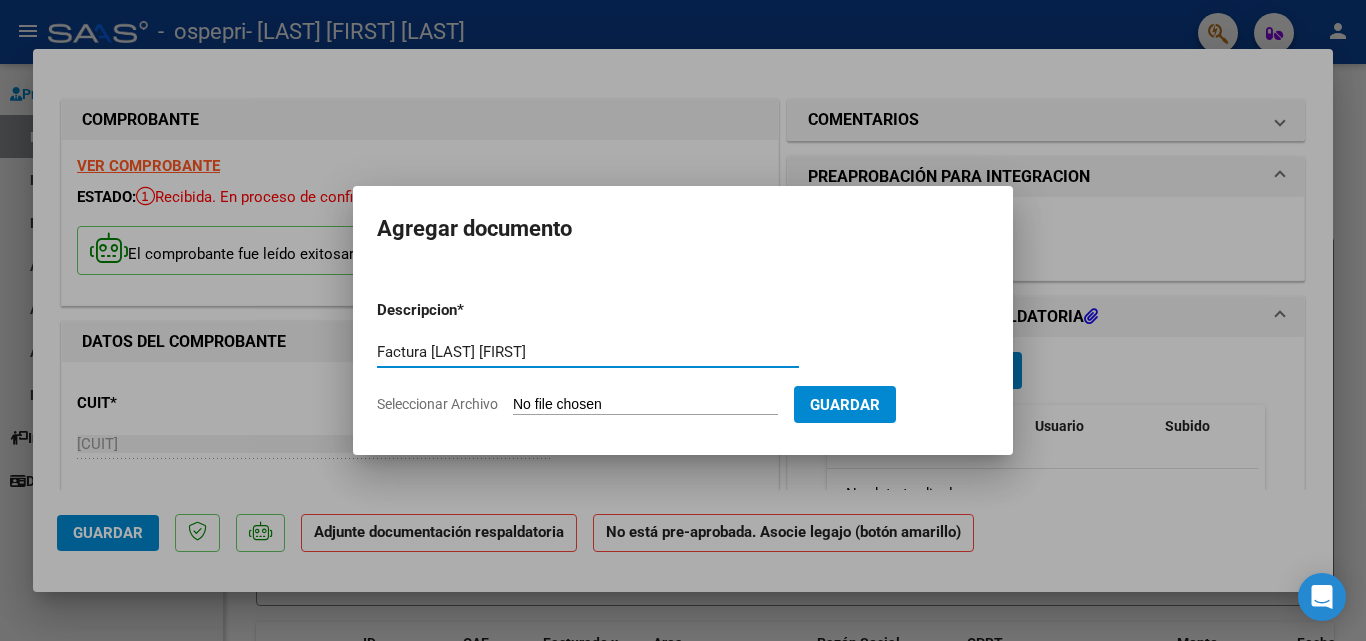 type on "Factura [LAST] [FIRST]" 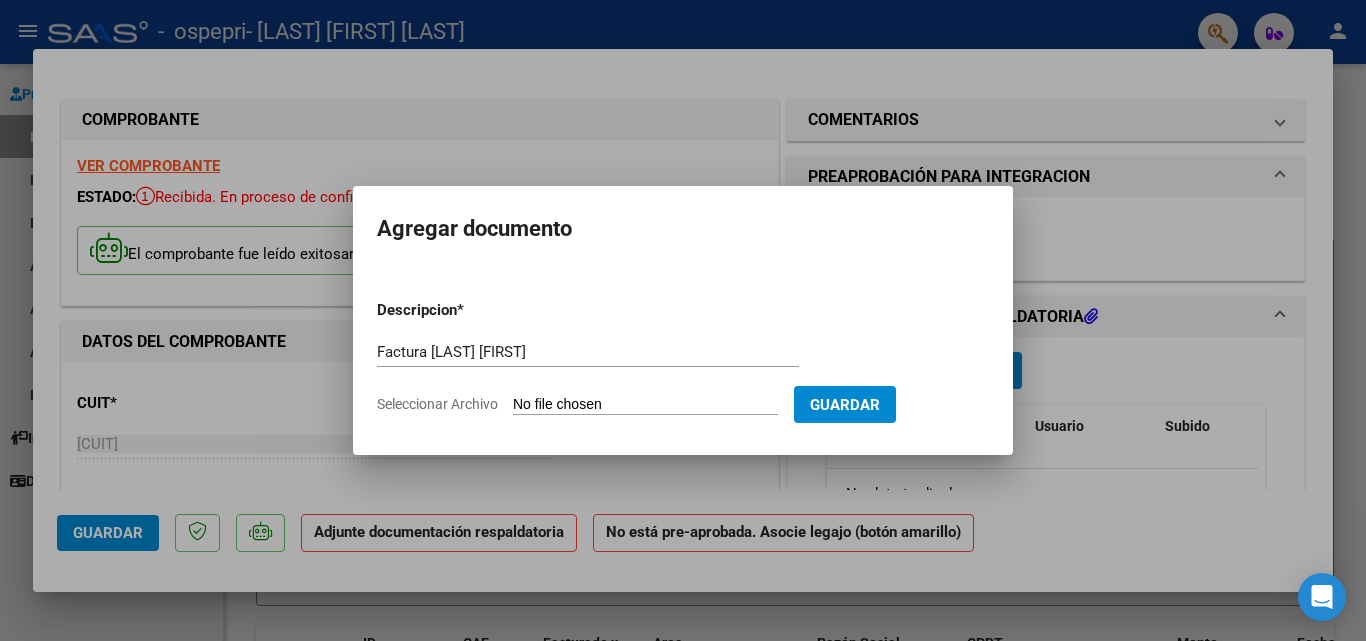 click on "Seleccionar Archivo" at bounding box center (645, 405) 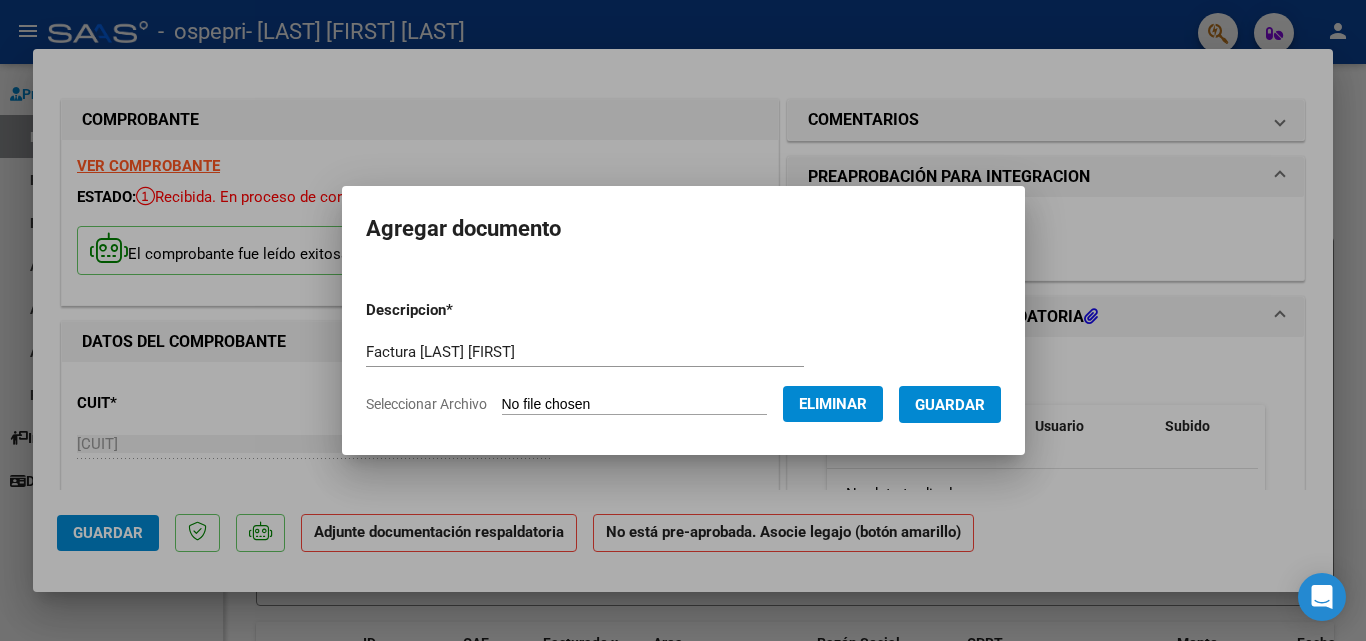 click on "Guardar" at bounding box center (950, 405) 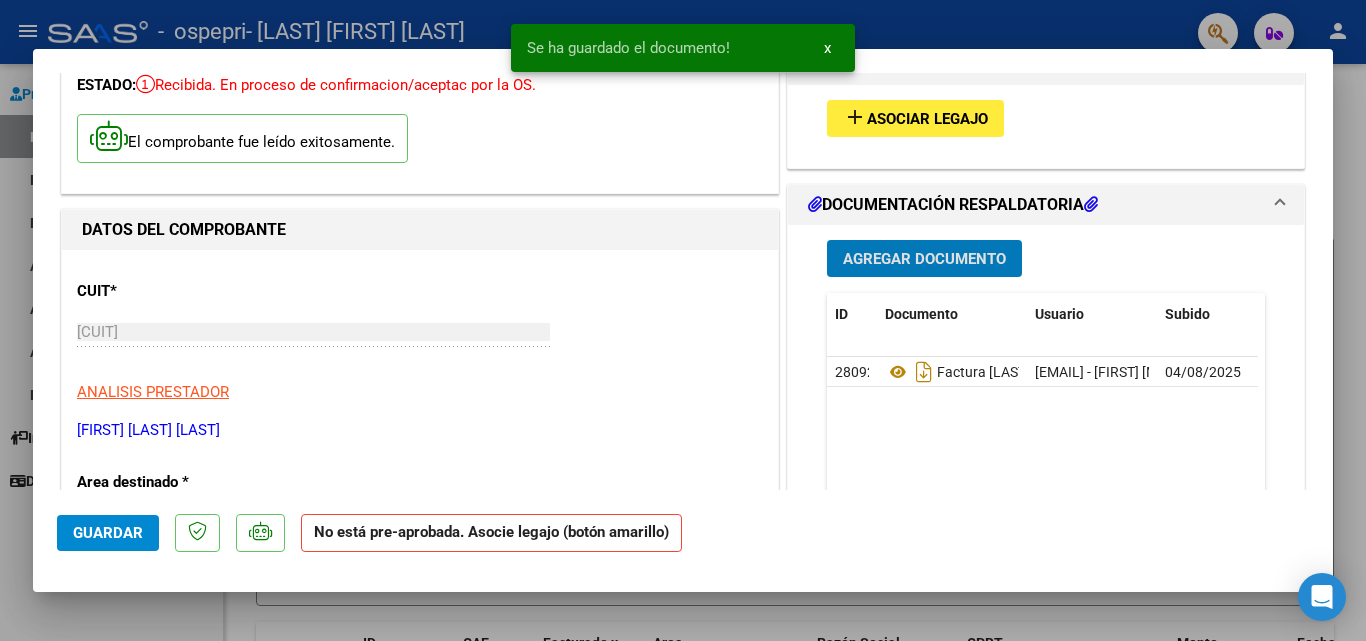 scroll, scrollTop: 100, scrollLeft: 0, axis: vertical 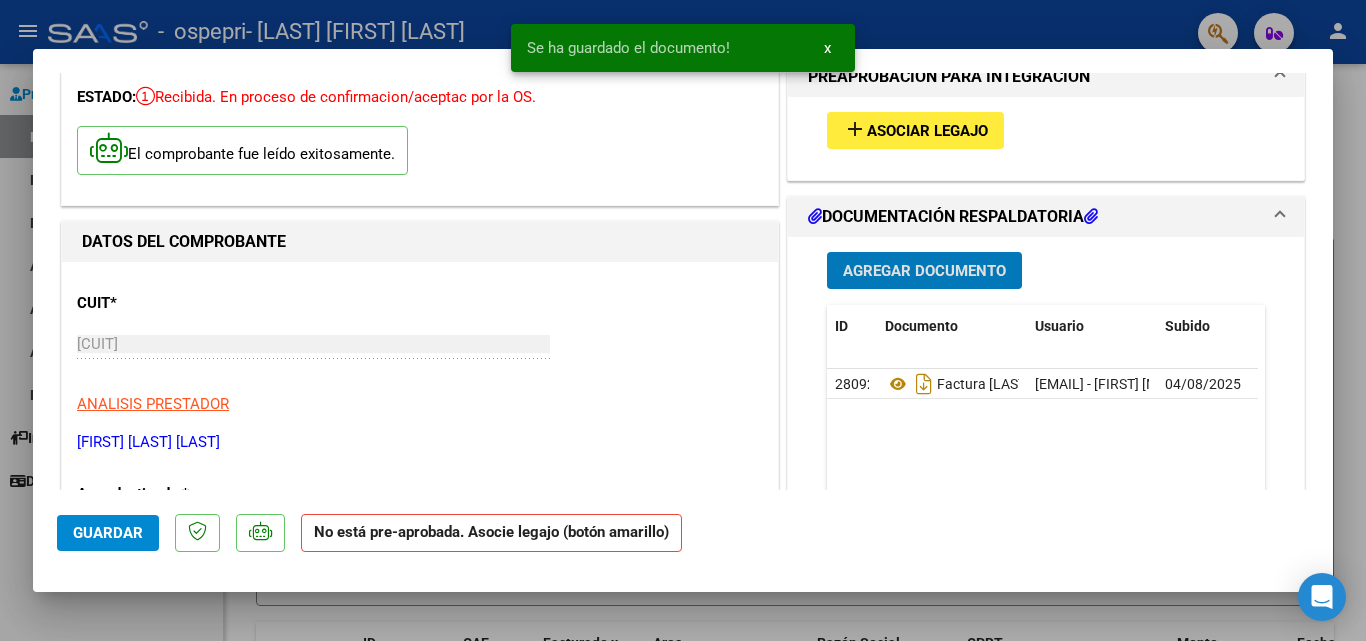 click on "Agregar Documento" at bounding box center [924, 271] 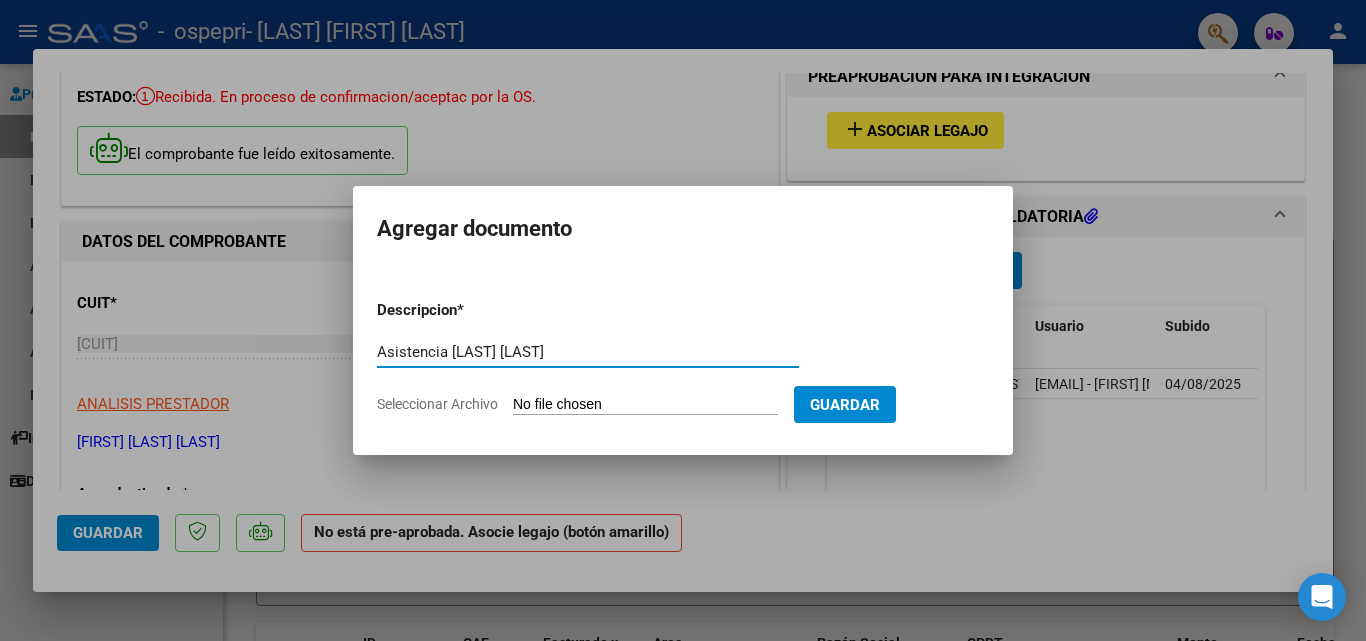 type on "Asistencia [LAST] [LAST]" 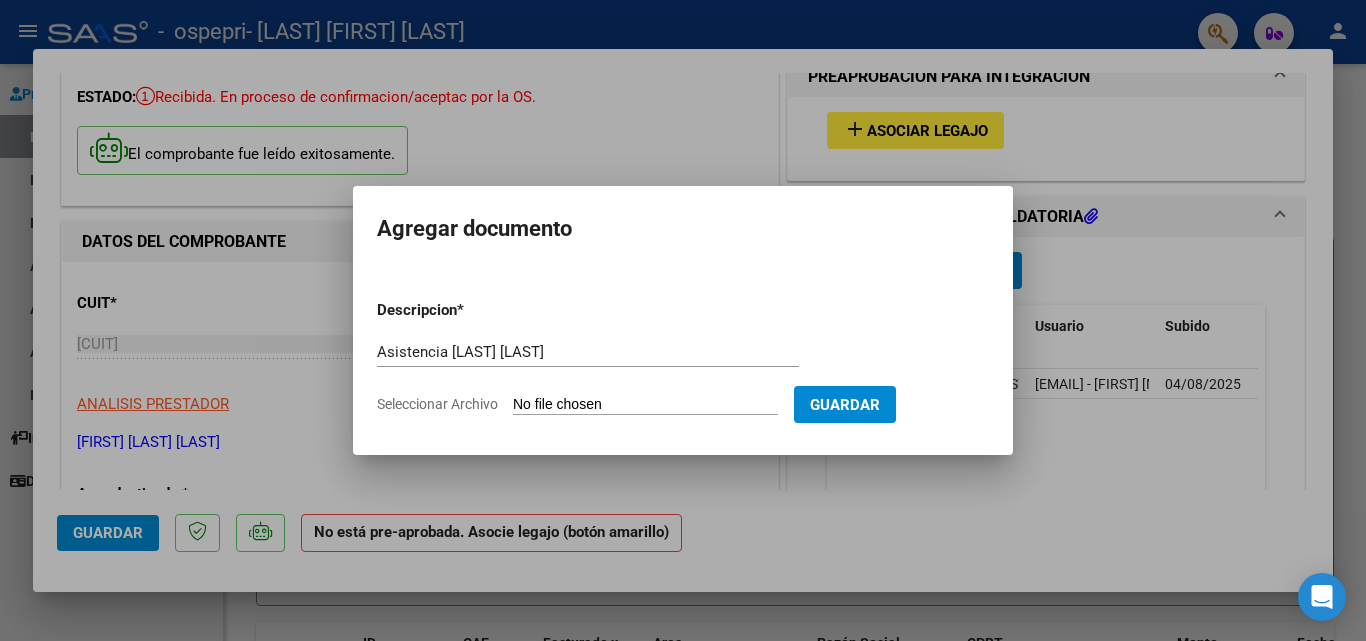 click on "Seleccionar Archivo" at bounding box center [645, 405] 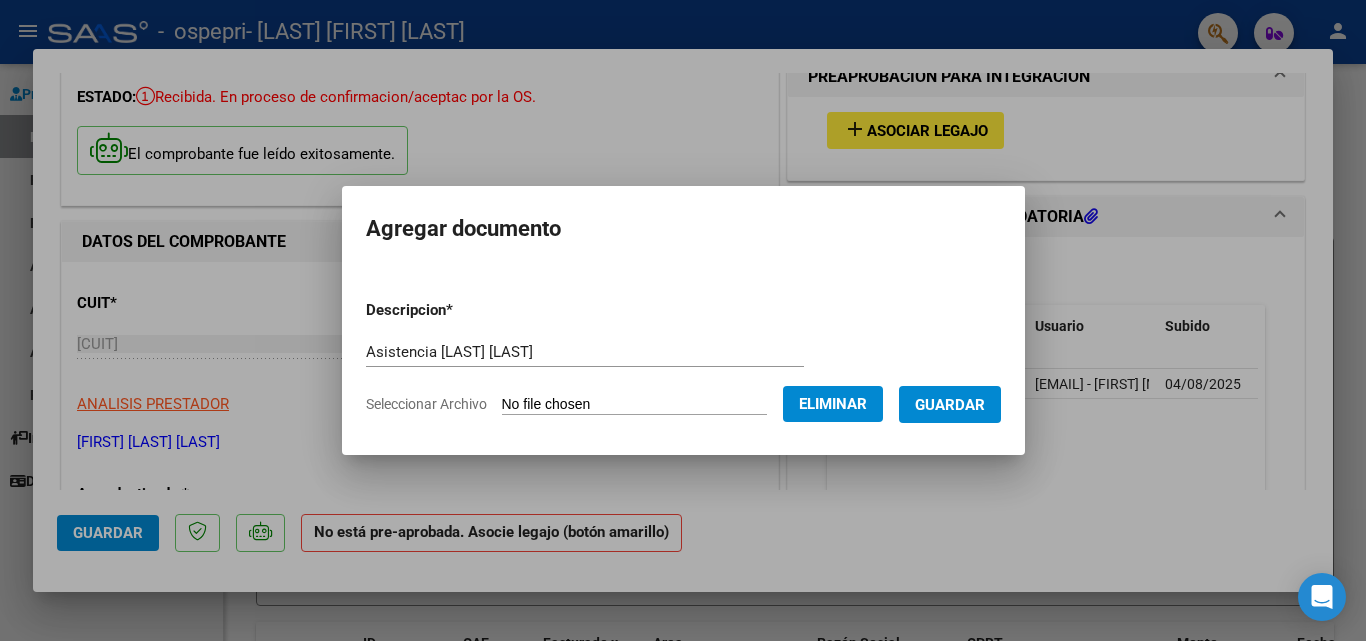click on "Guardar" at bounding box center (950, 405) 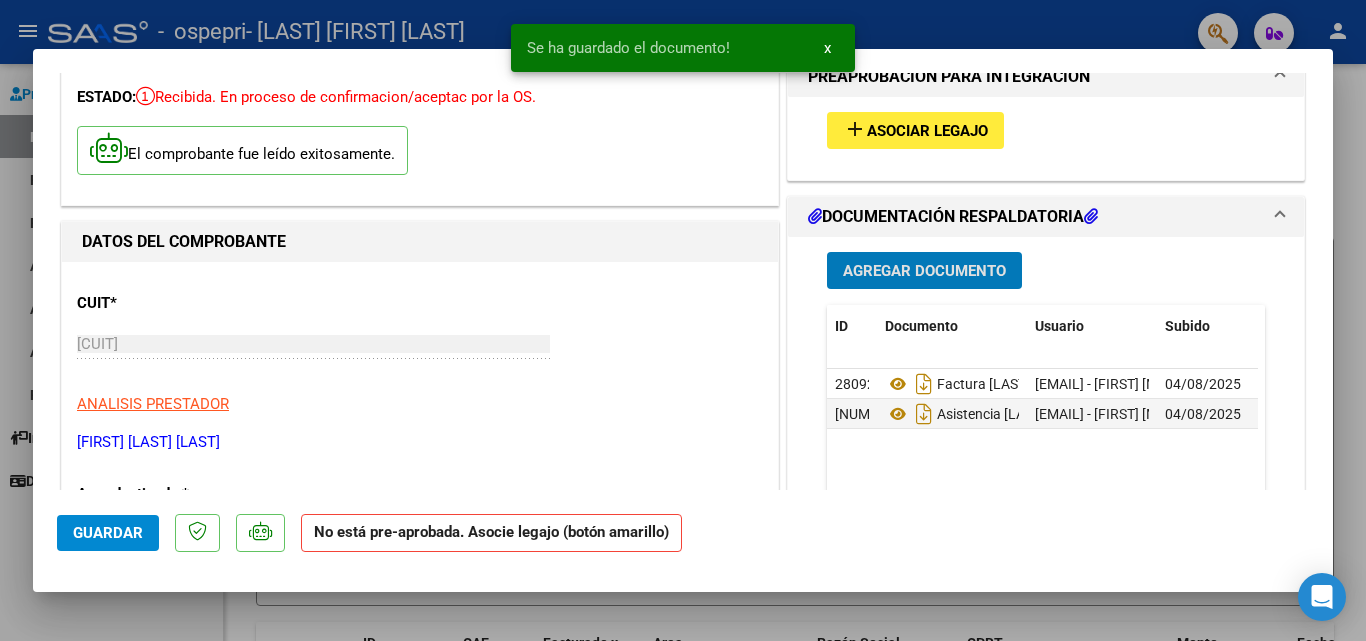 click on "Agregar Documento" at bounding box center (924, 271) 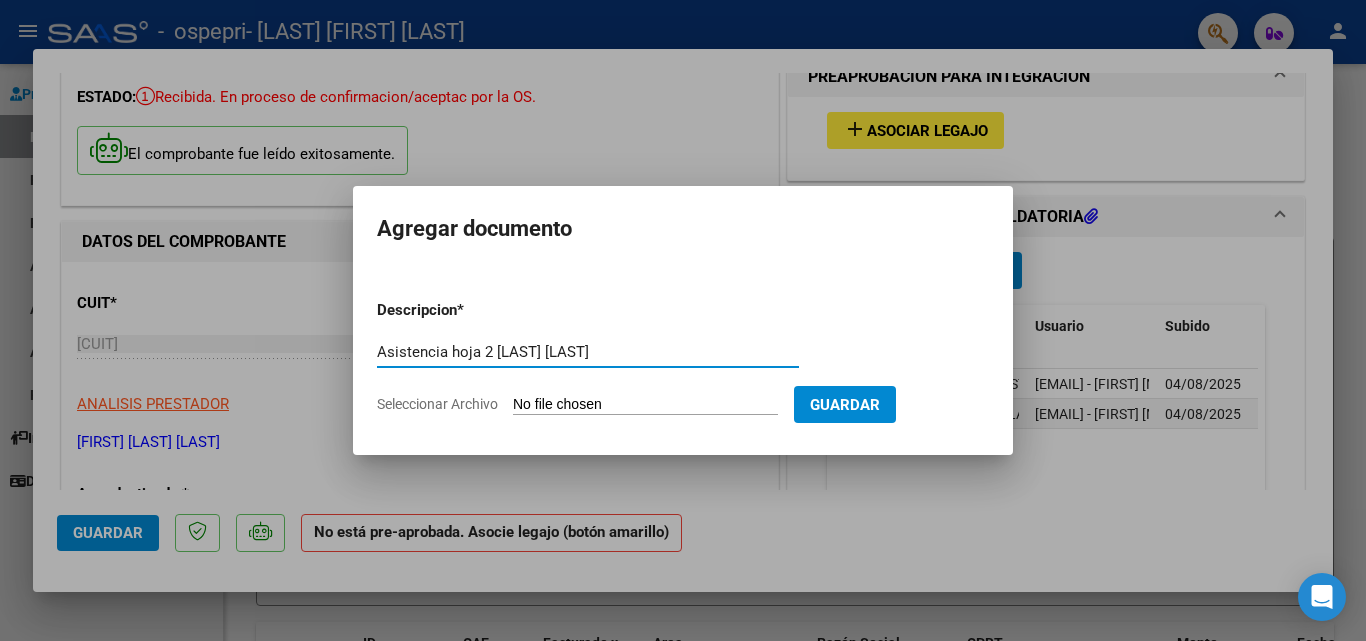 type on "Asistencia hoja 2 [LAST] [LAST]" 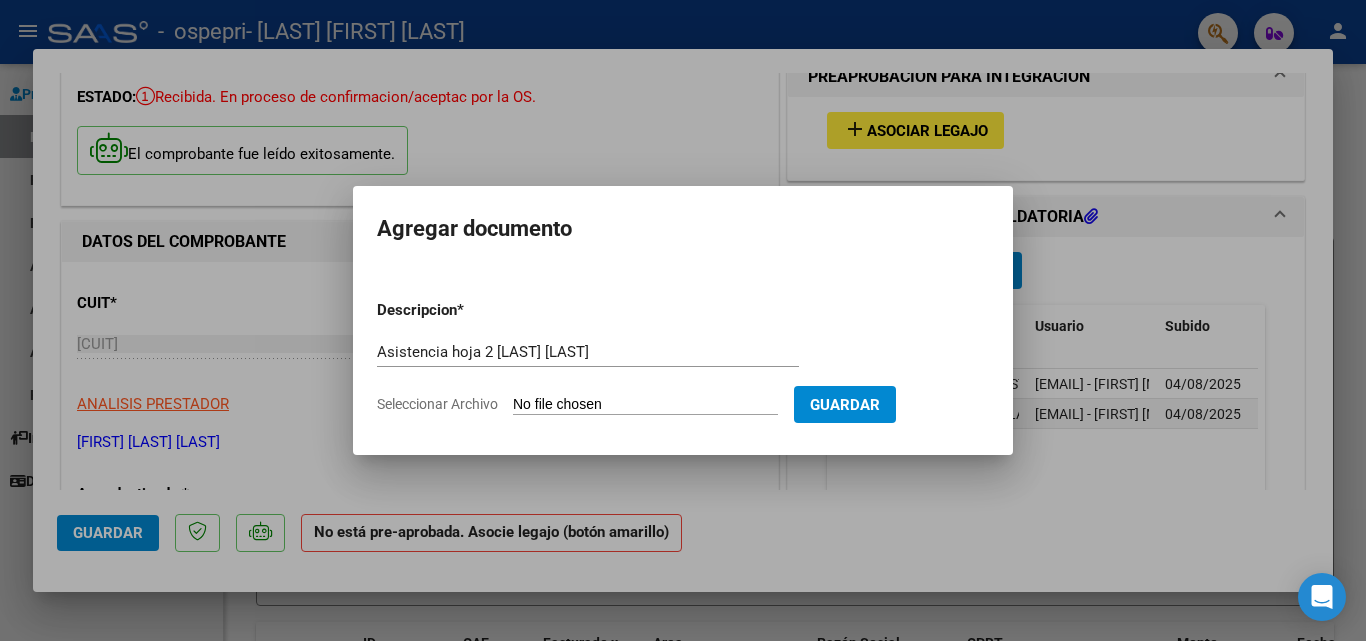 type on "C:\fakepath\Asistencia Ospepri [LAST] [LAST] [LAST].pdf" 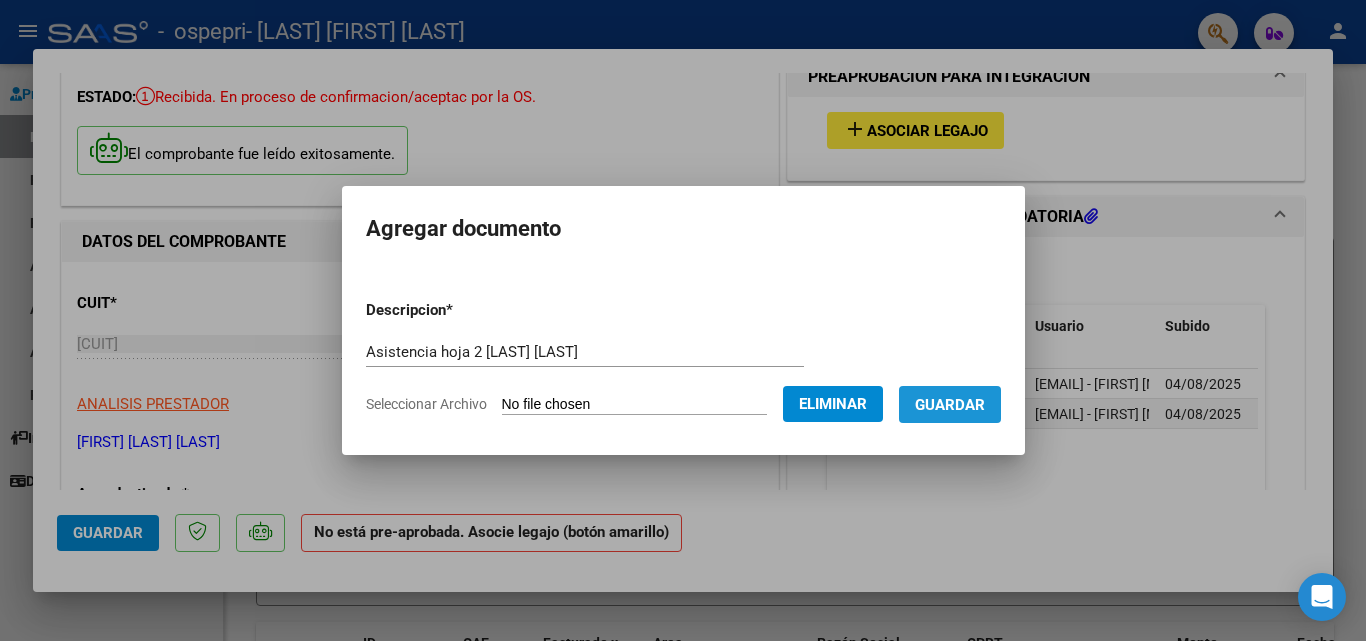 drag, startPoint x: 973, startPoint y: 391, endPoint x: 1055, endPoint y: 420, distance: 86.977005 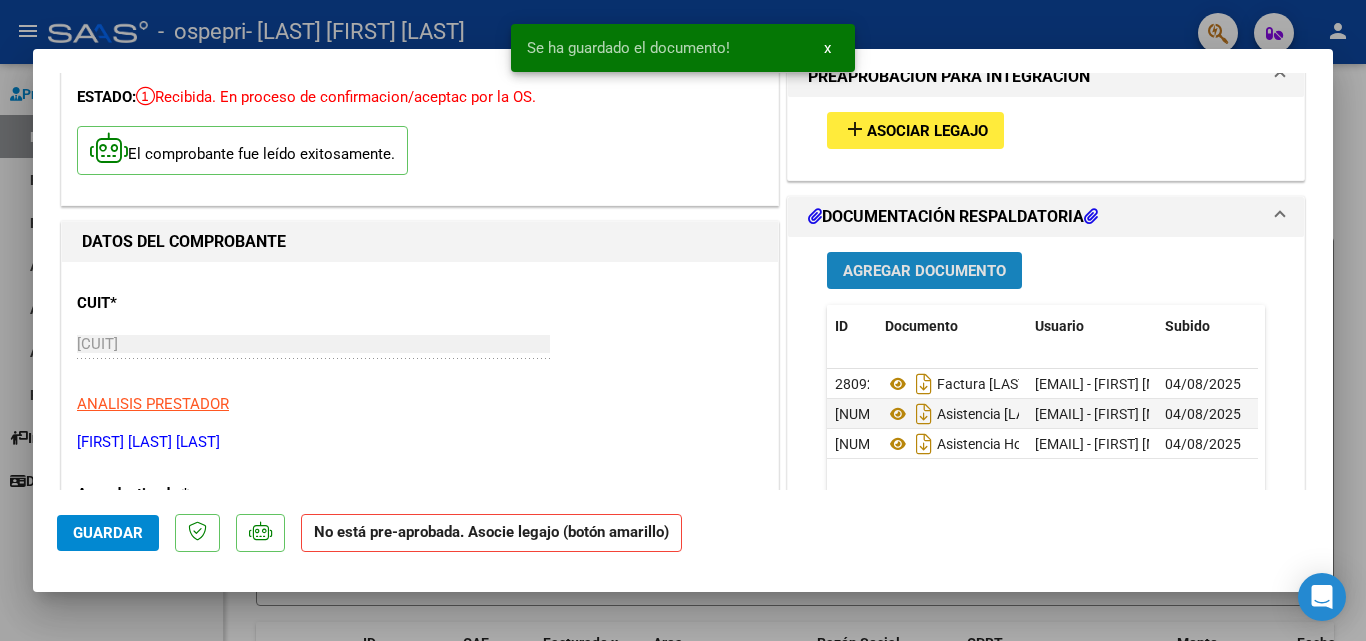 click on "Agregar Documento" at bounding box center (924, 271) 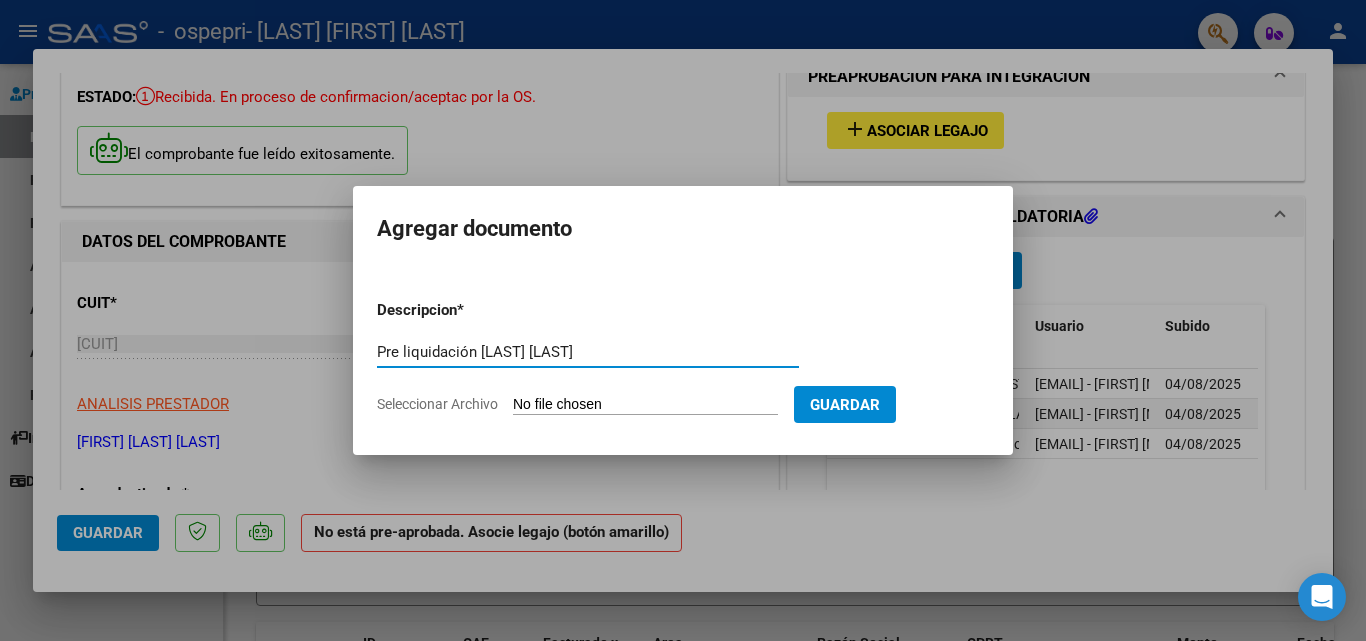 type on "Pre liquidación [LAST] [LAST]" 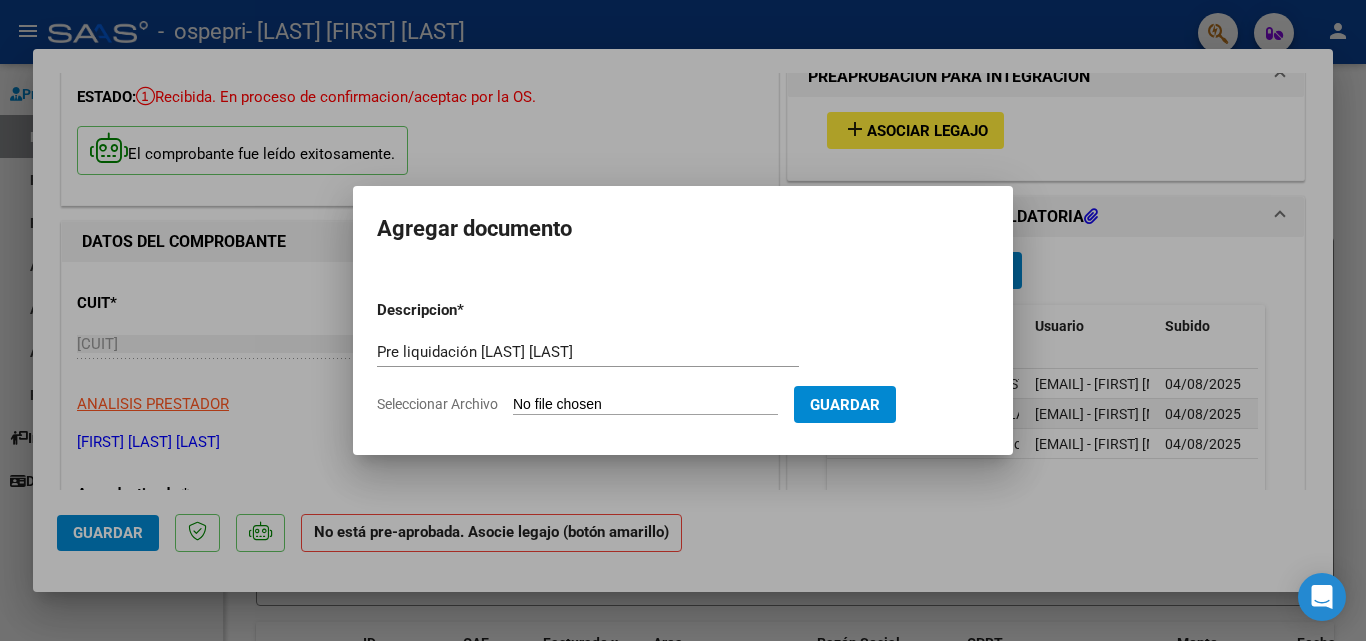 type on "C:\fakepath\PRE LIQUIDACION [LAST] [LAST].pdf" 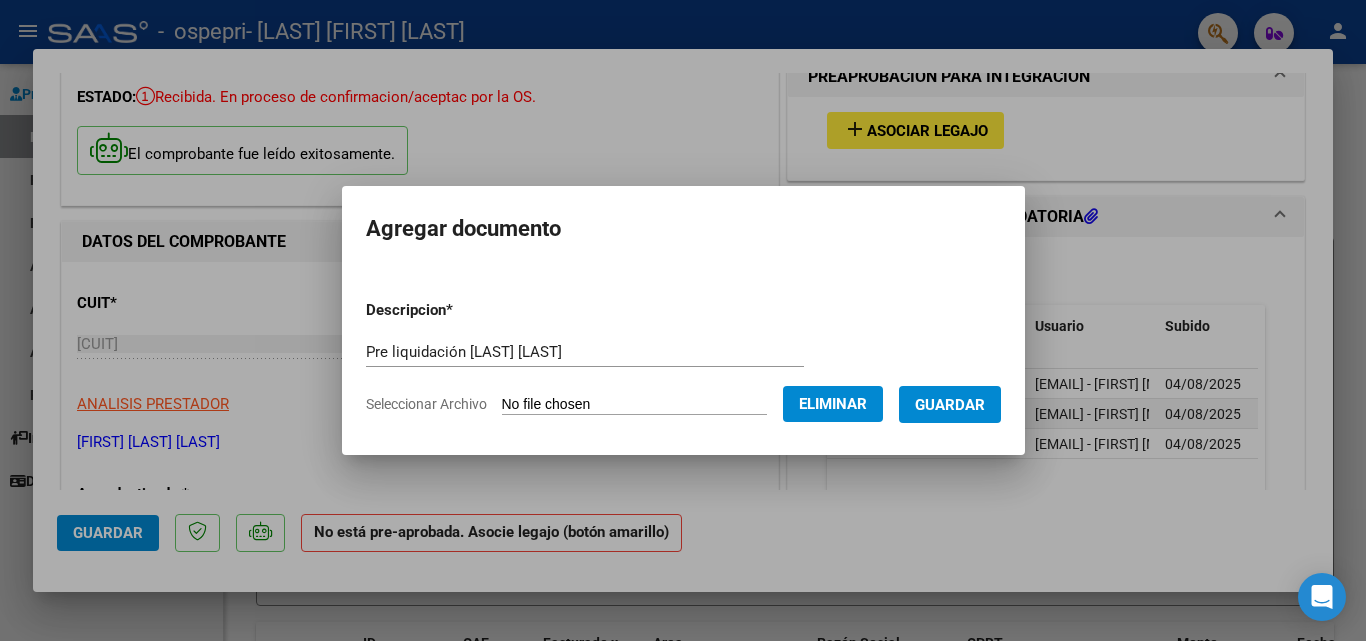 click on "Guardar" at bounding box center (950, 405) 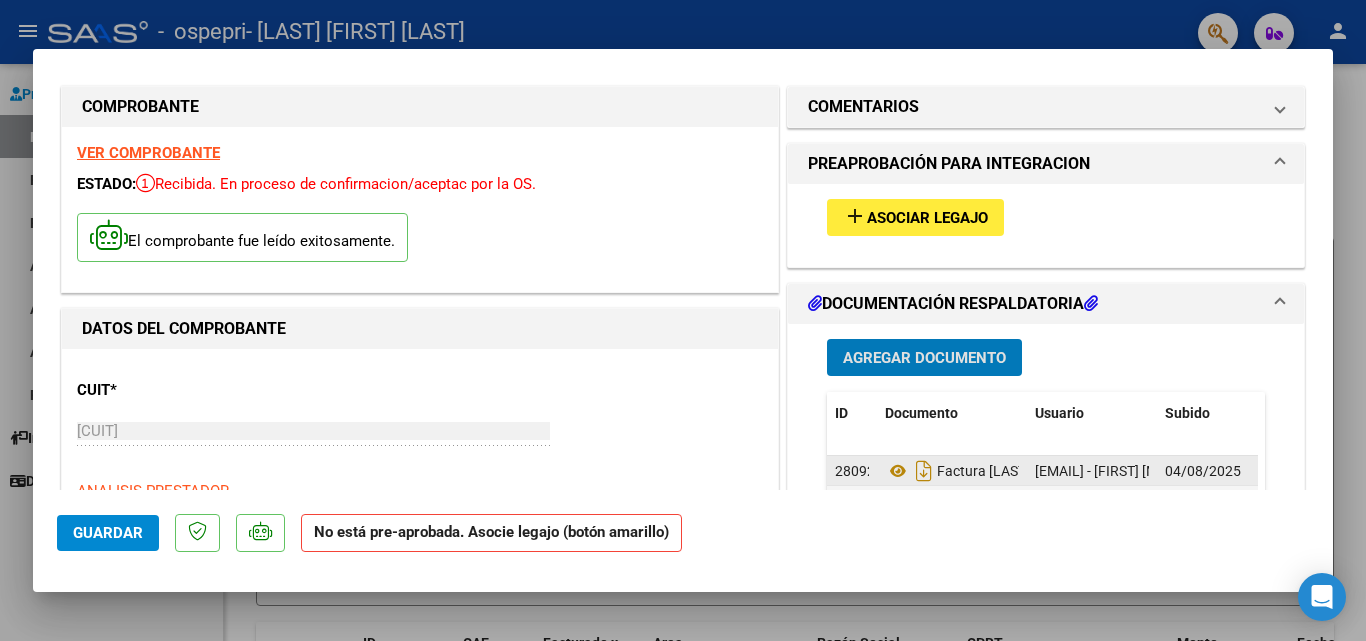 scroll, scrollTop: 0, scrollLeft: 0, axis: both 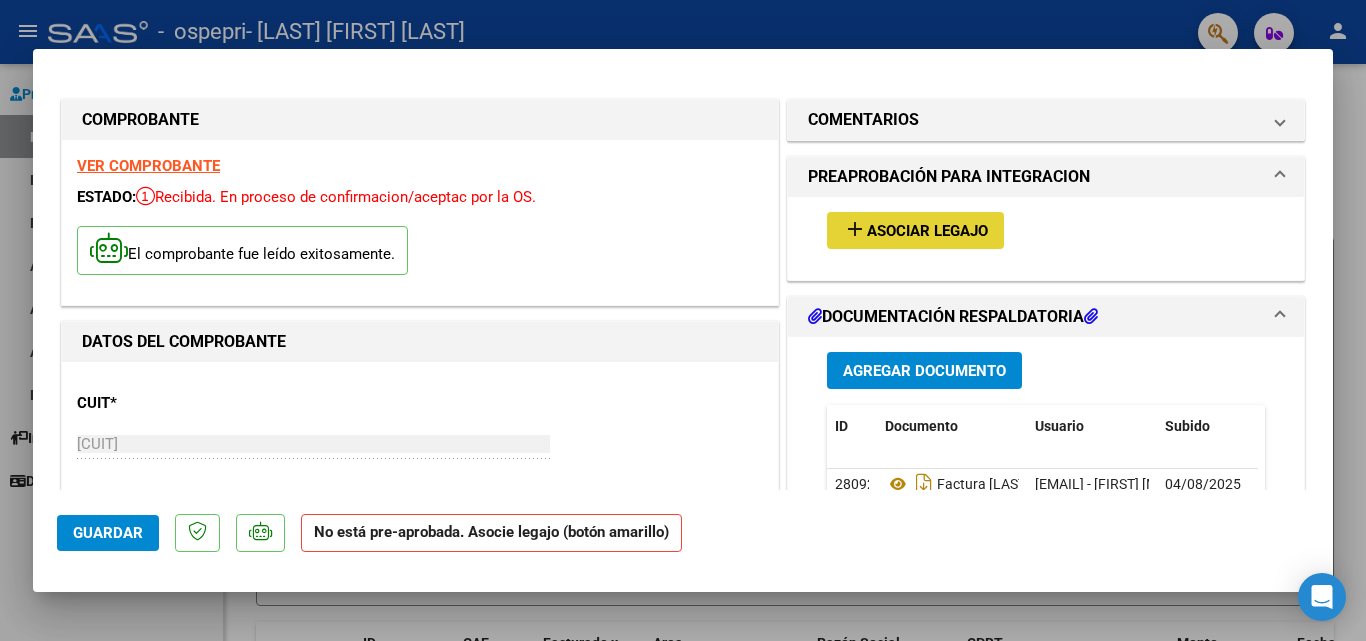 click on "Asociar Legajo" at bounding box center (927, 231) 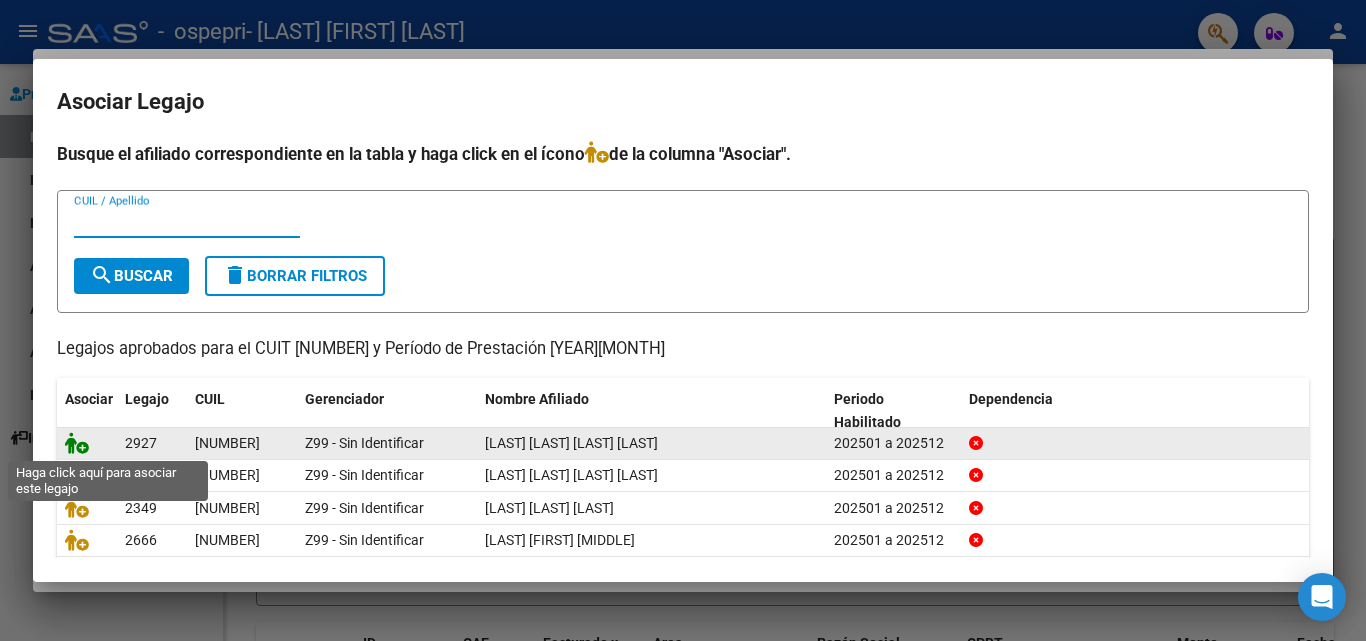 click 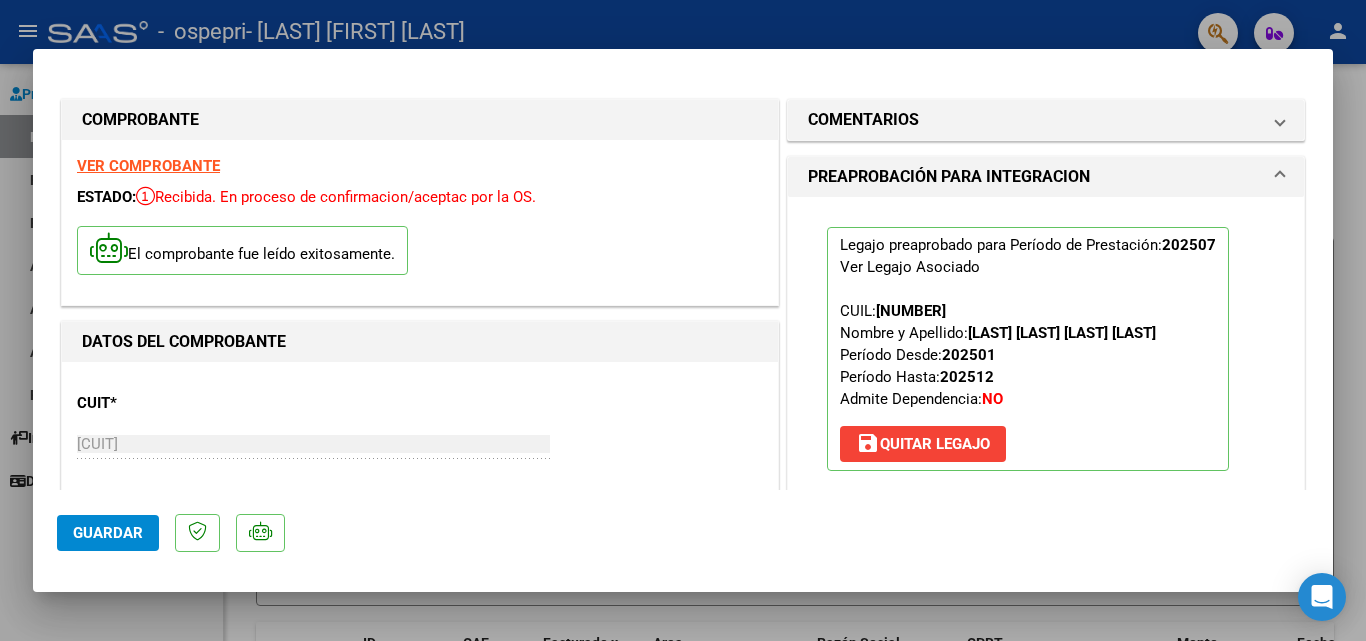 click on "Guardar" 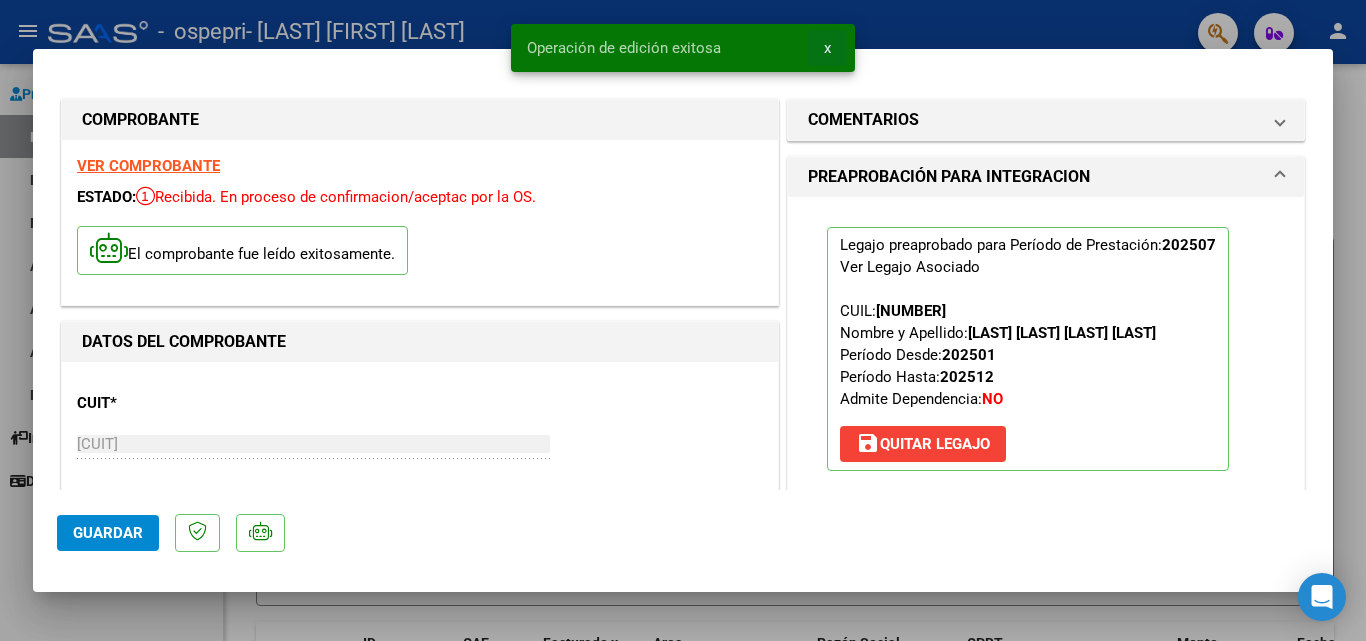 click on "x" at bounding box center [827, 48] 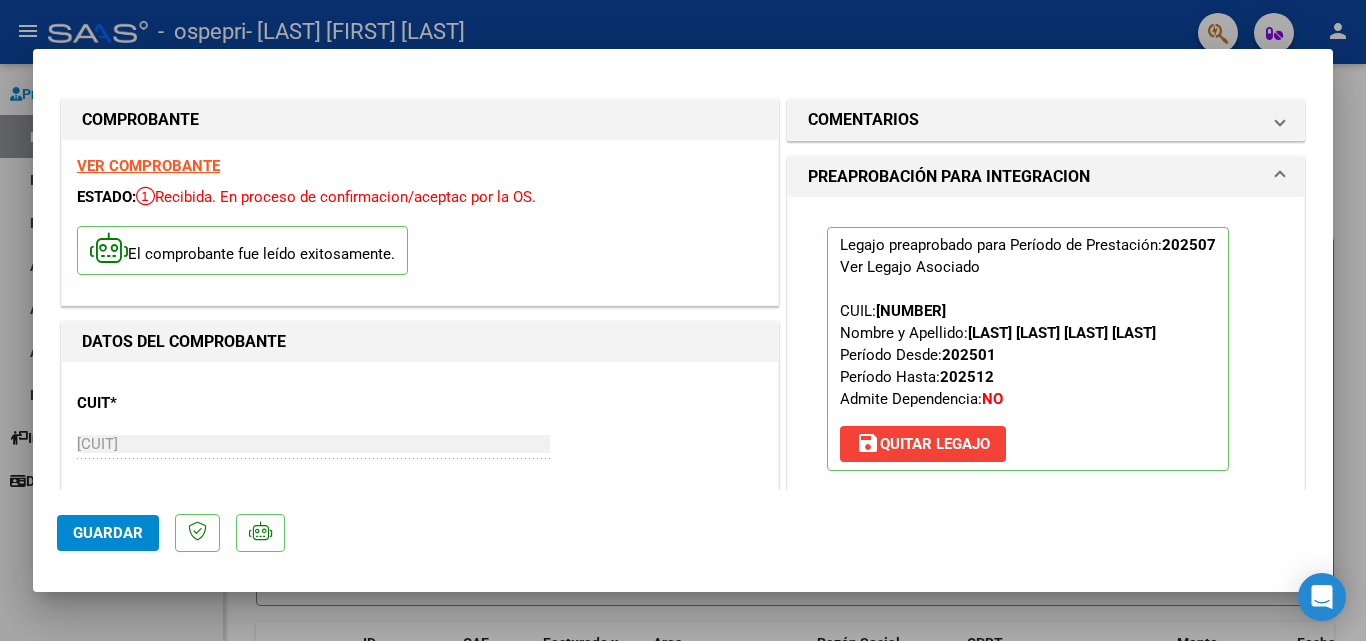 click at bounding box center [683, 320] 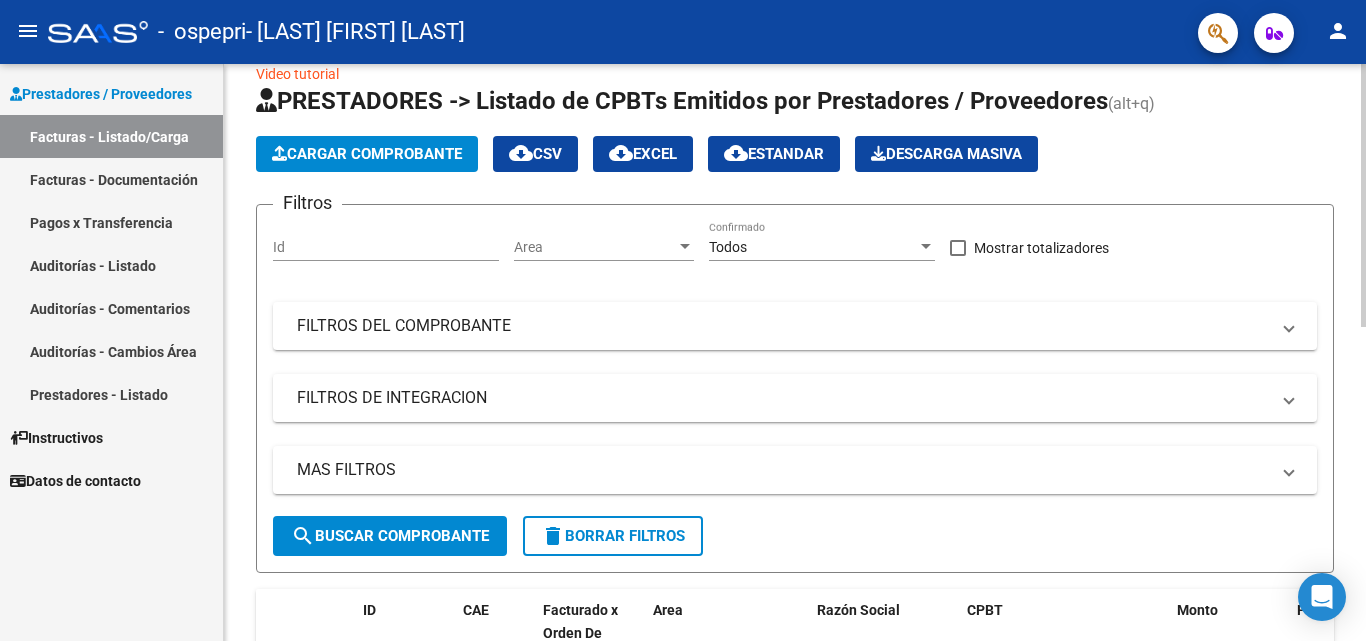 scroll, scrollTop: 0, scrollLeft: 0, axis: both 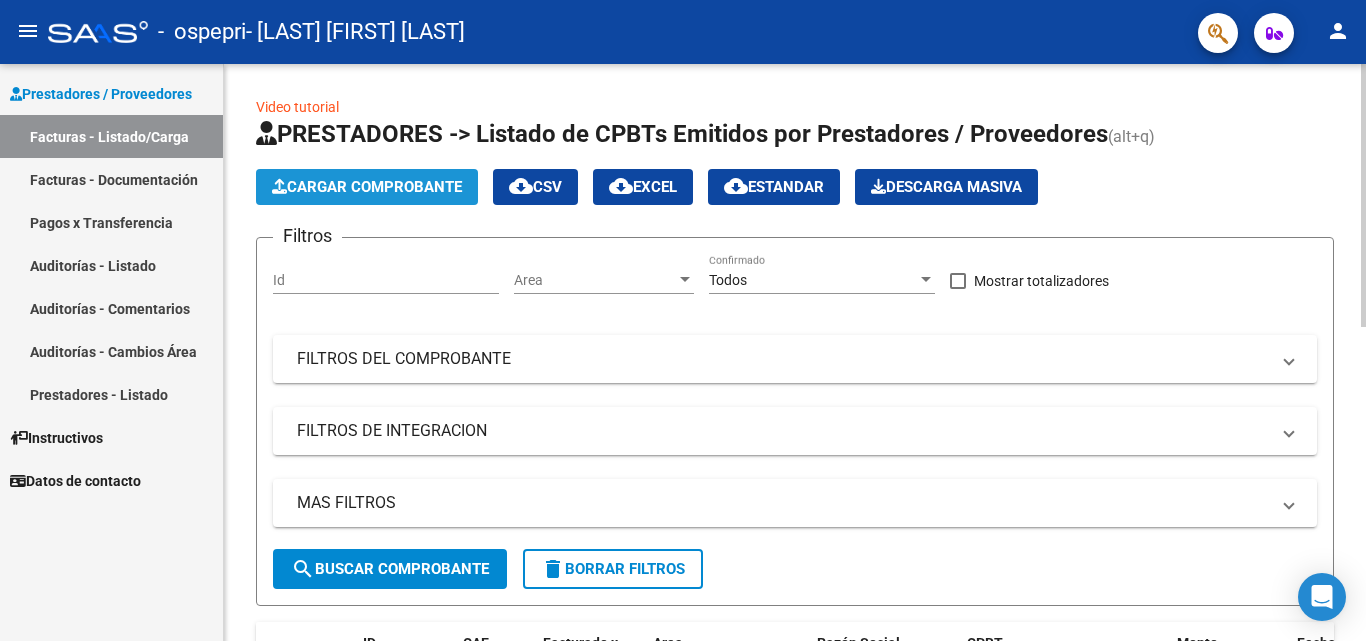 click on "Cargar Comprobante" 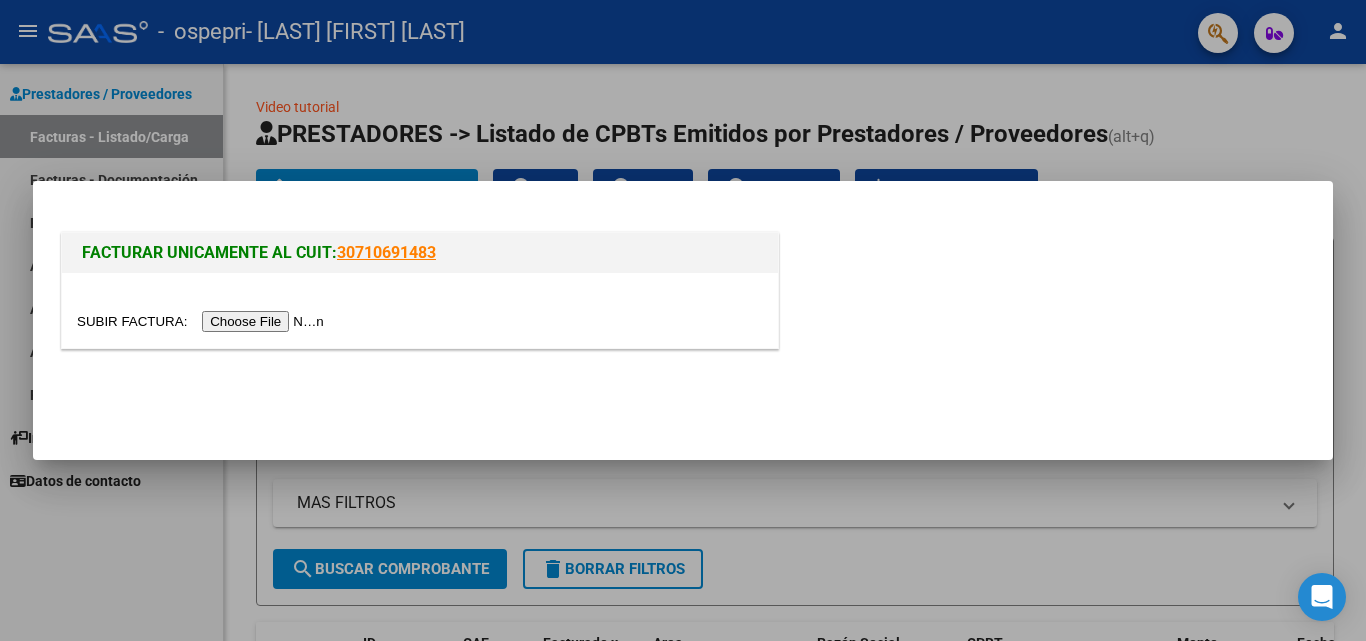 click at bounding box center [203, 321] 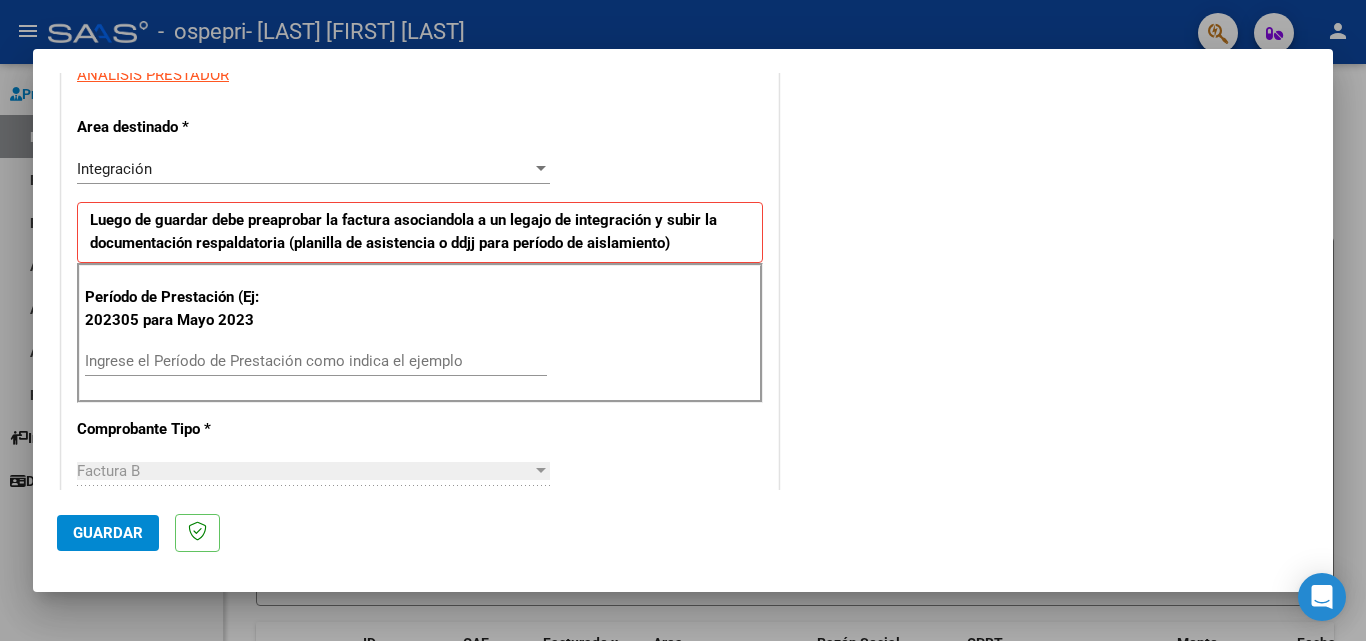 scroll, scrollTop: 400, scrollLeft: 0, axis: vertical 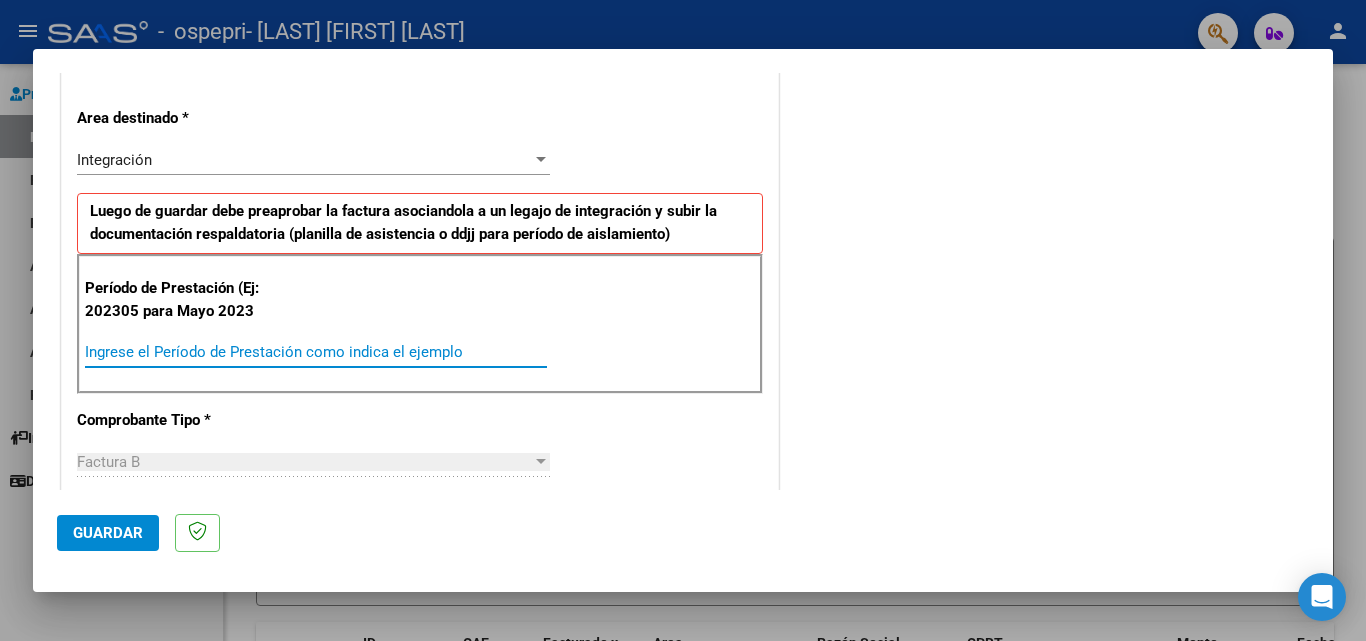 click on "Ingrese el Período de Prestación como indica el ejemplo" at bounding box center [316, 352] 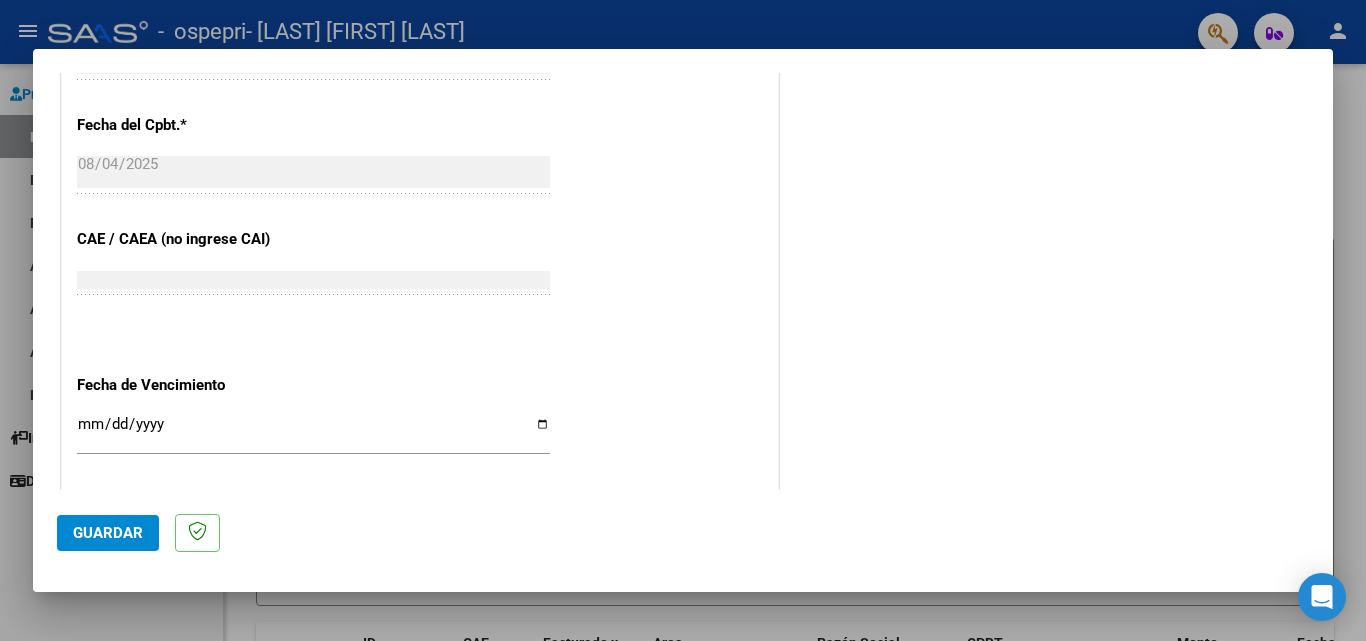 scroll, scrollTop: 1200, scrollLeft: 0, axis: vertical 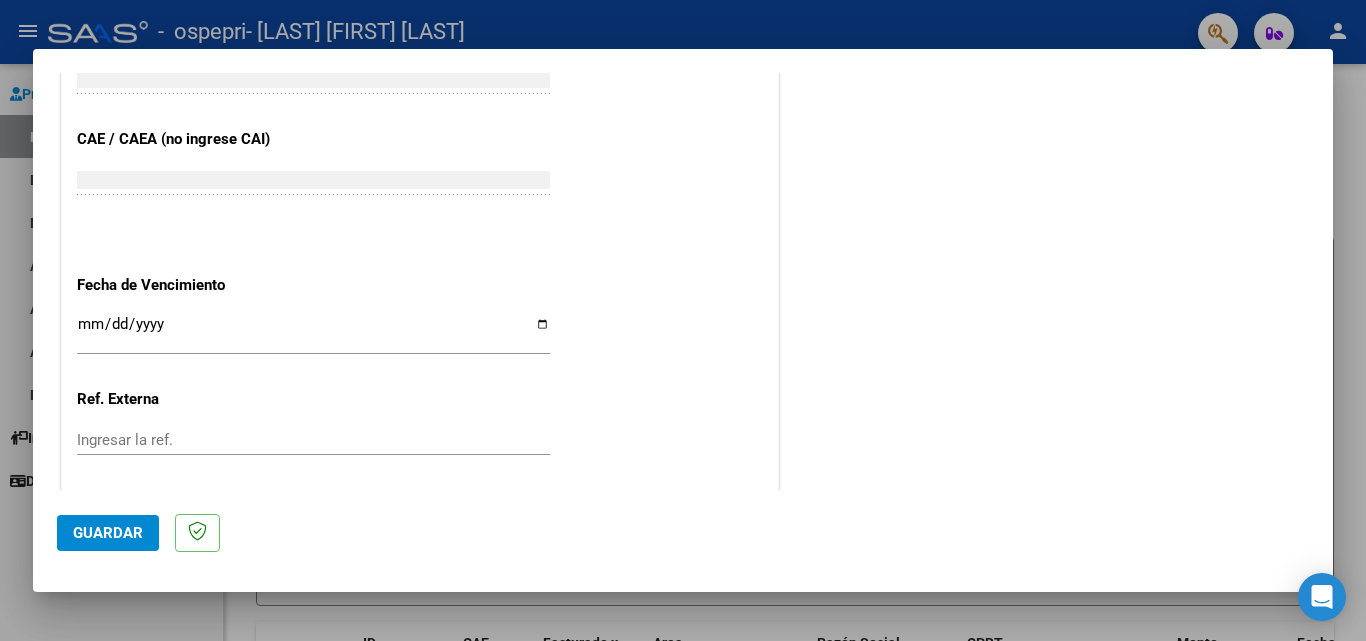 type on "202507" 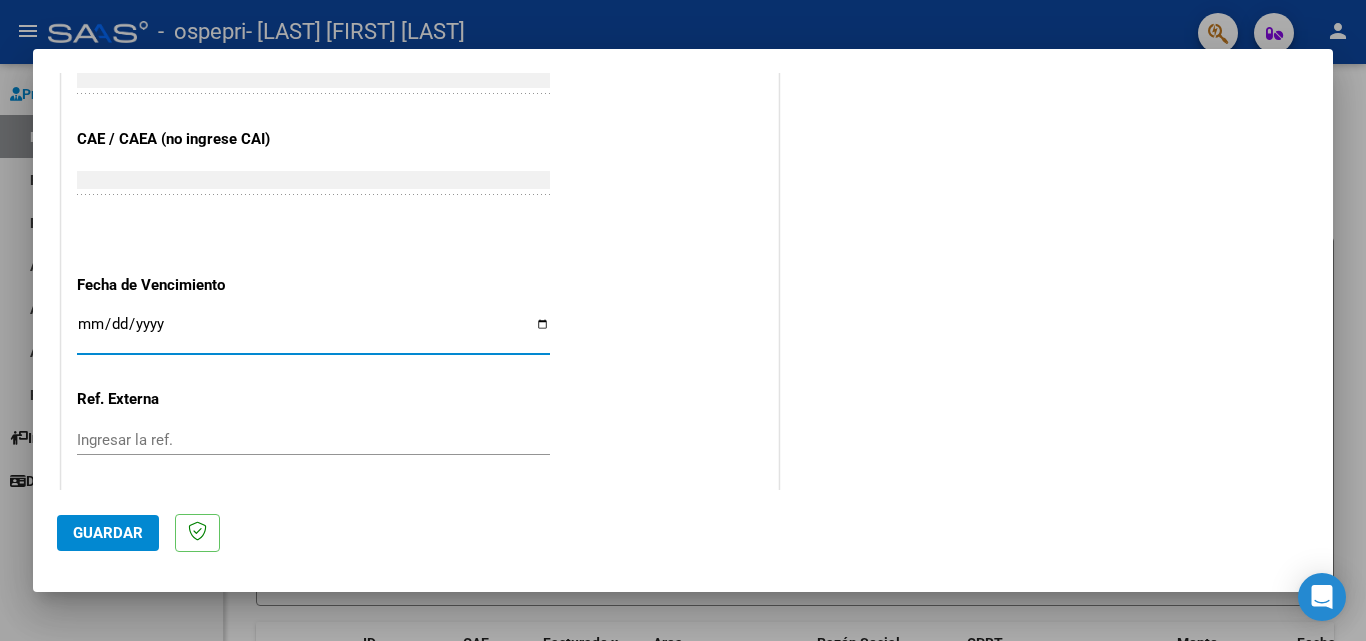 click on "Ingresar la fecha" at bounding box center (313, 332) 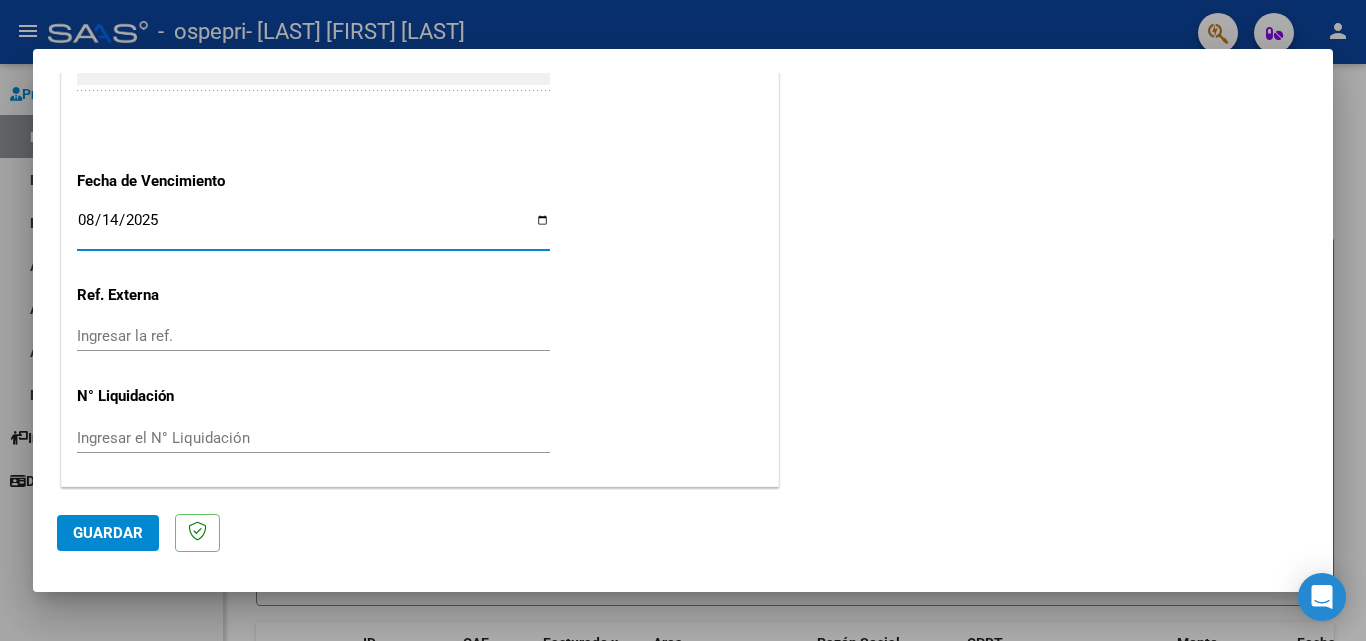 scroll, scrollTop: 1305, scrollLeft: 0, axis: vertical 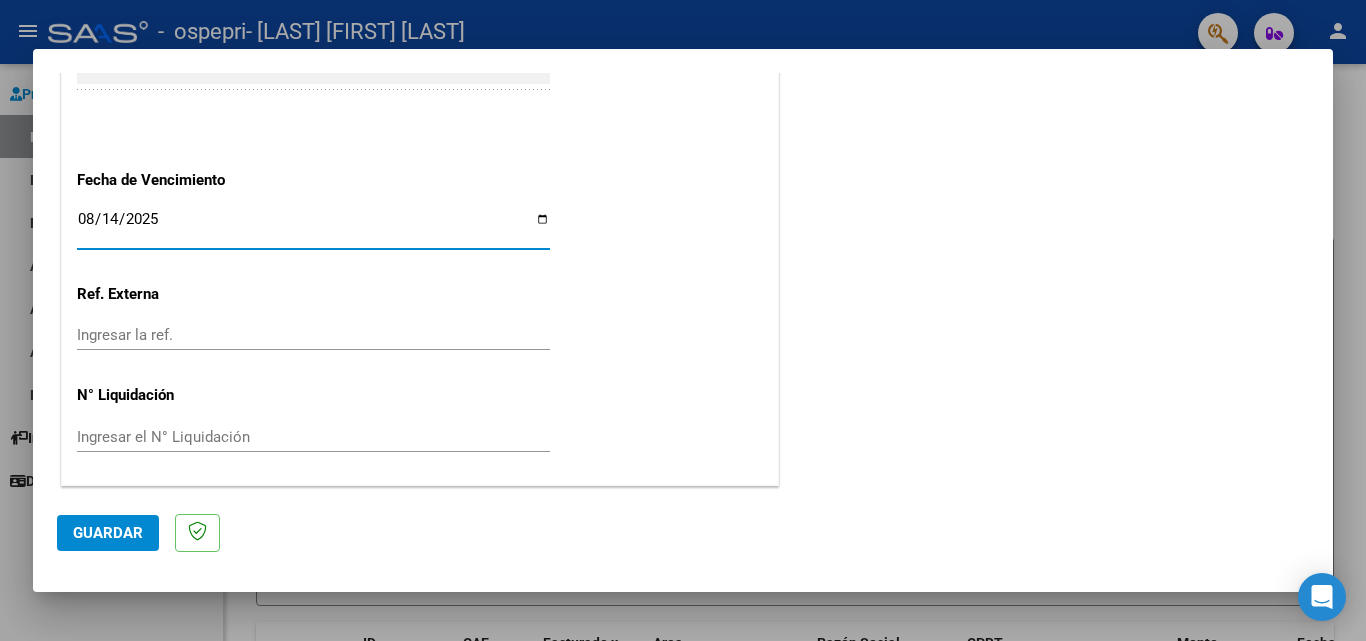 click on "Guardar" 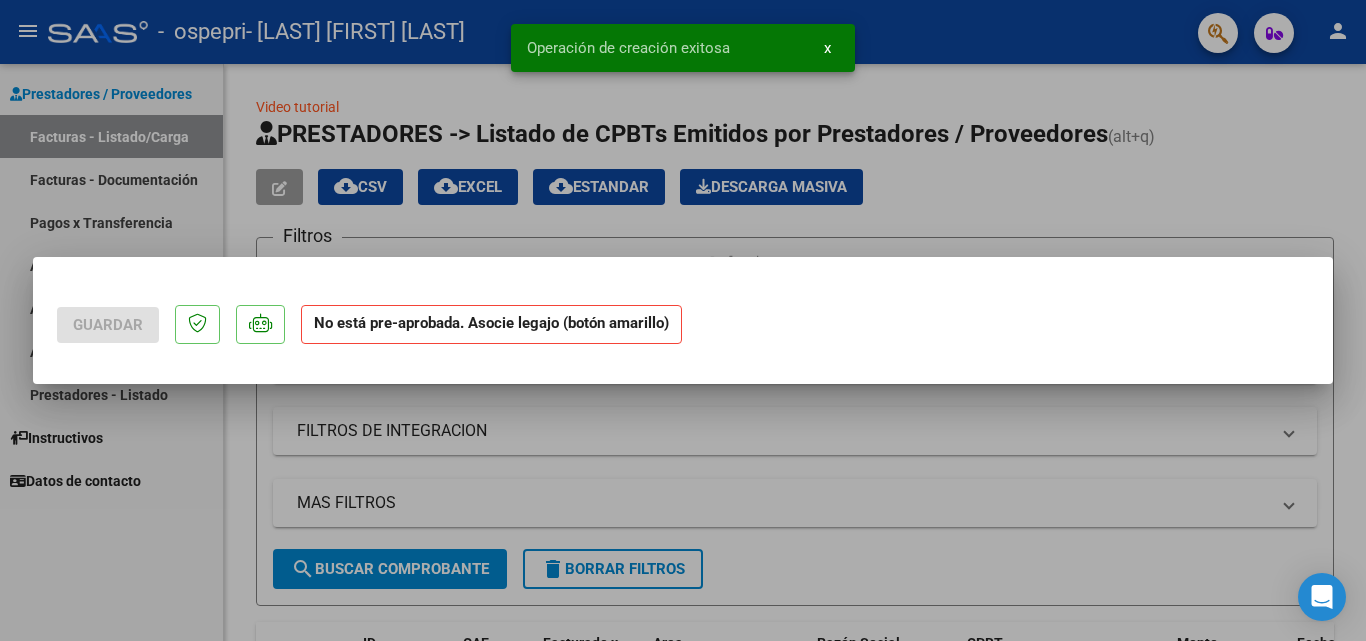 scroll, scrollTop: 0, scrollLeft: 0, axis: both 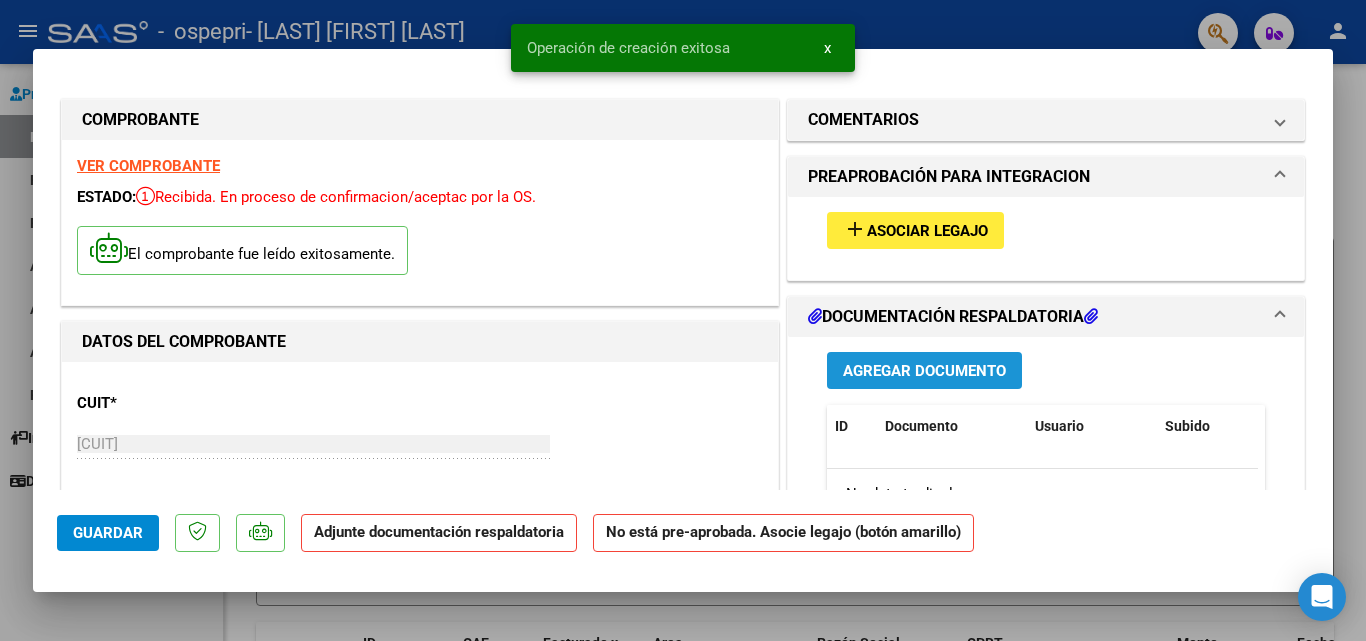 click on "Agregar Documento" at bounding box center [924, 371] 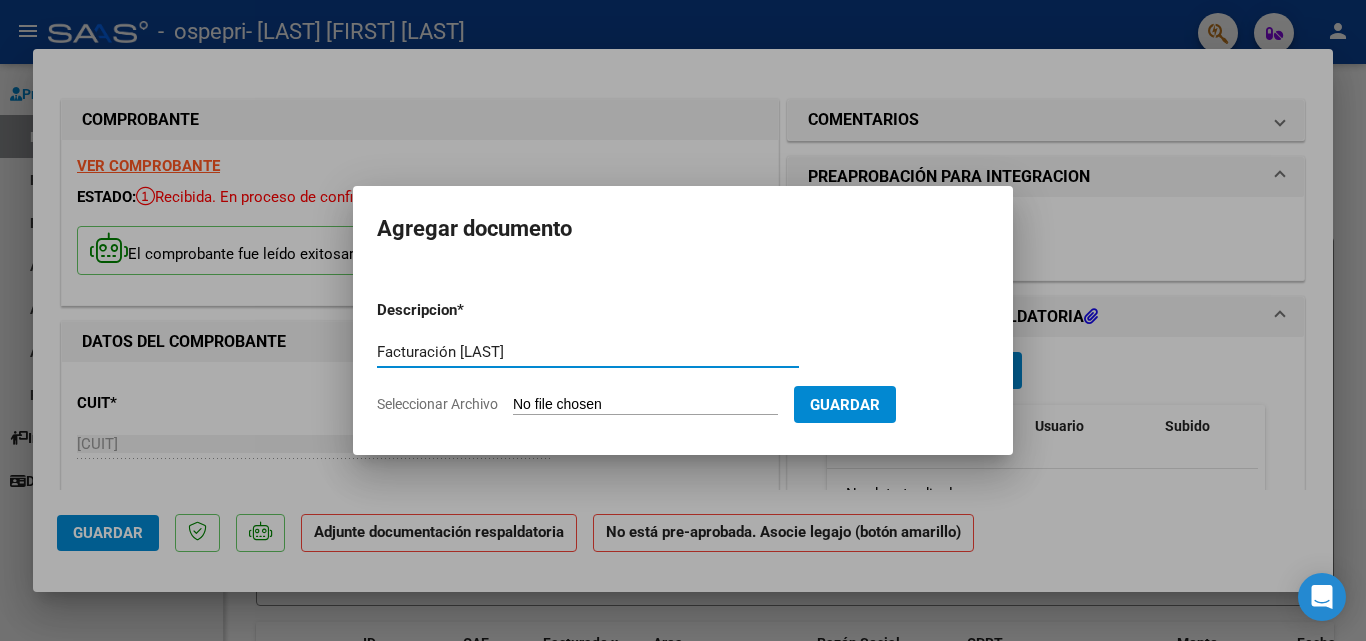 click on "Facturación [LAST]" at bounding box center [588, 352] 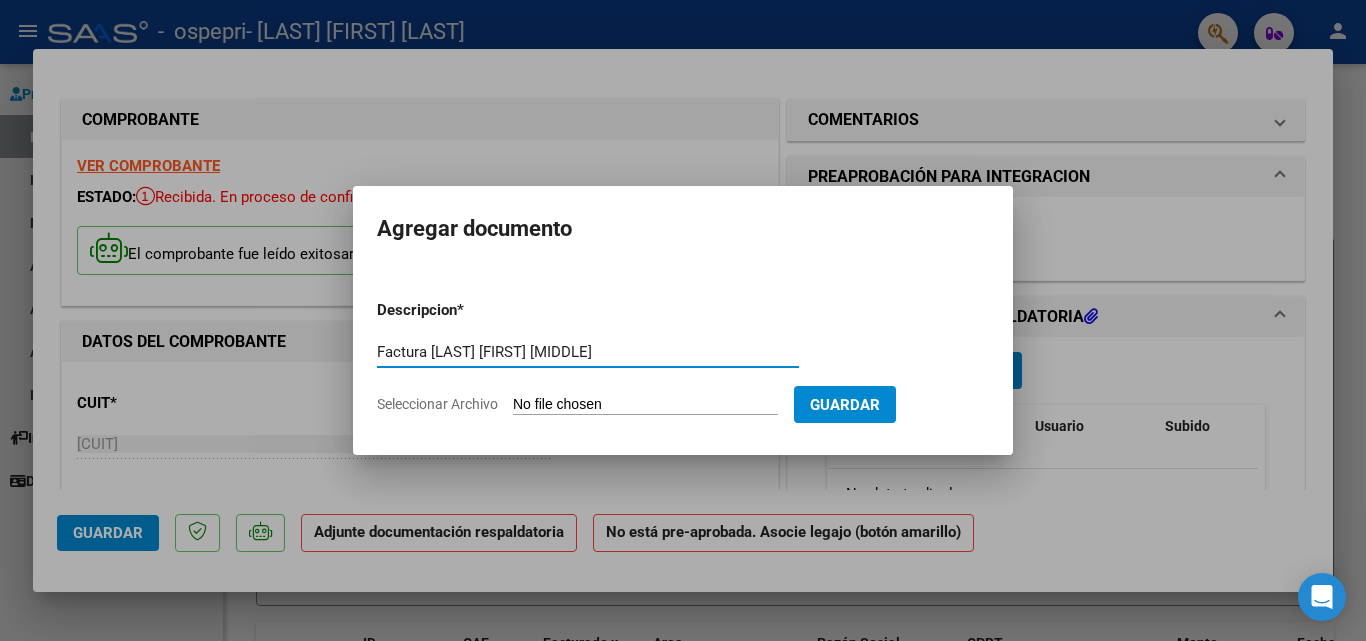 type on "Factura [LAST] [FIRST] [MIDDLE]" 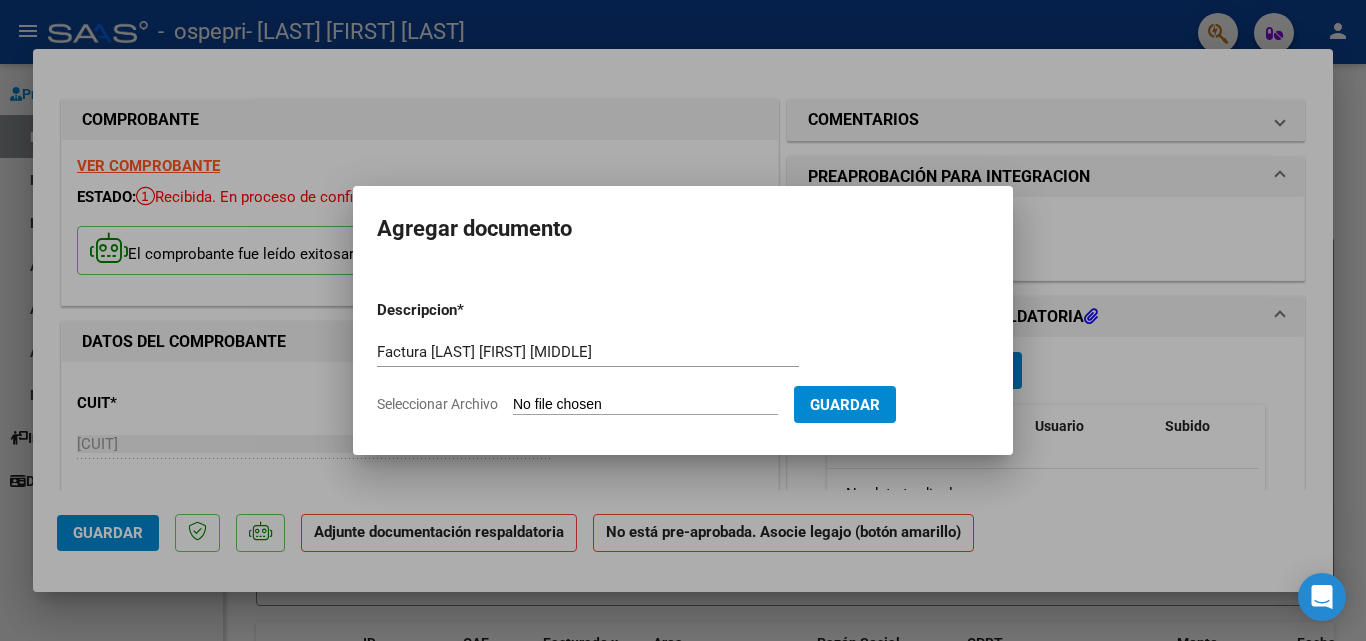 type on "C:\fakepath\[NUMBER]_006_00007_00000563.pdf" 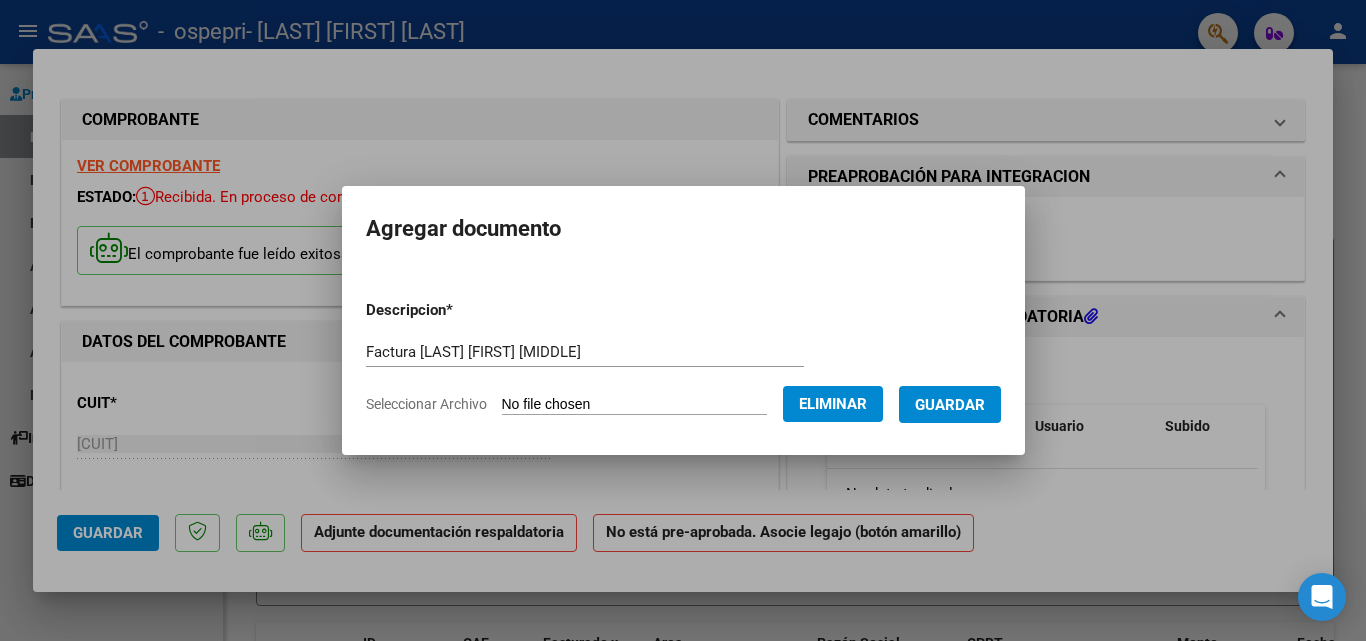 click on "Guardar" at bounding box center [950, 405] 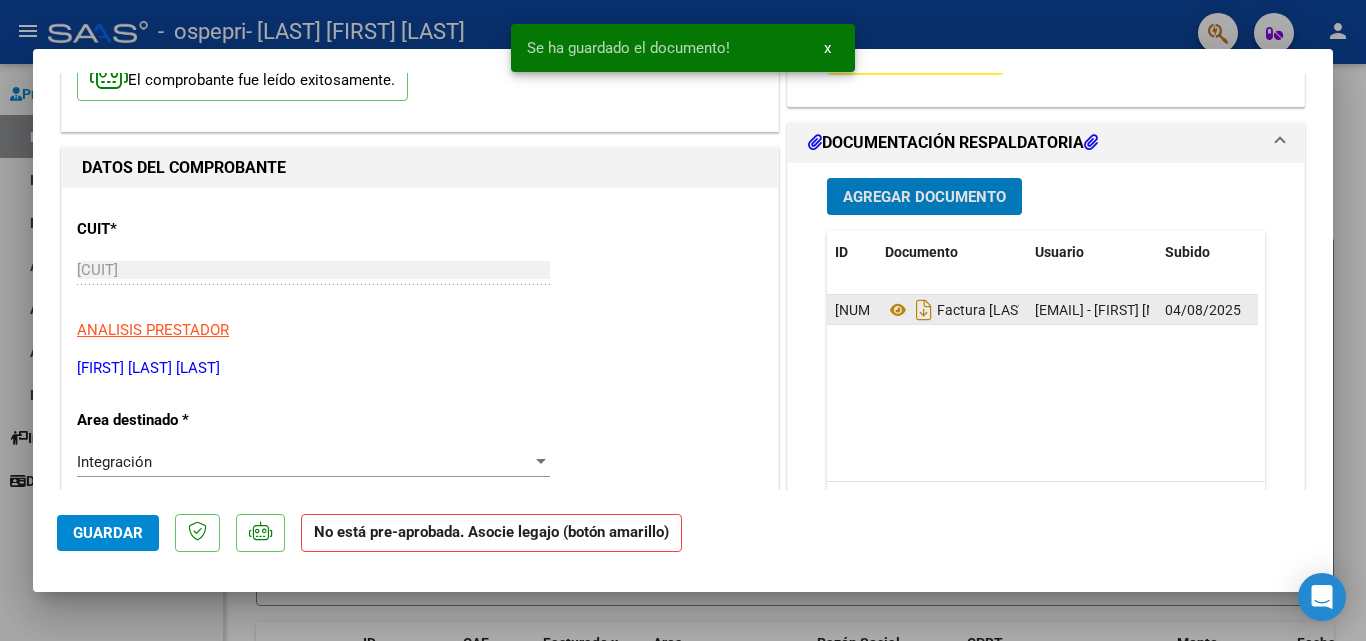 scroll, scrollTop: 200, scrollLeft: 0, axis: vertical 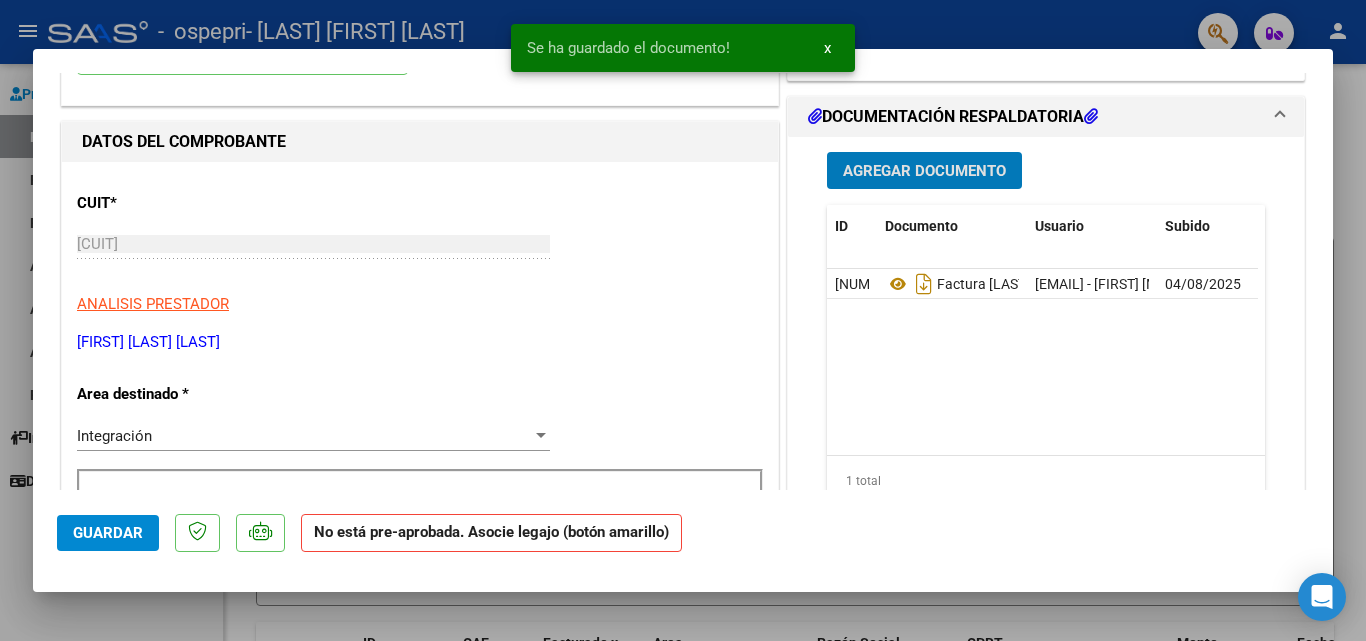 click on "Agregar Documento" at bounding box center (924, 171) 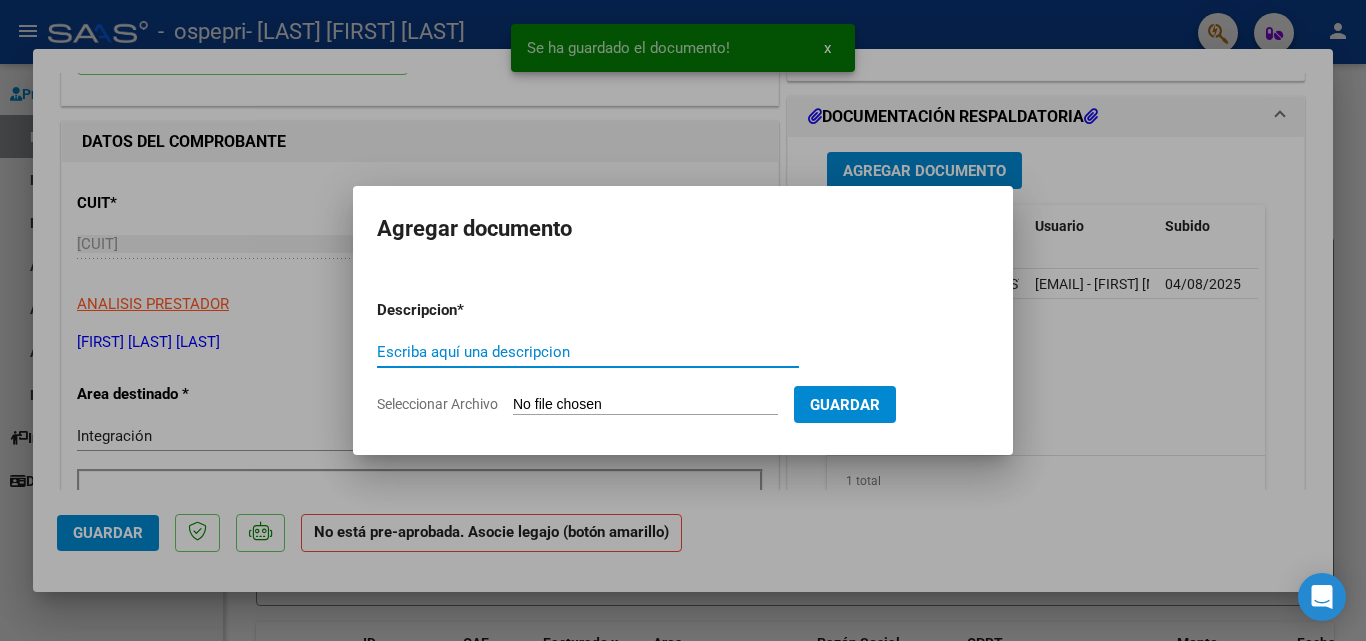 click on "Escriba aquí una descripcion" at bounding box center [588, 352] 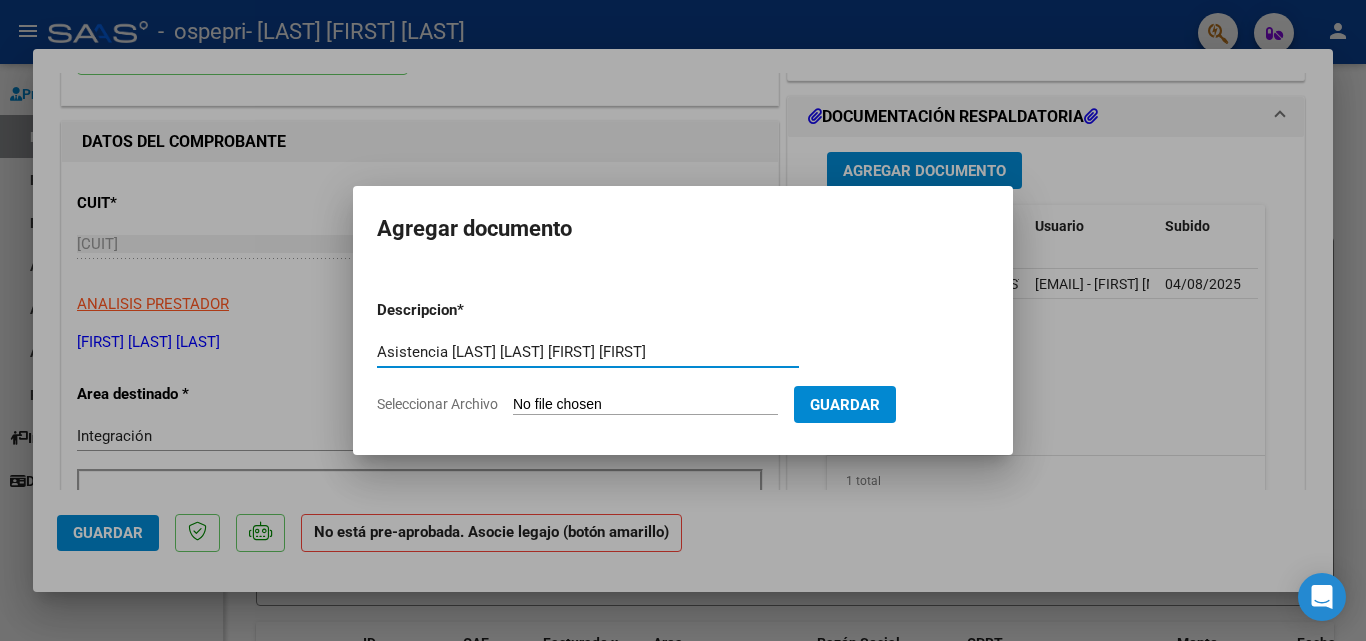 type on "Asistencia [LAST] [LAST] [FIRST] [FIRST]" 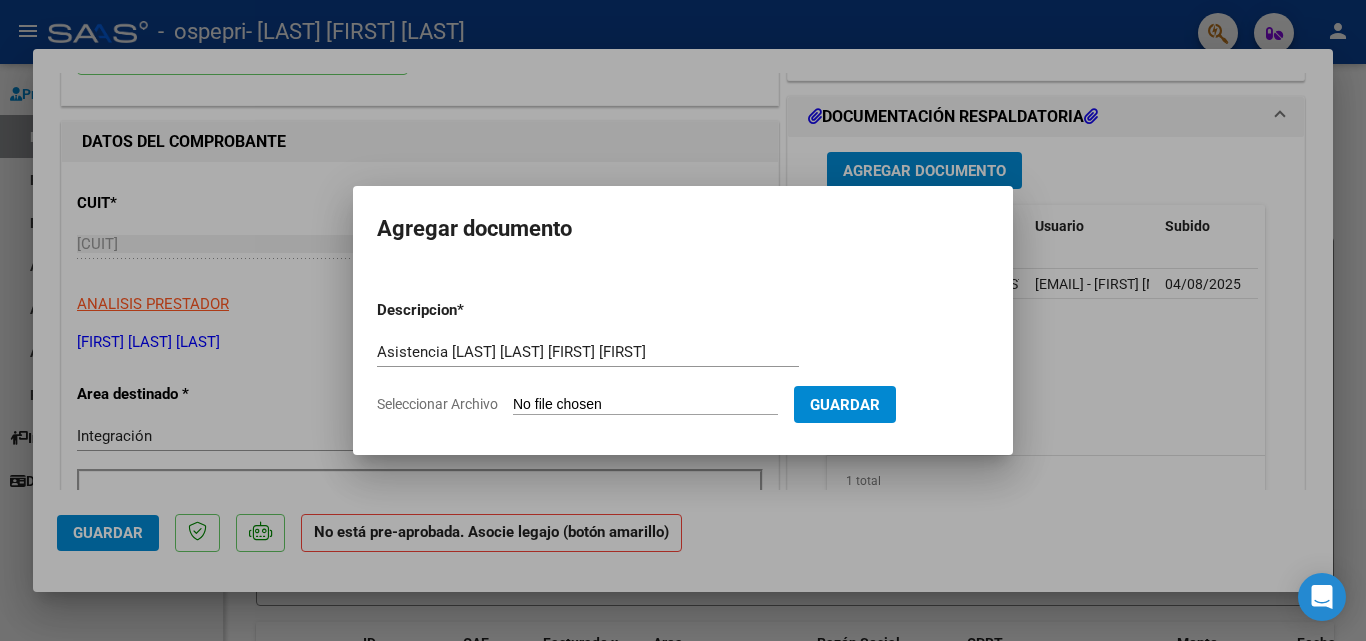 type on "C:\fakepath\Ospepri [LAST] [LAST] [MONTH] [YEAR].pdf" 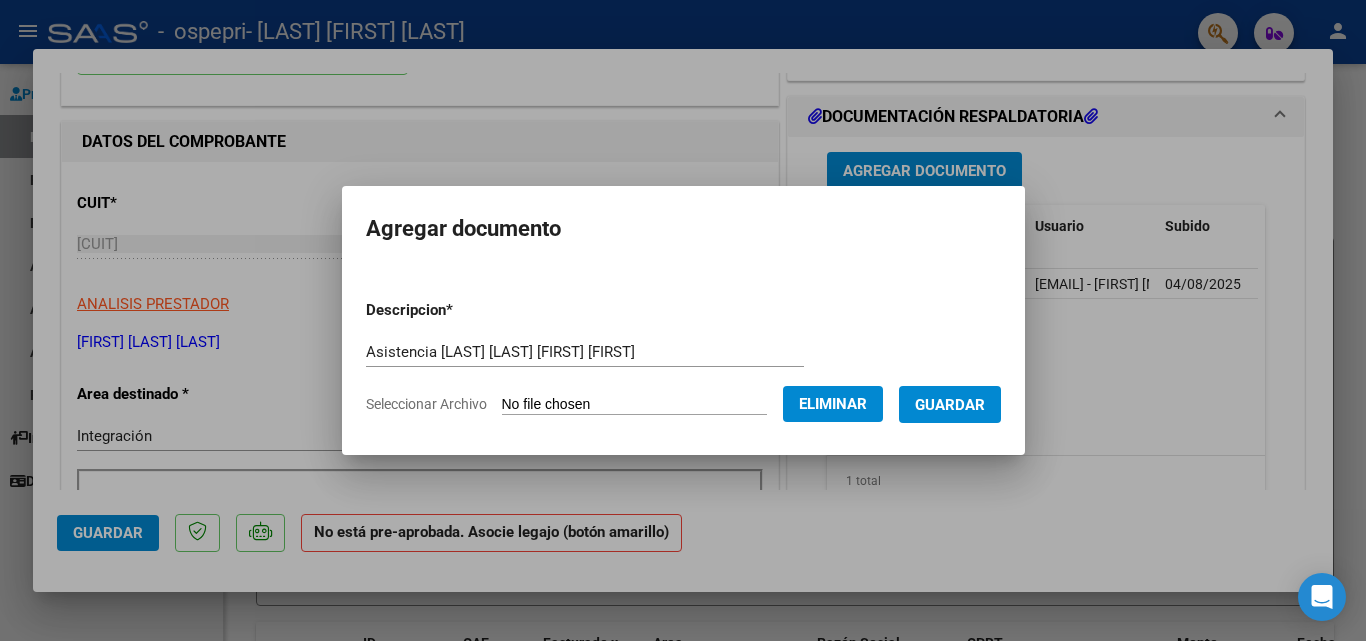 click on "Guardar" at bounding box center (950, 405) 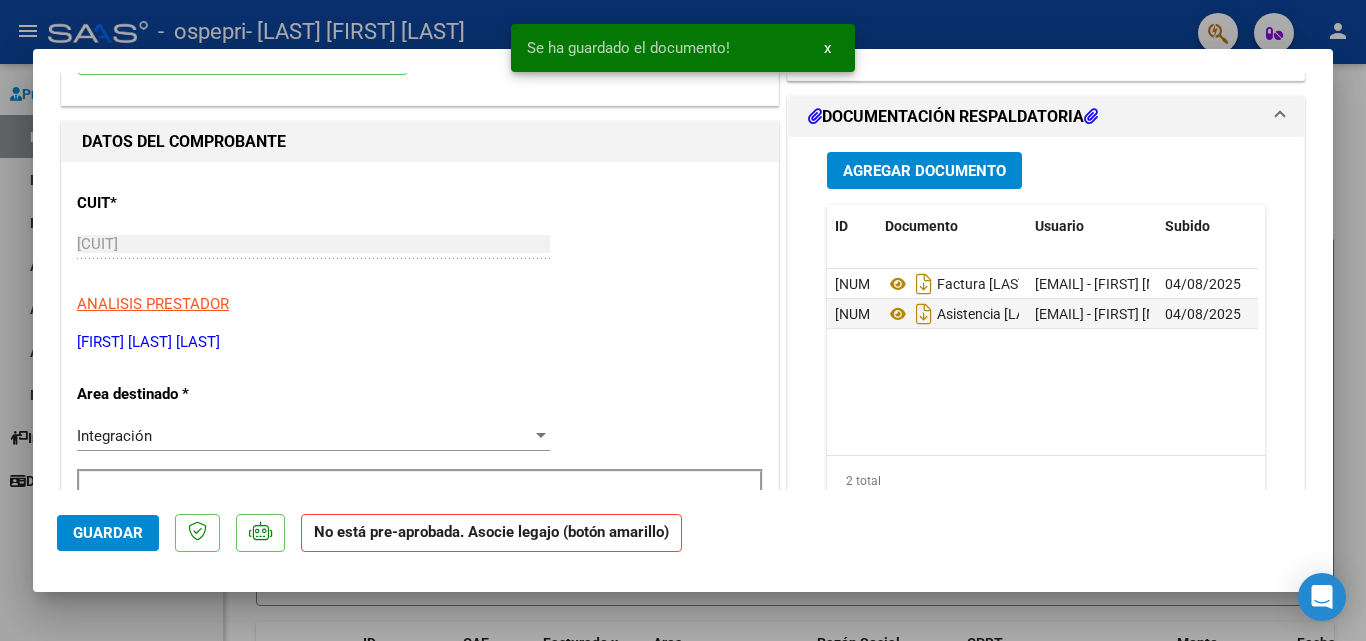 click on "Agregar Documento ID Documento Usuario Subido Acción [NUMBER]  Factura [LAST] [LAST] [FIRST]   [EMAIL] - [FIRST] [LAST]    [DATE]  [NUMBER]  Asistencia [LAST] [LAST] [FIRST]   [EMAIL] - [FIRST] [LAST]    [DATE]   2 total   1" at bounding box center (1046, 336) 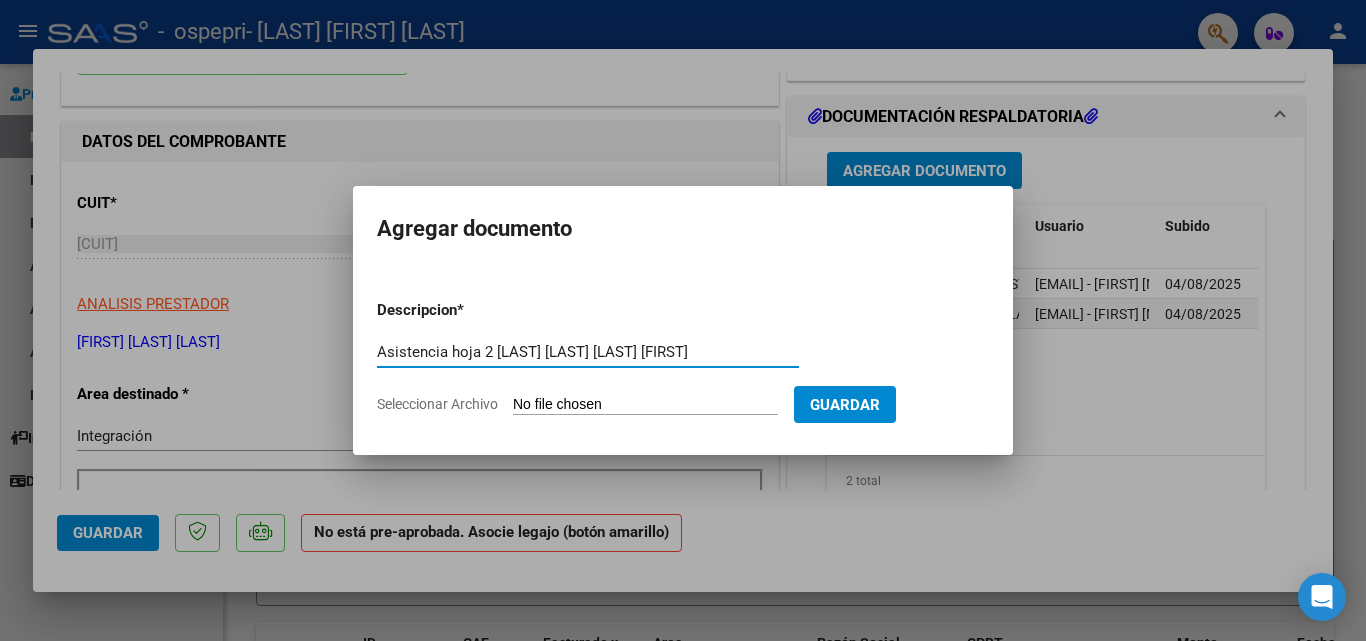type on "Asistencia hoja 2 [LAST] [LAST] [LAST] [FIRST]" 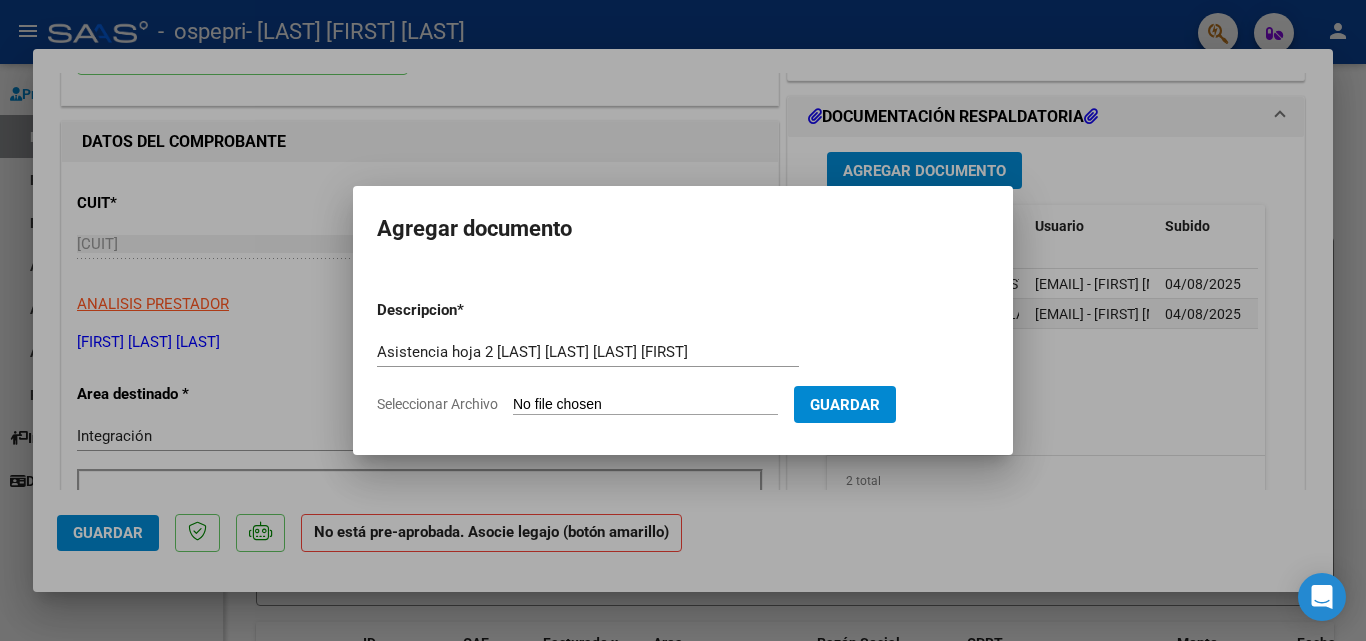 click on "Descripcion  *   Asistencia hoja 2 [LAST] [LAST] [LAST] [FIRST] Escriba aquí una descripcion  Seleccionar Archivo Guardar" at bounding box center (683, 357) 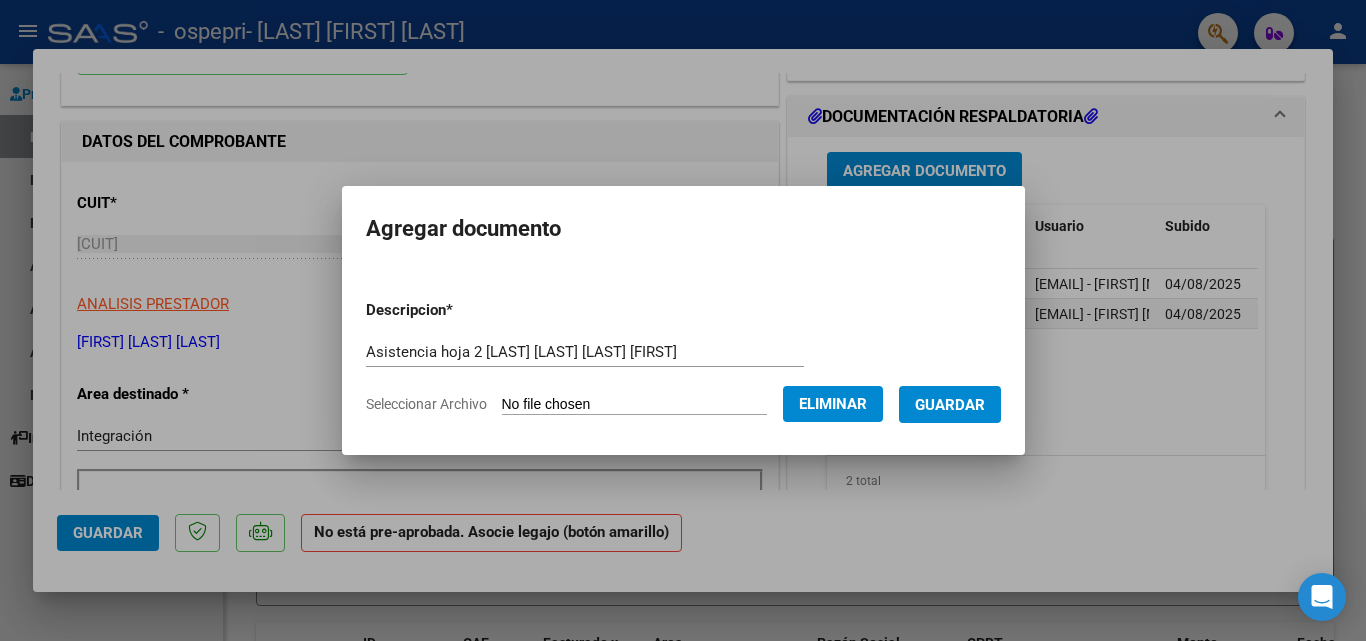 click on "Guardar" at bounding box center (950, 405) 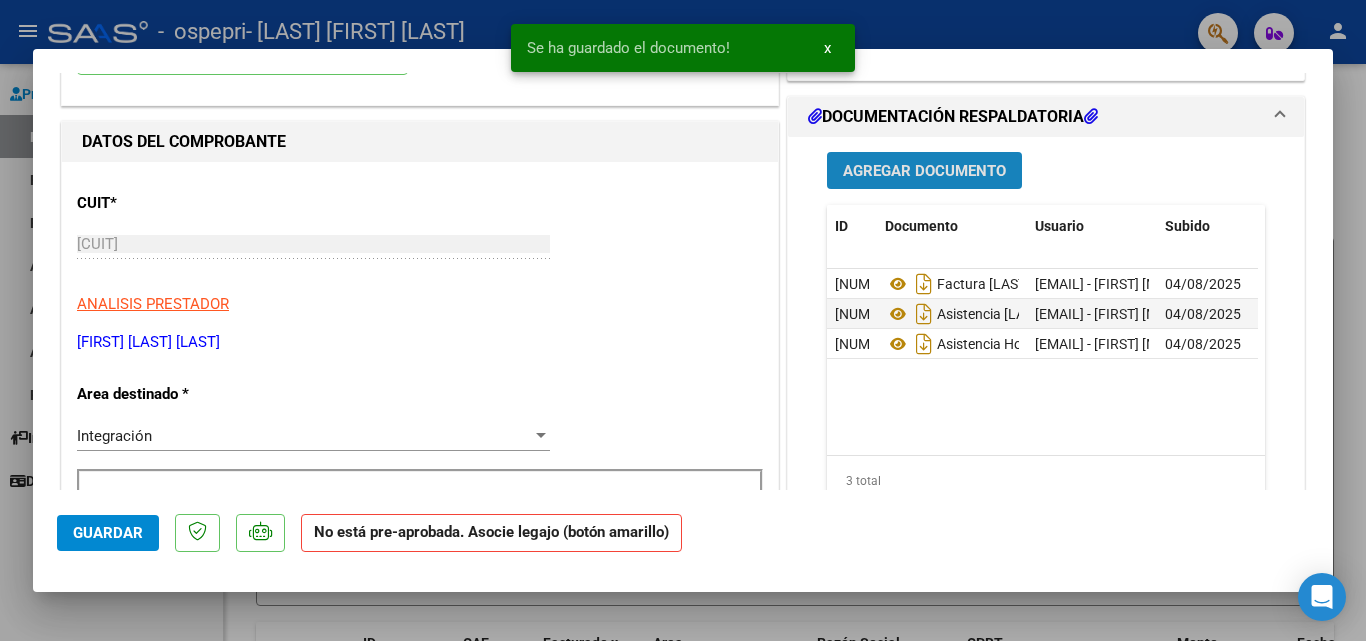 click on "Agregar Documento" at bounding box center (924, 170) 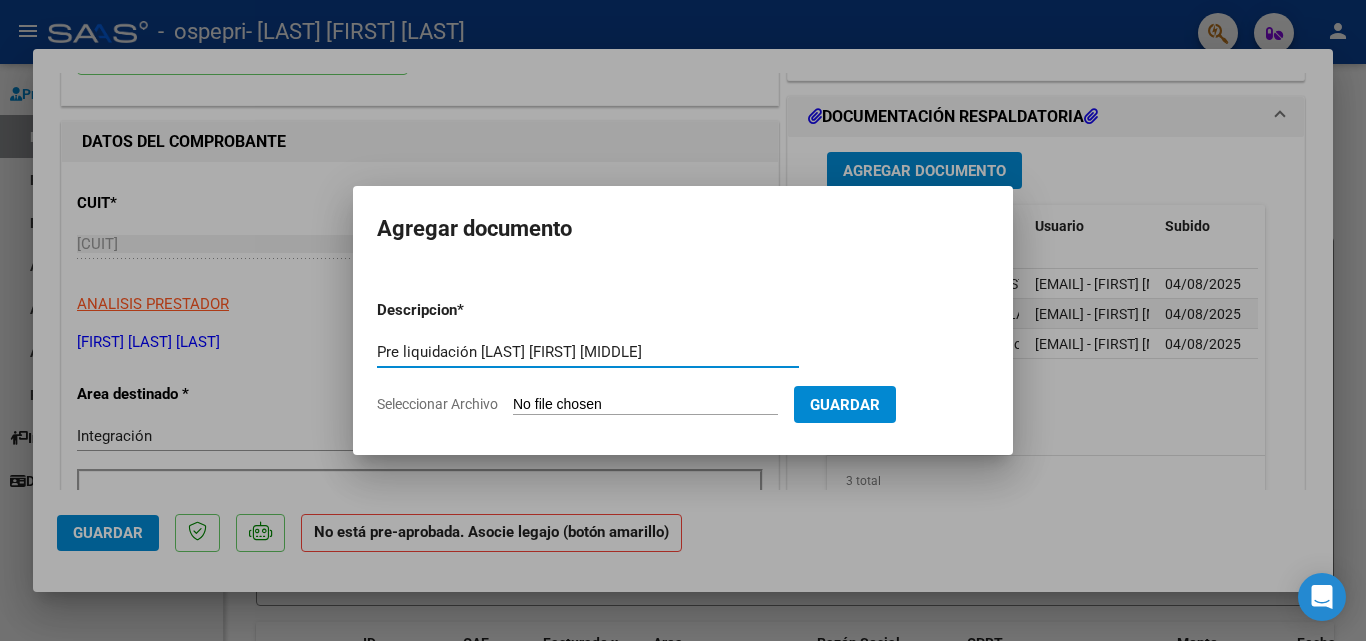 type on "Pre liquidación [LAST] [FIRST] [MIDDLE]" 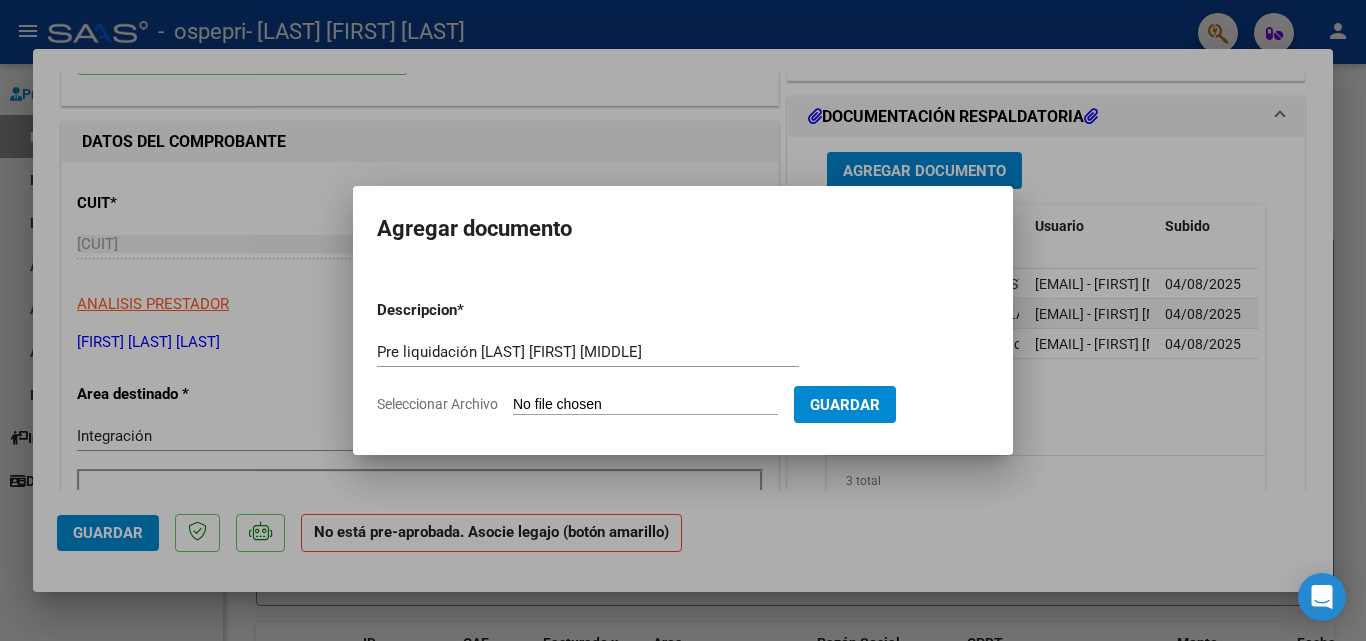 click on "Seleccionar Archivo" at bounding box center [645, 405] 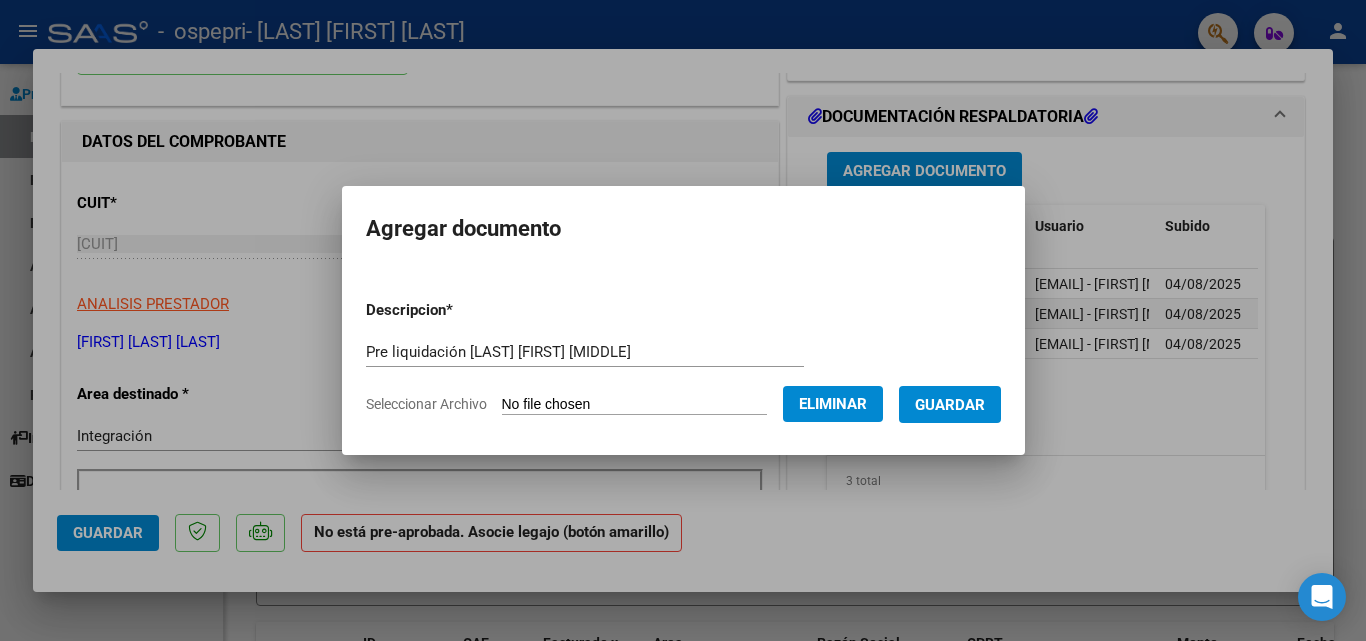 click on "Guardar" at bounding box center [950, 405] 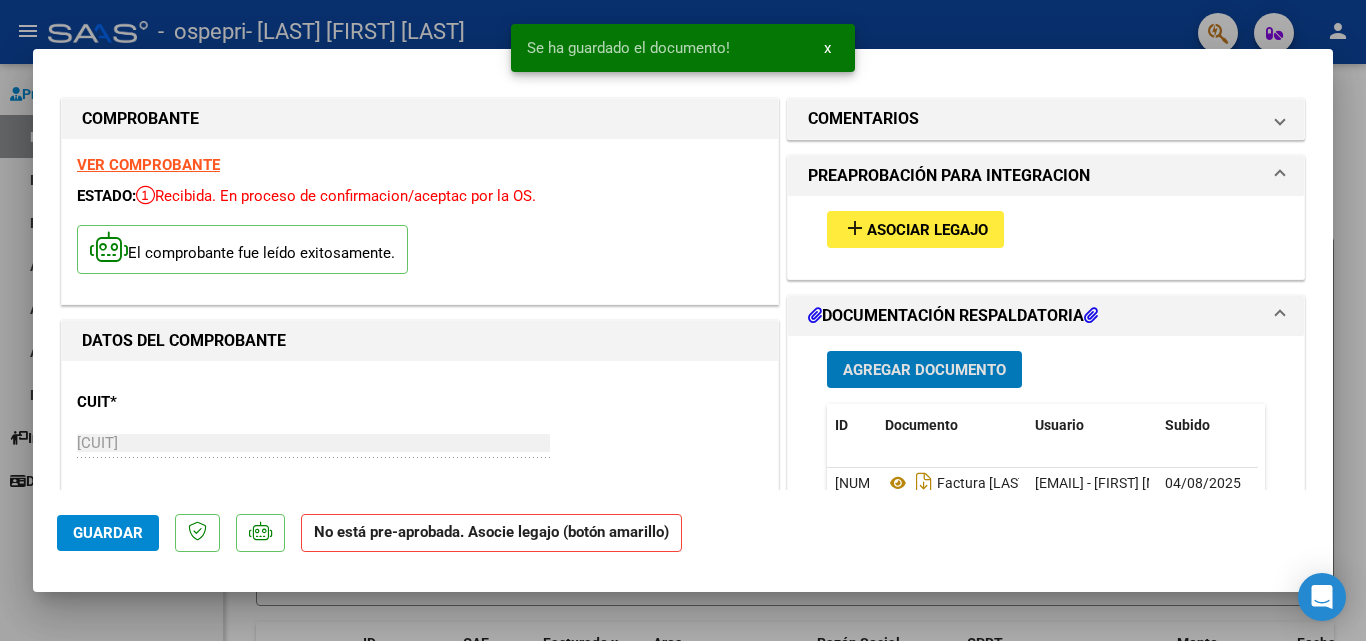 scroll, scrollTop: 0, scrollLeft: 0, axis: both 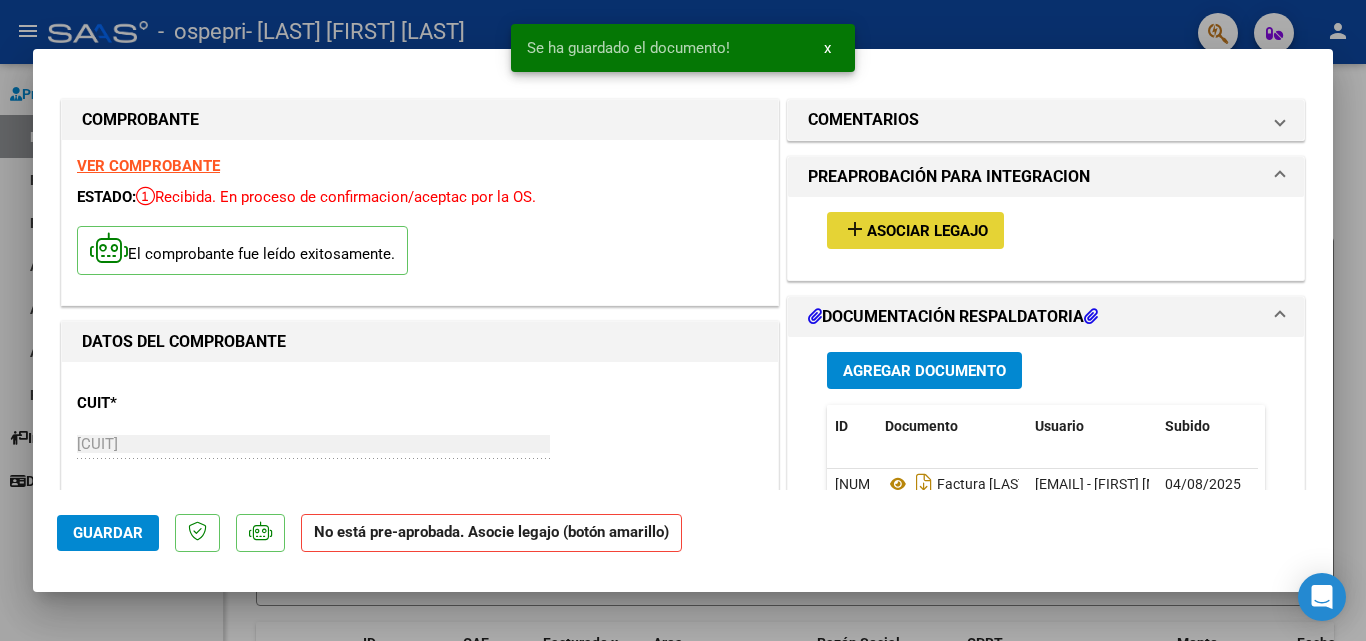 click on "Asociar Legajo" at bounding box center (927, 231) 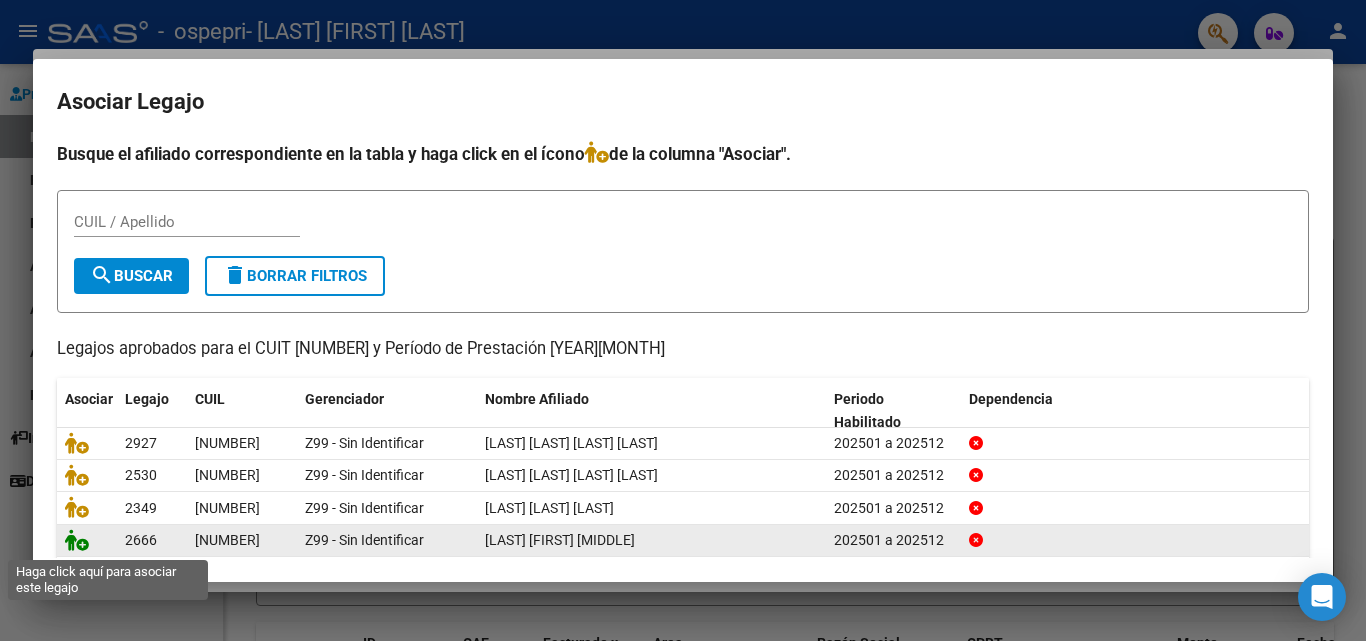 click 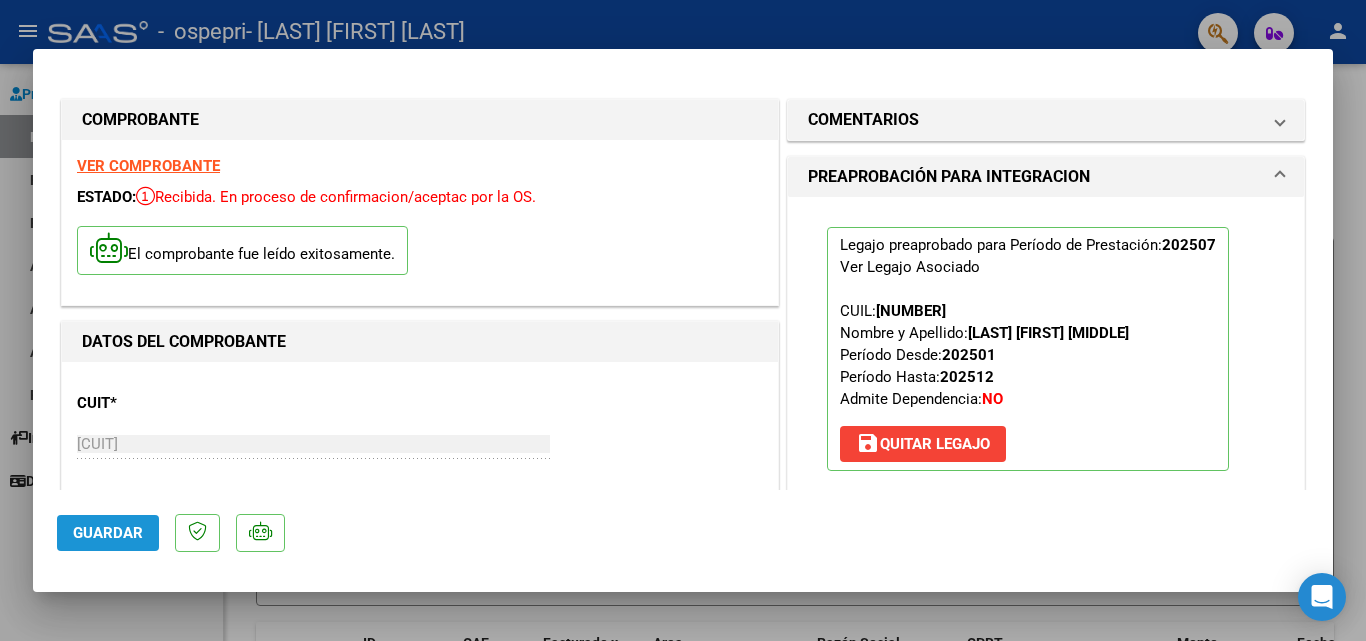 click on "Guardar" 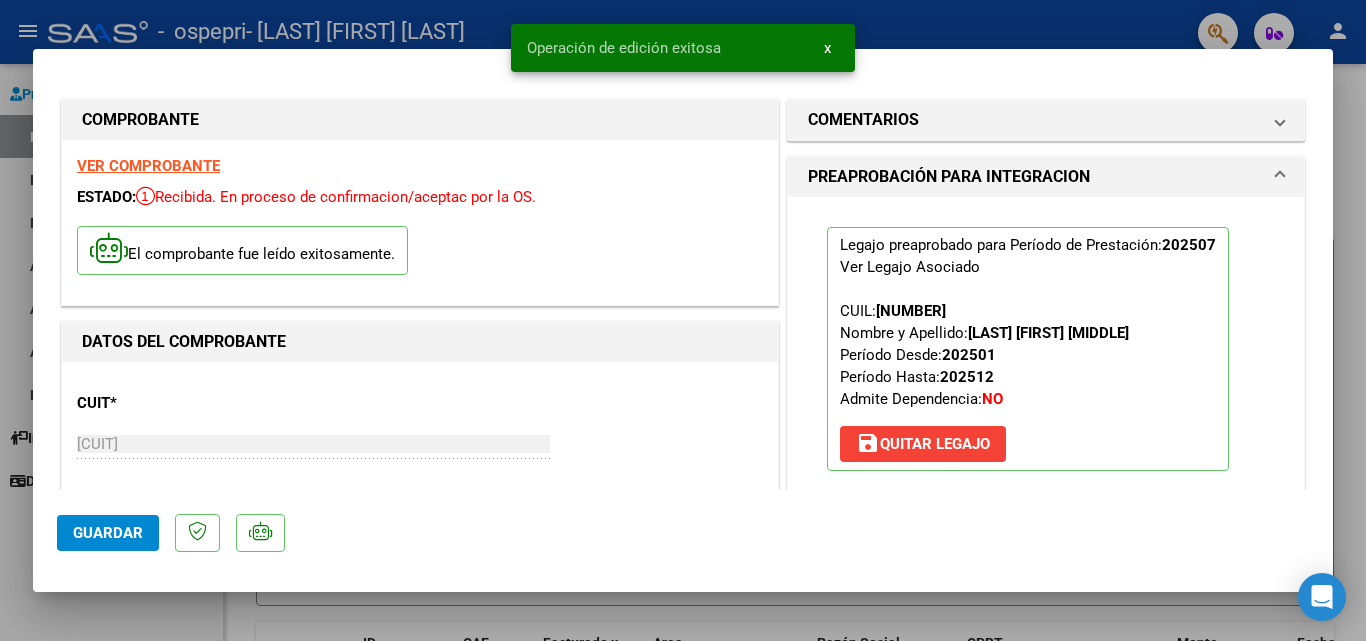 click on "x" at bounding box center [827, 48] 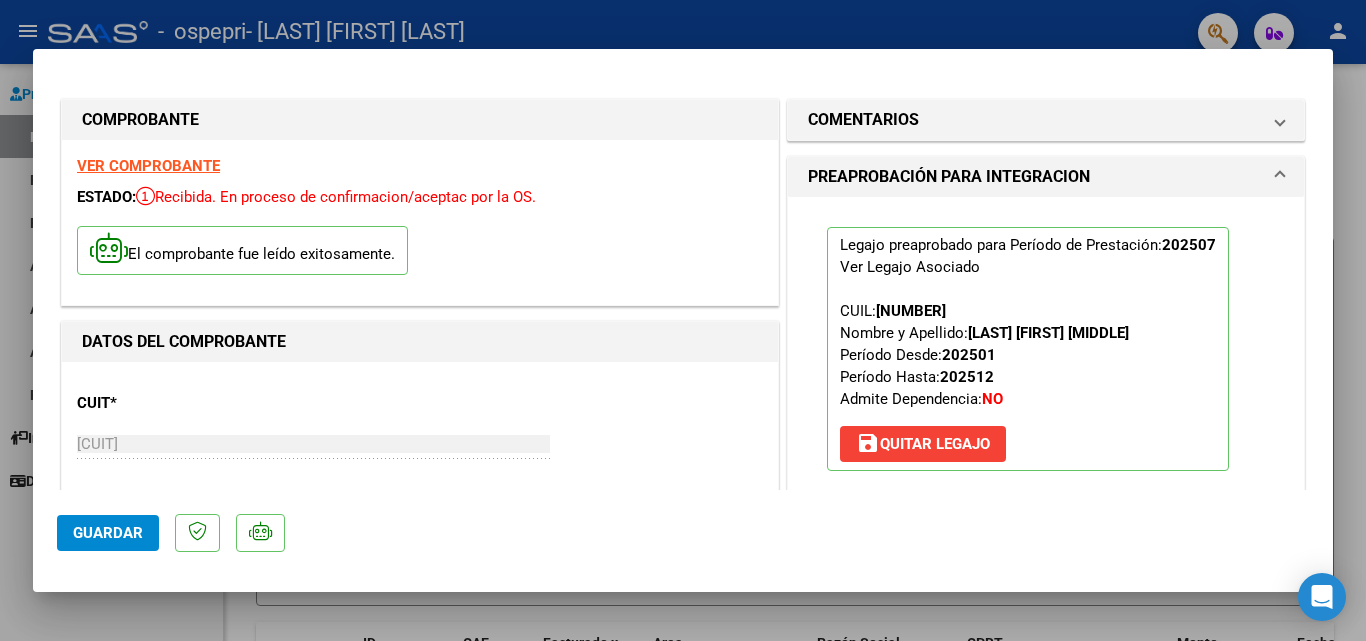 click at bounding box center (683, 320) 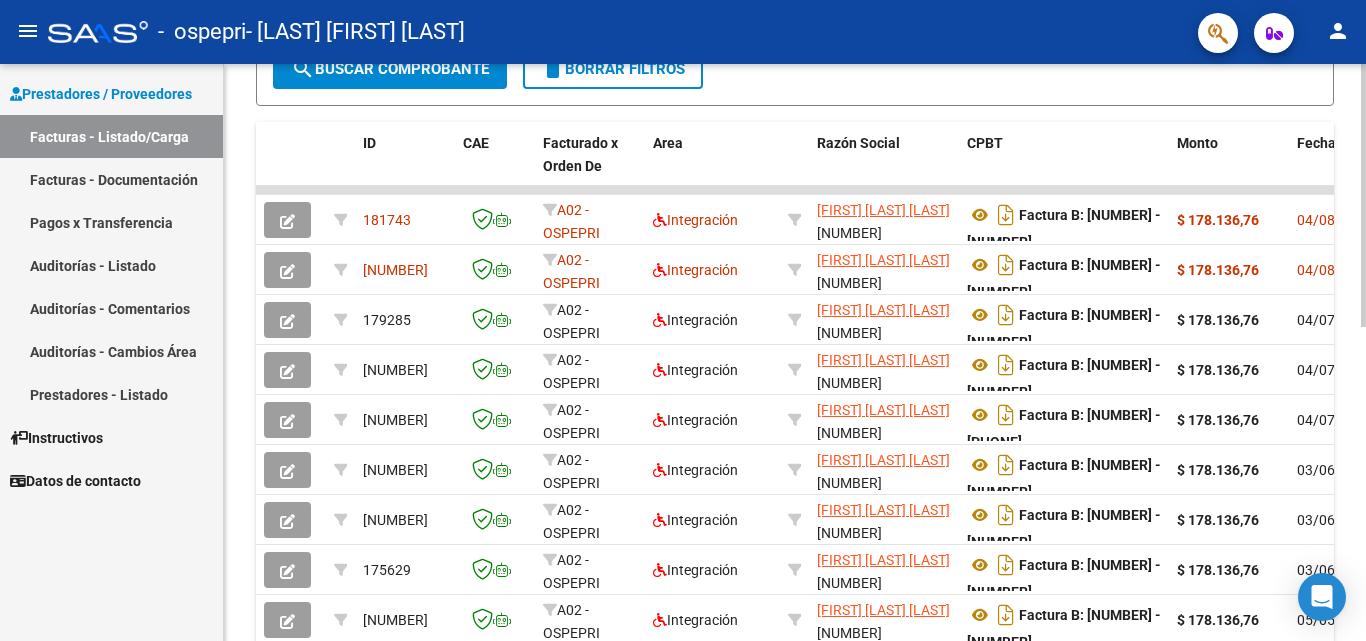 scroll, scrollTop: 0, scrollLeft: 0, axis: both 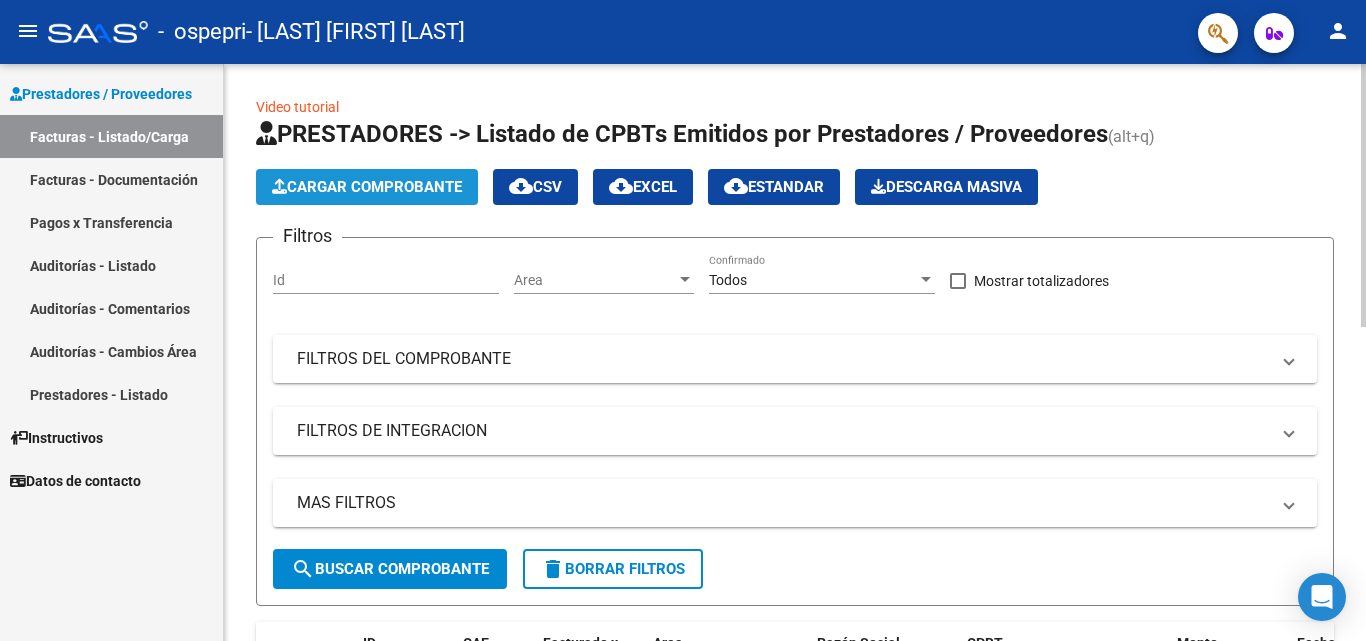 click on "Cargar Comprobante" 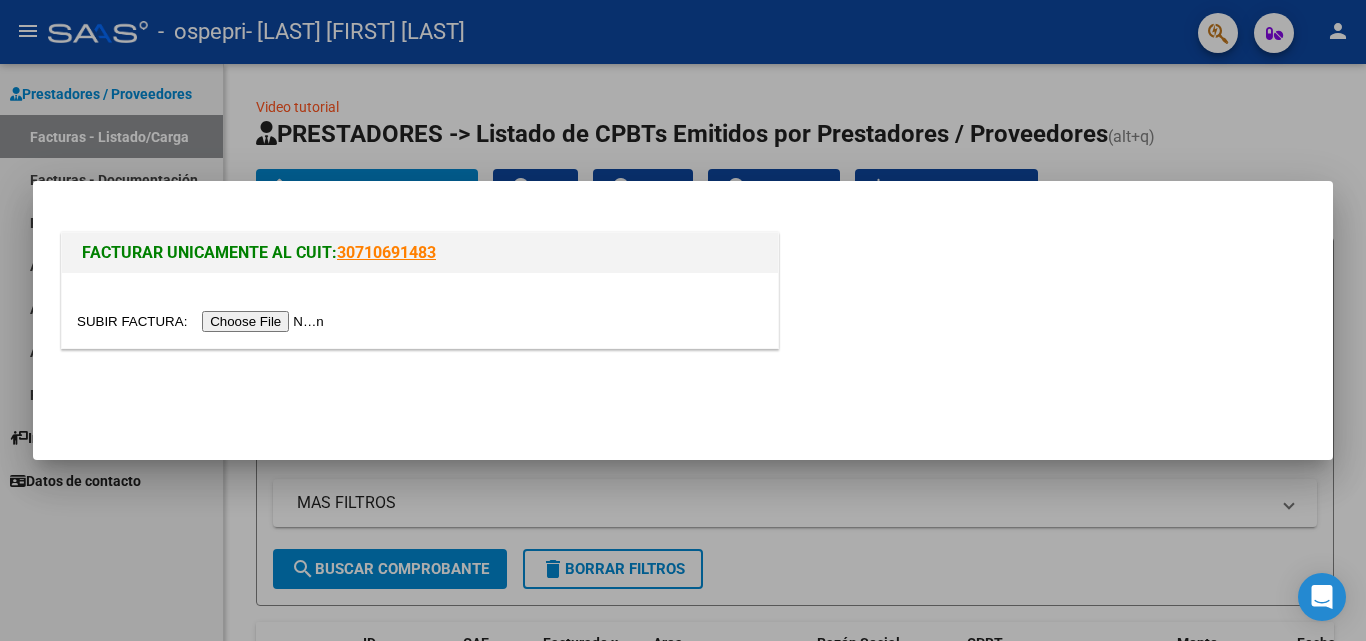 click at bounding box center (203, 321) 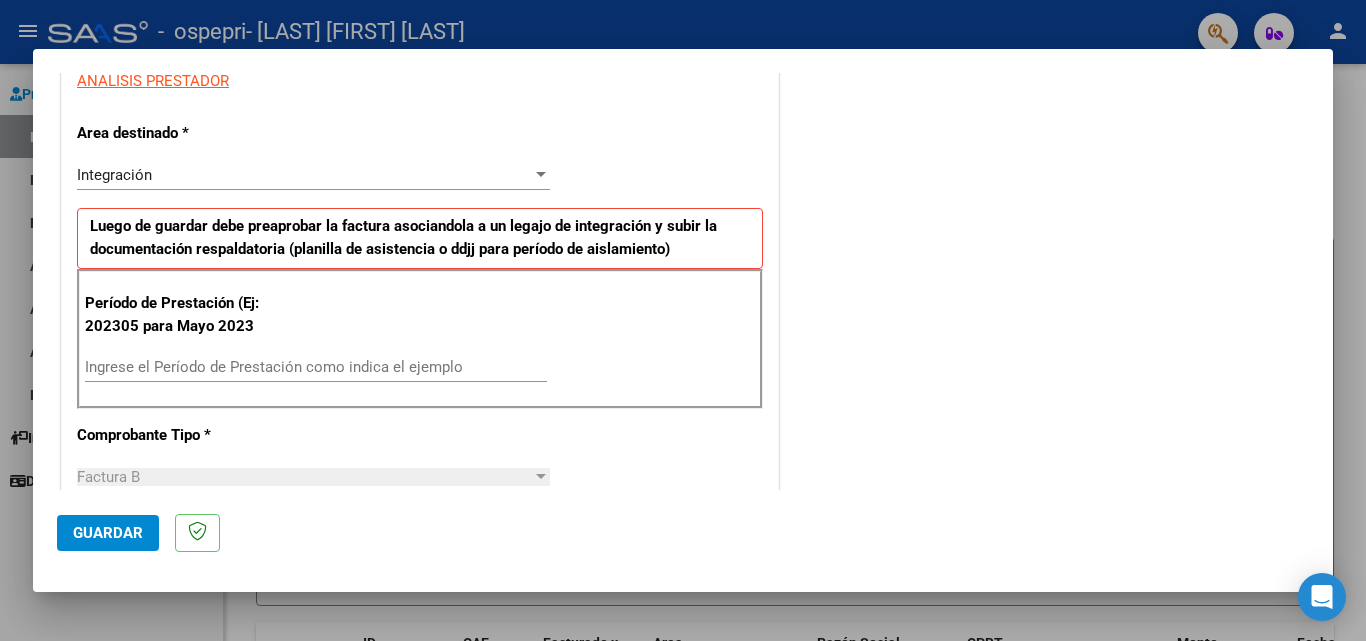 scroll, scrollTop: 400, scrollLeft: 0, axis: vertical 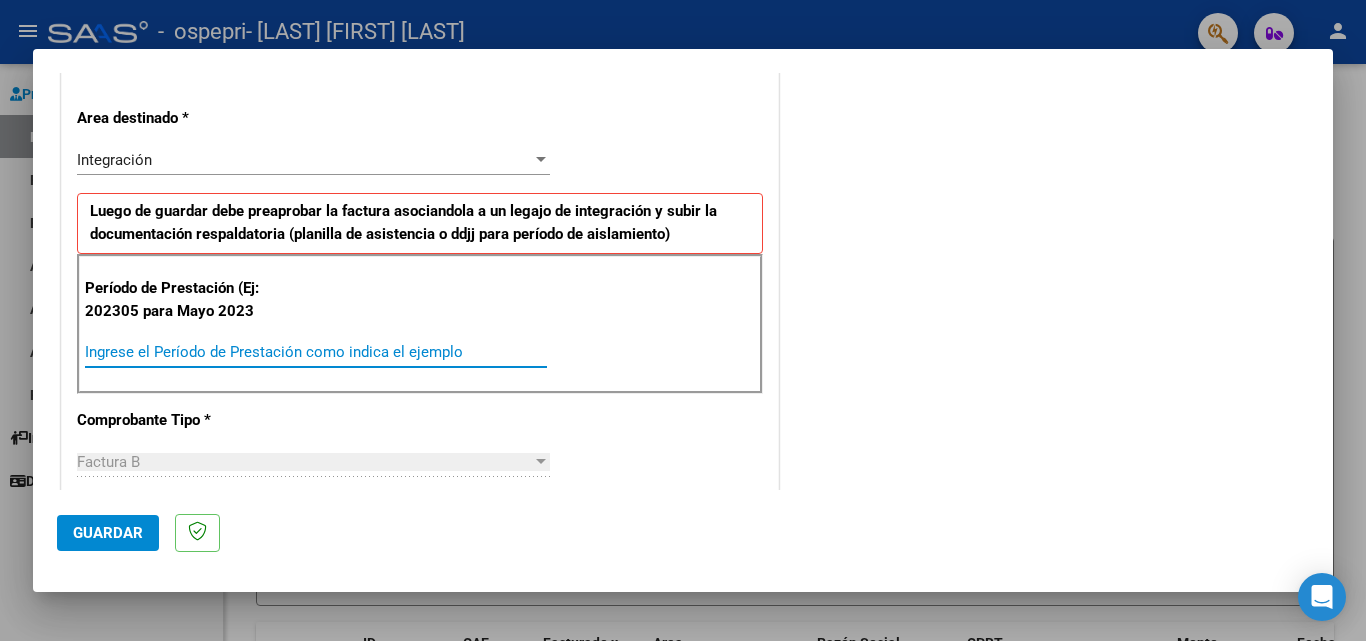 click on "Ingrese el Período de Prestación como indica el ejemplo" at bounding box center (316, 352) 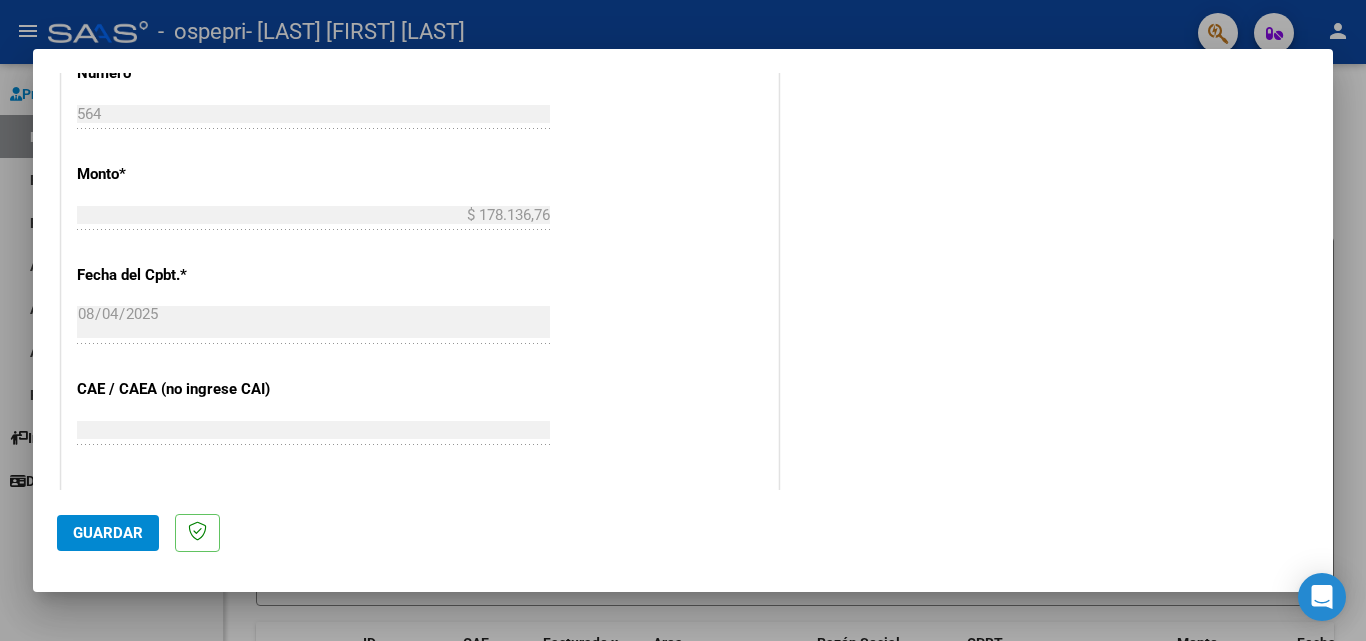scroll, scrollTop: 1000, scrollLeft: 0, axis: vertical 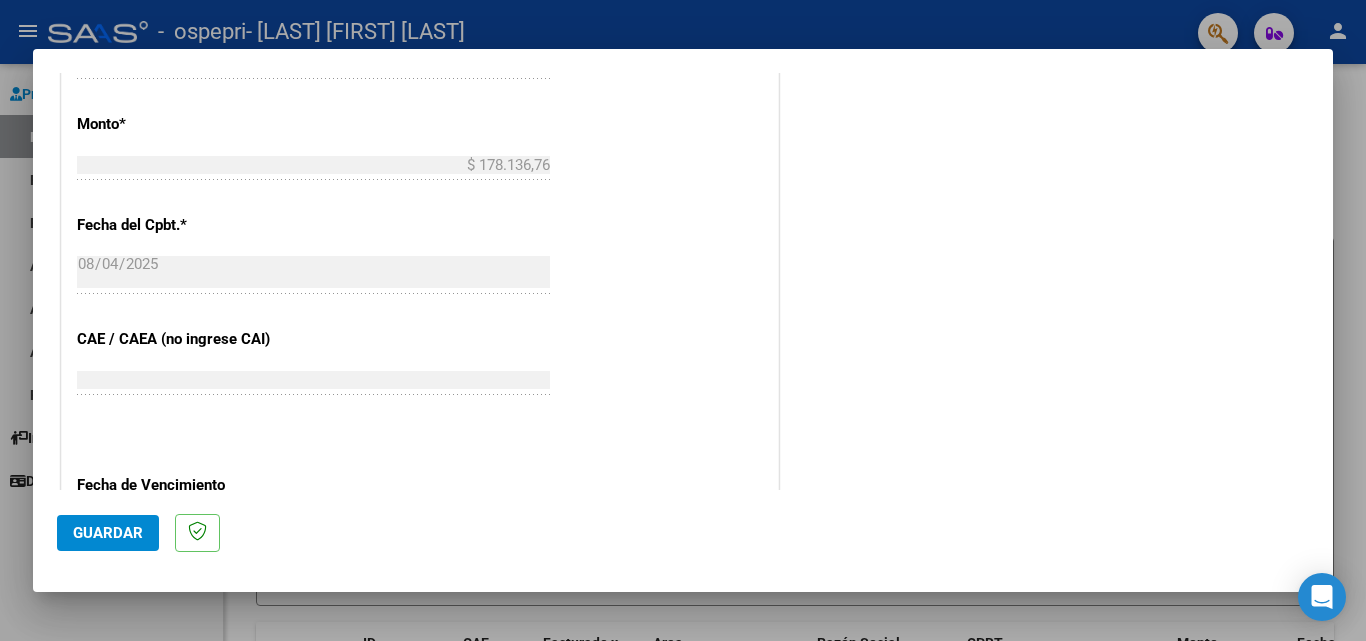type on "202507" 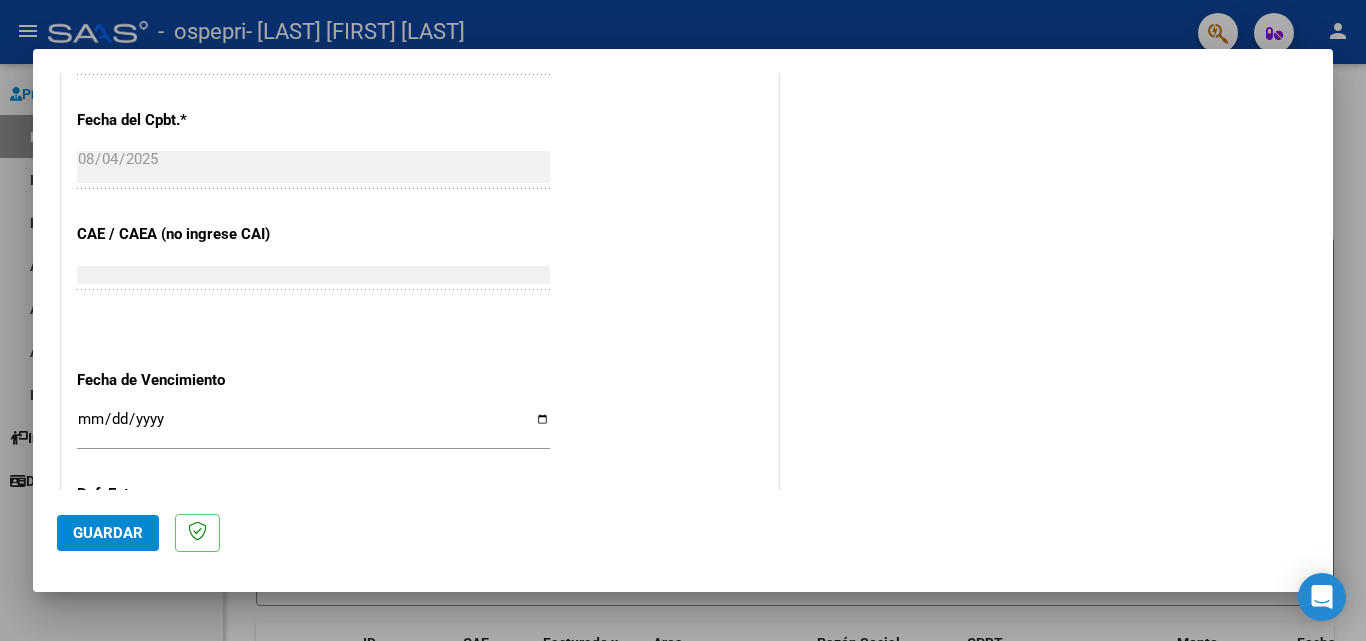 scroll, scrollTop: 1200, scrollLeft: 0, axis: vertical 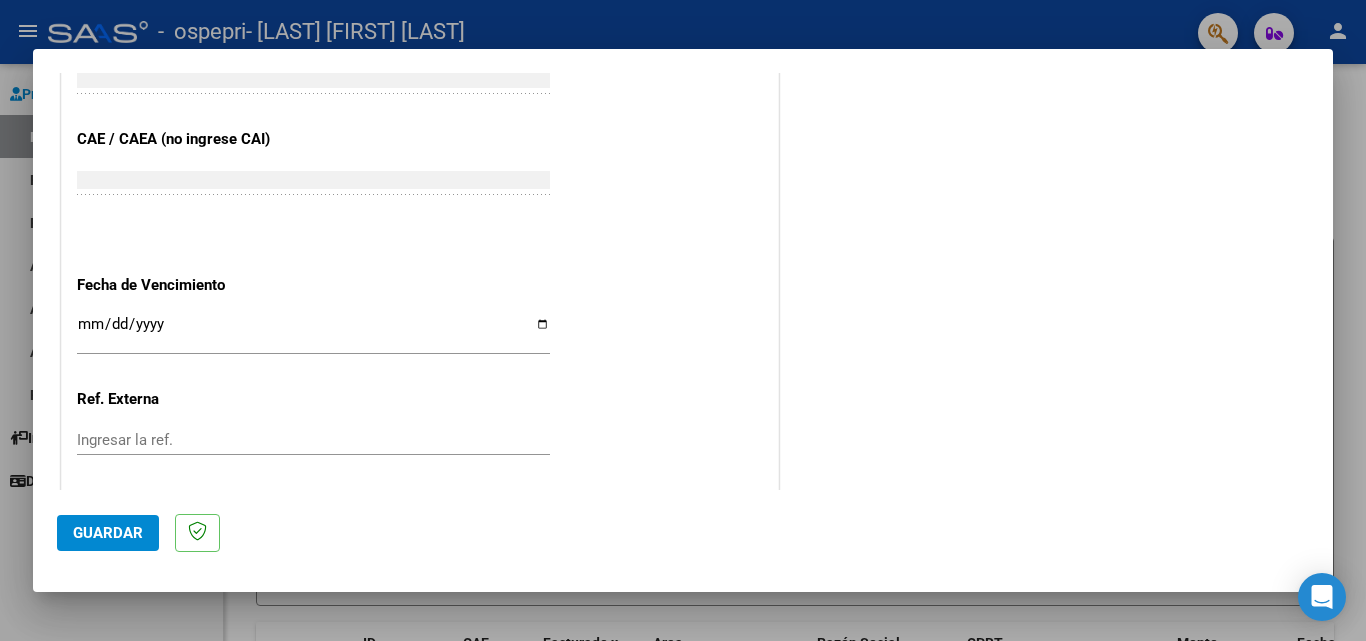 click on "Ingresar la fecha" at bounding box center (313, 332) 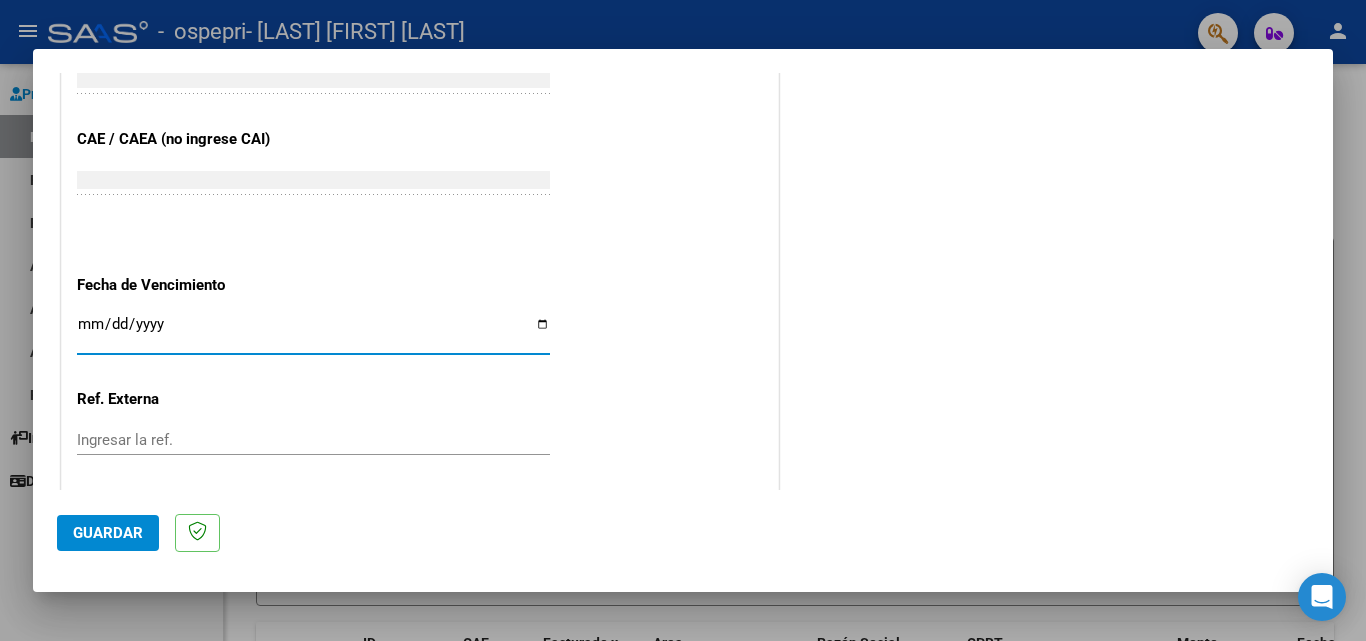 click on "Ingresar la fecha" at bounding box center [313, 332] 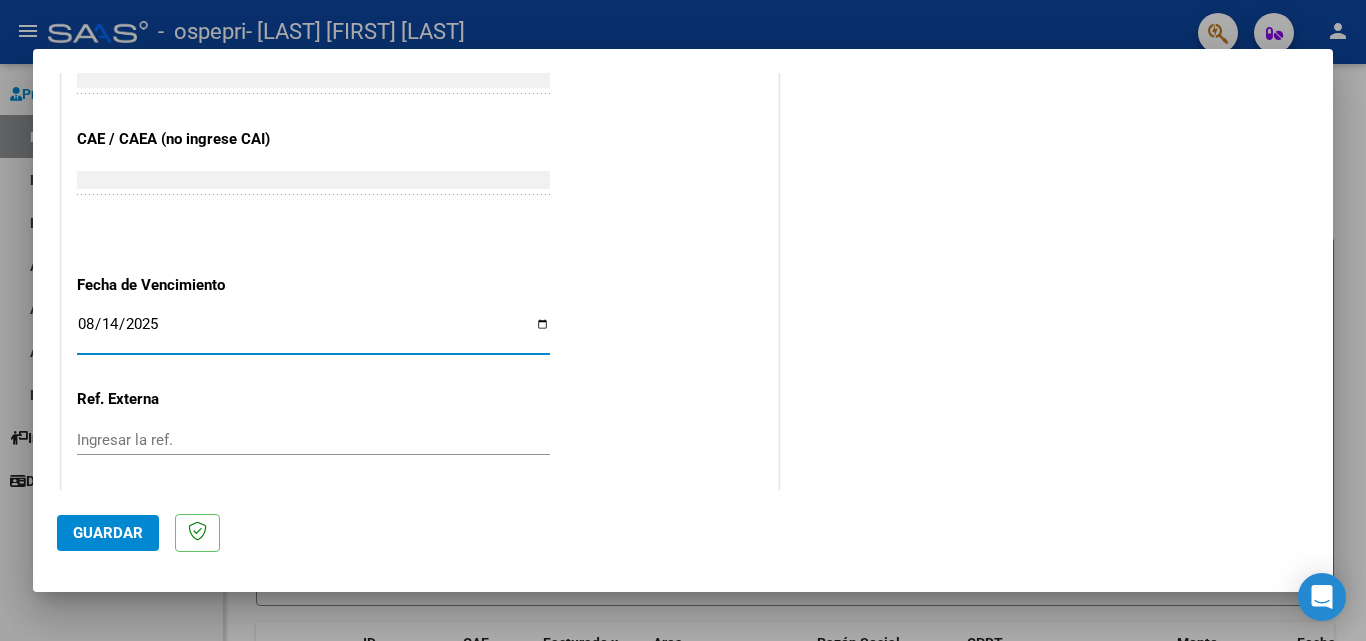 type on "2025-08-14" 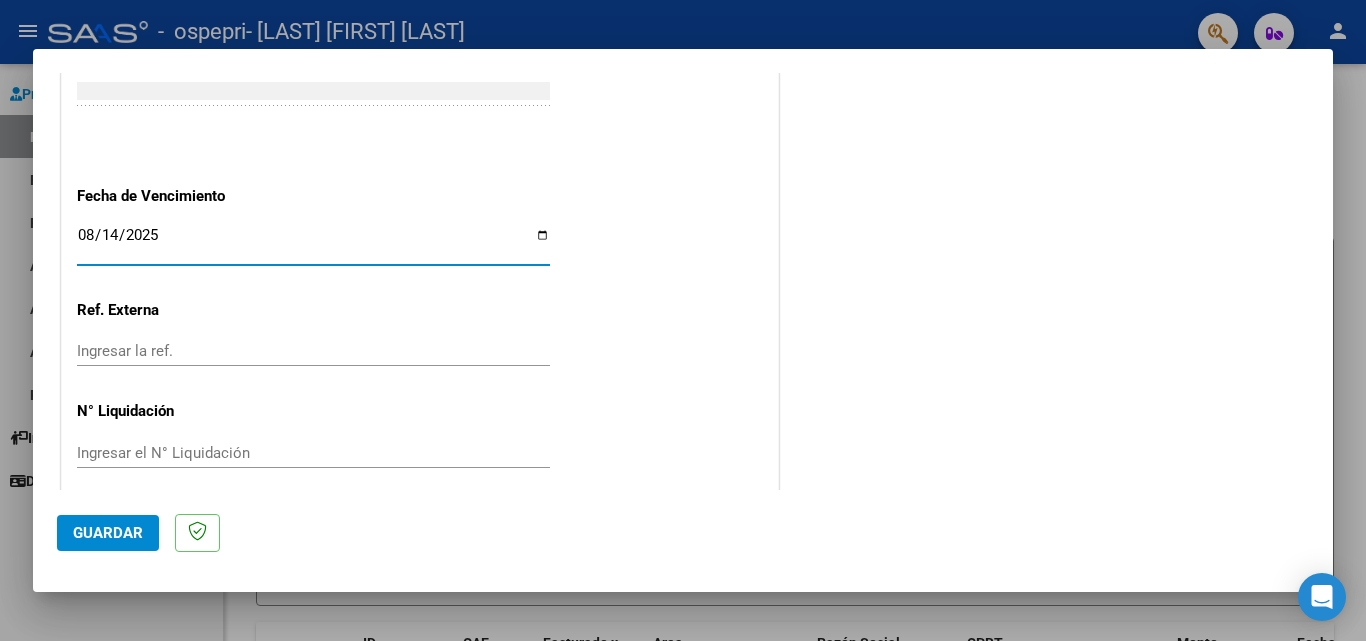 scroll, scrollTop: 1305, scrollLeft: 0, axis: vertical 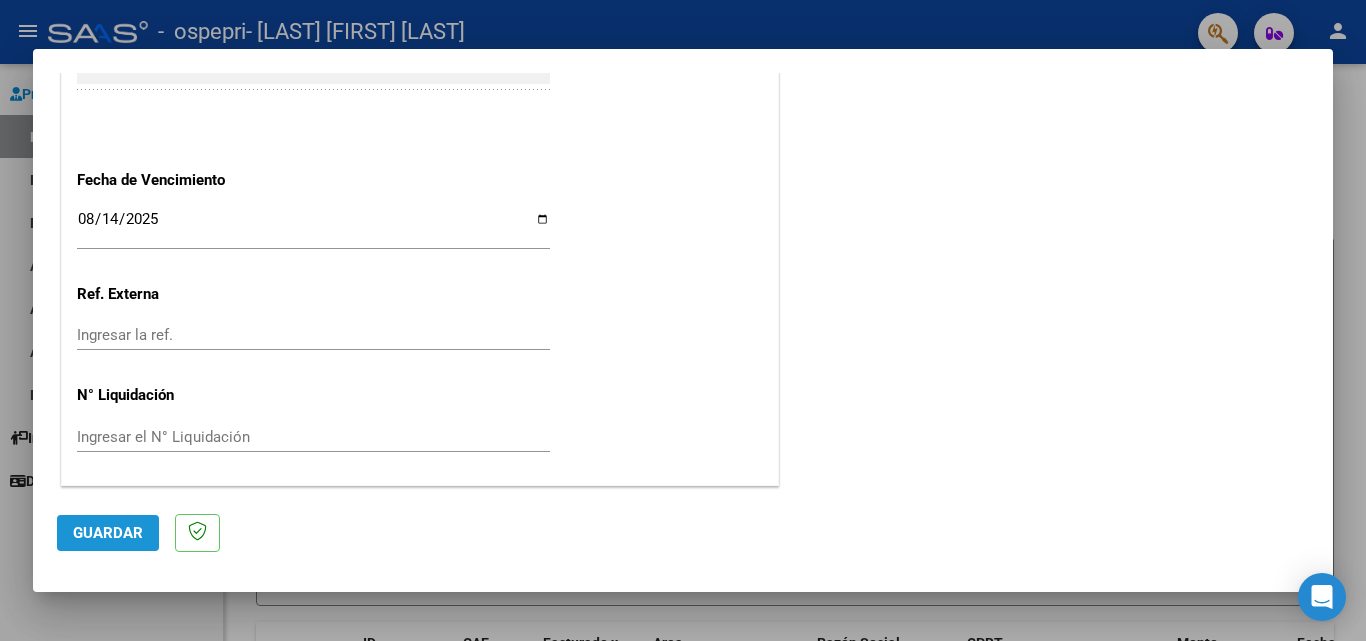 click on "Guardar" 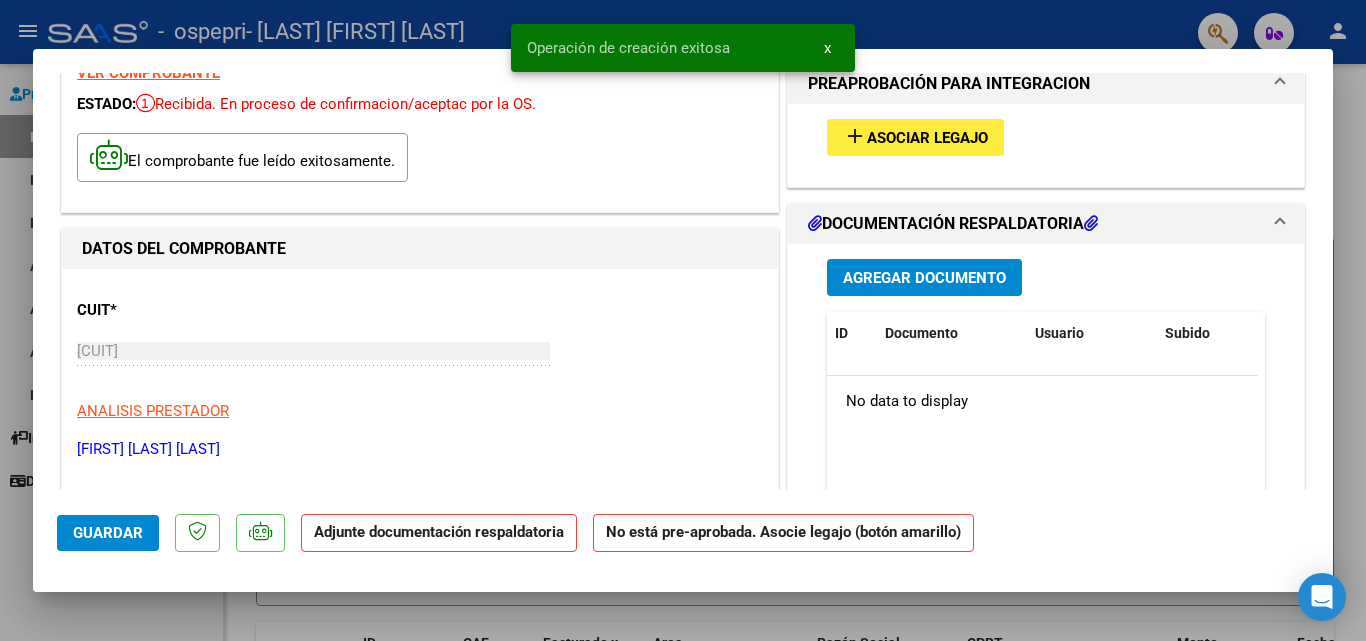 scroll, scrollTop: 200, scrollLeft: 0, axis: vertical 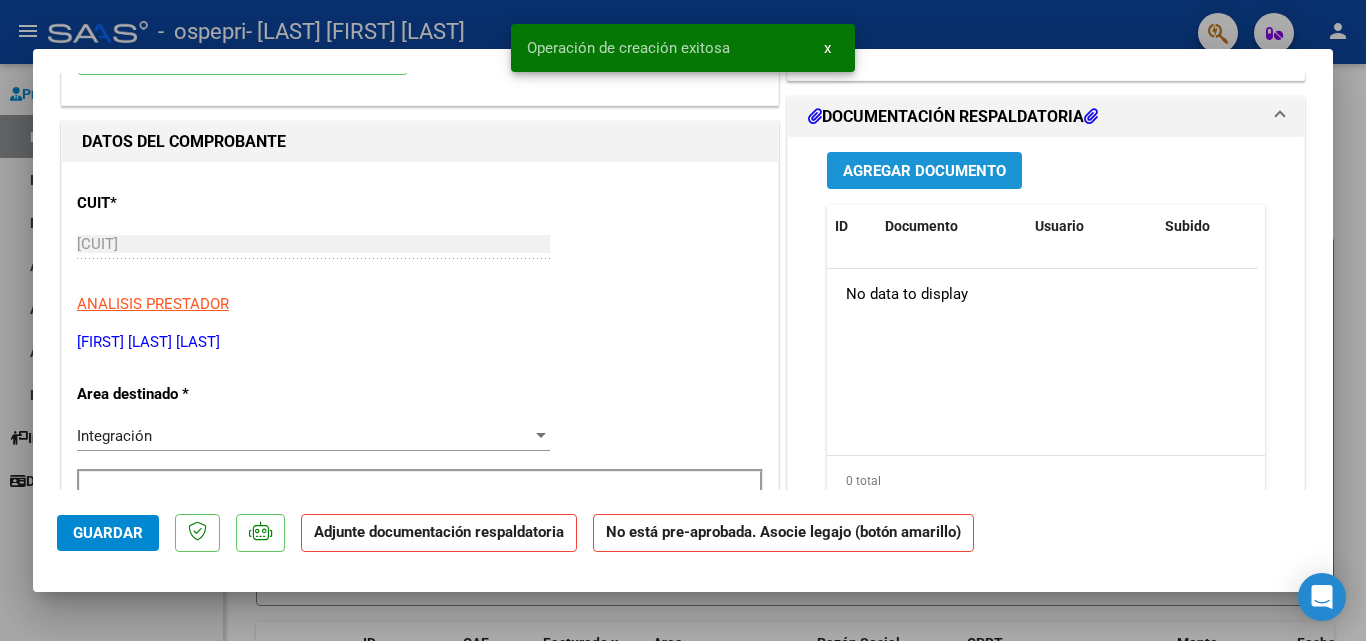 click on "Agregar Documento" at bounding box center (924, 170) 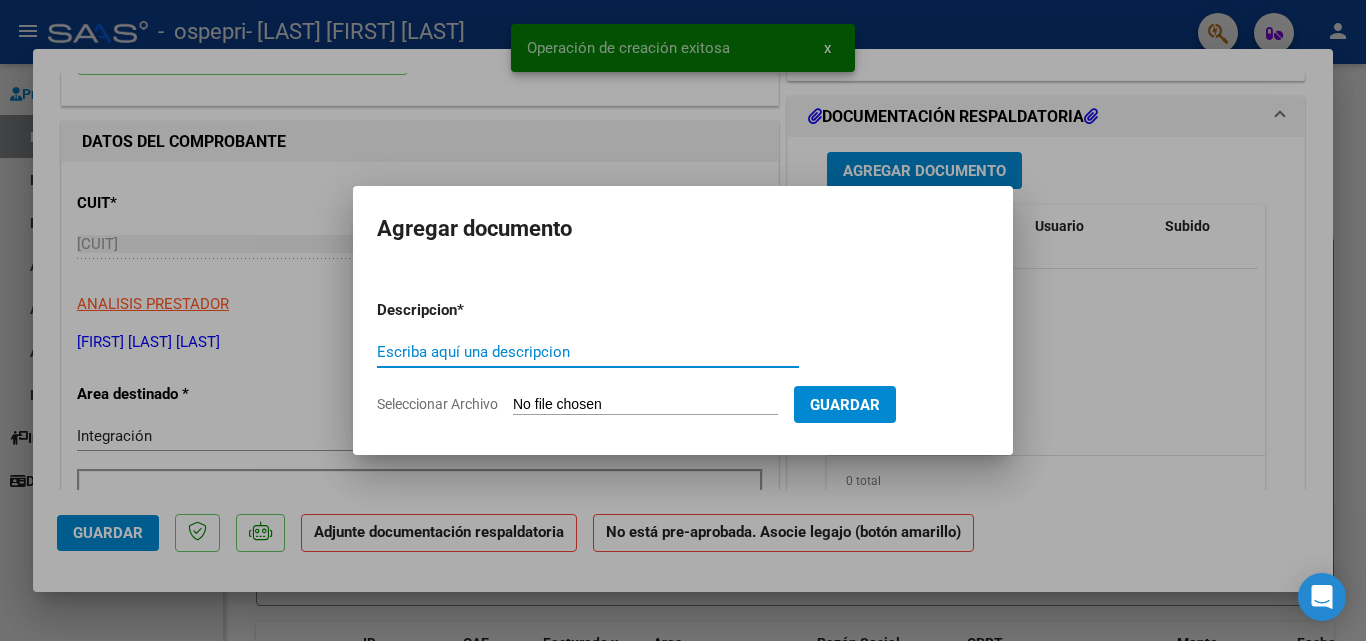 click on "Escriba aquí una descripcion" at bounding box center [588, 352] 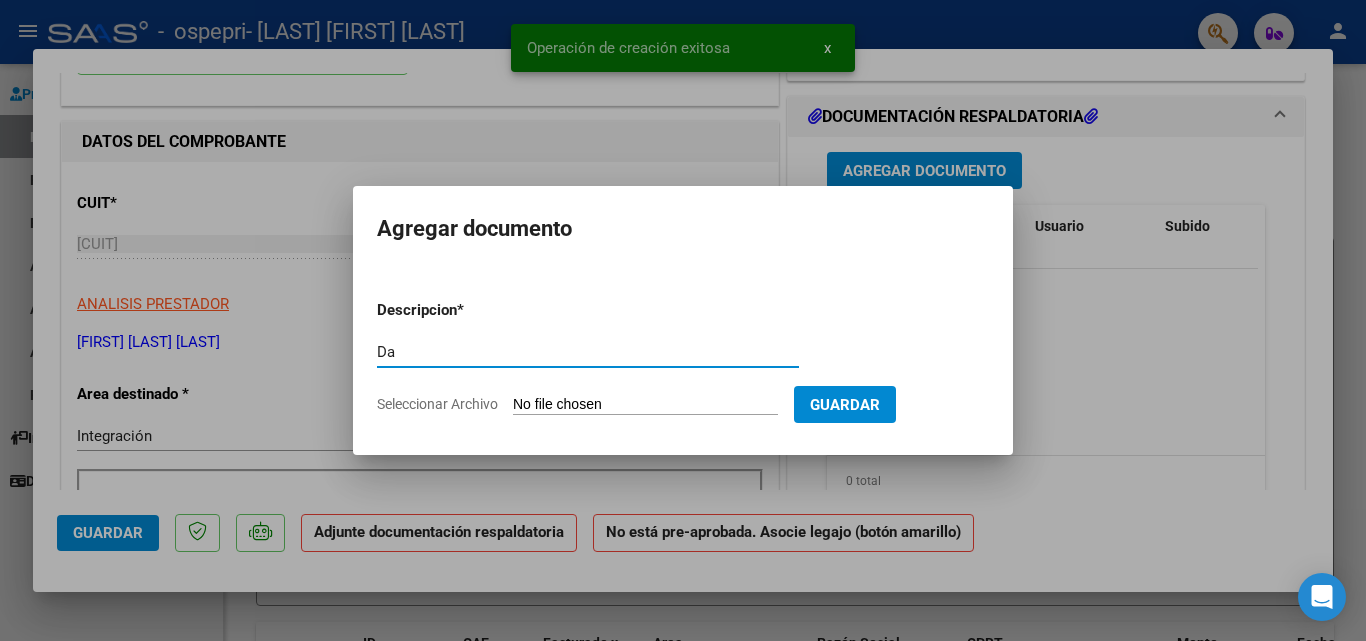 type on "D" 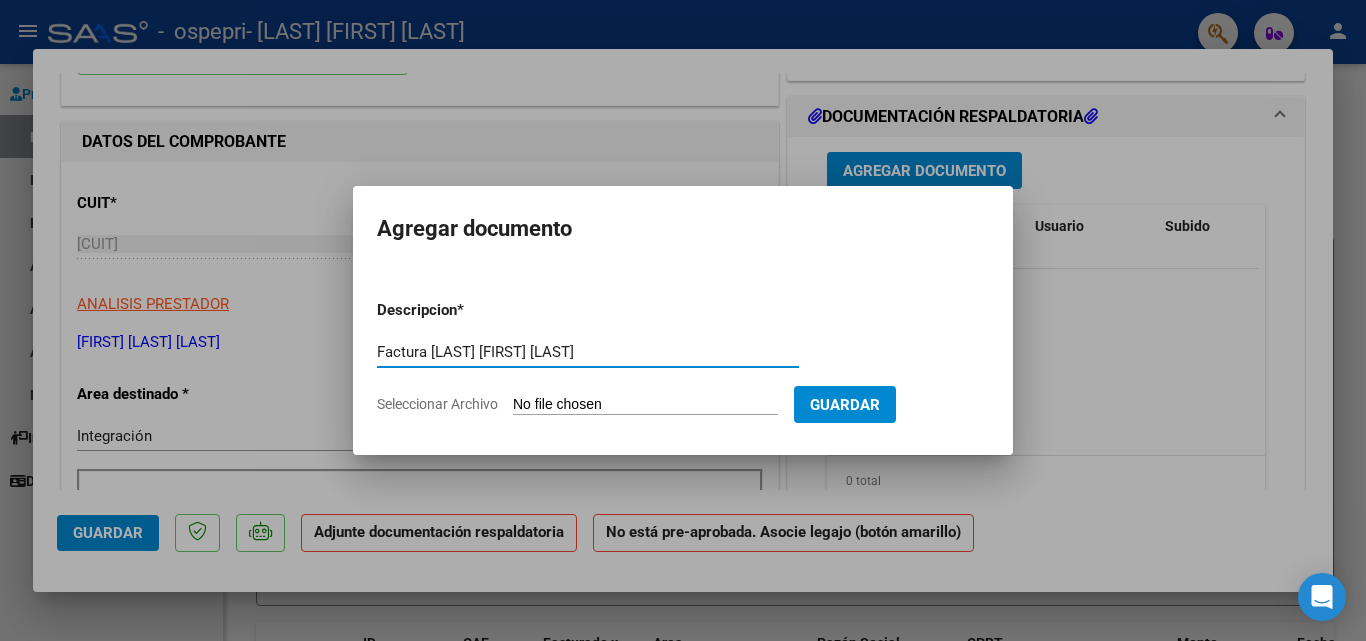 type on "Factura [LAST] [FIRST] [LAST]" 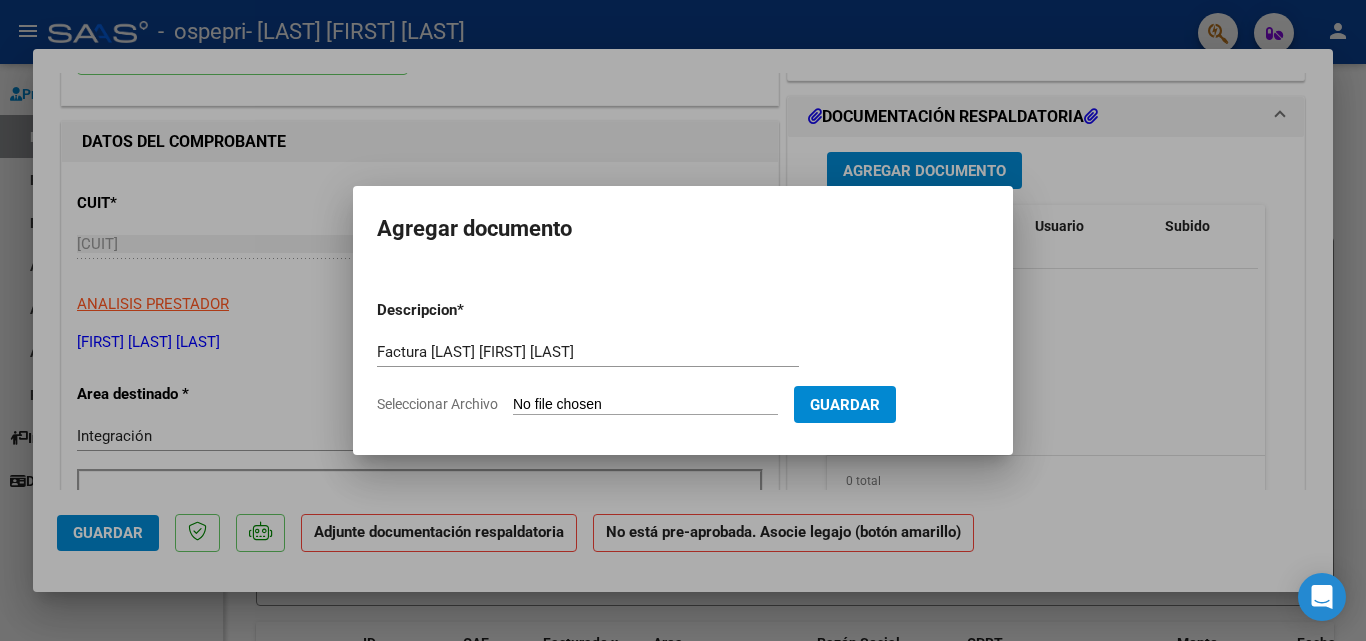 type on "C:\fakepath\[NUMBER]_006_00007_00000564.pdf" 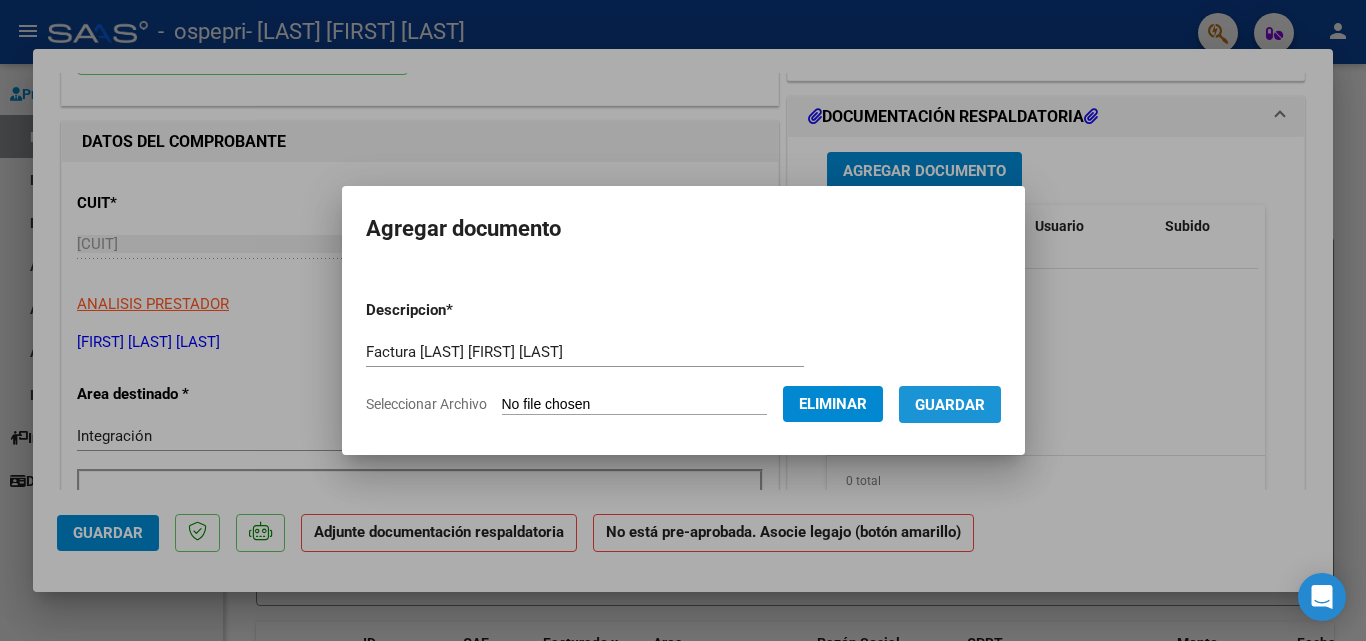 click on "Guardar" at bounding box center [950, 405] 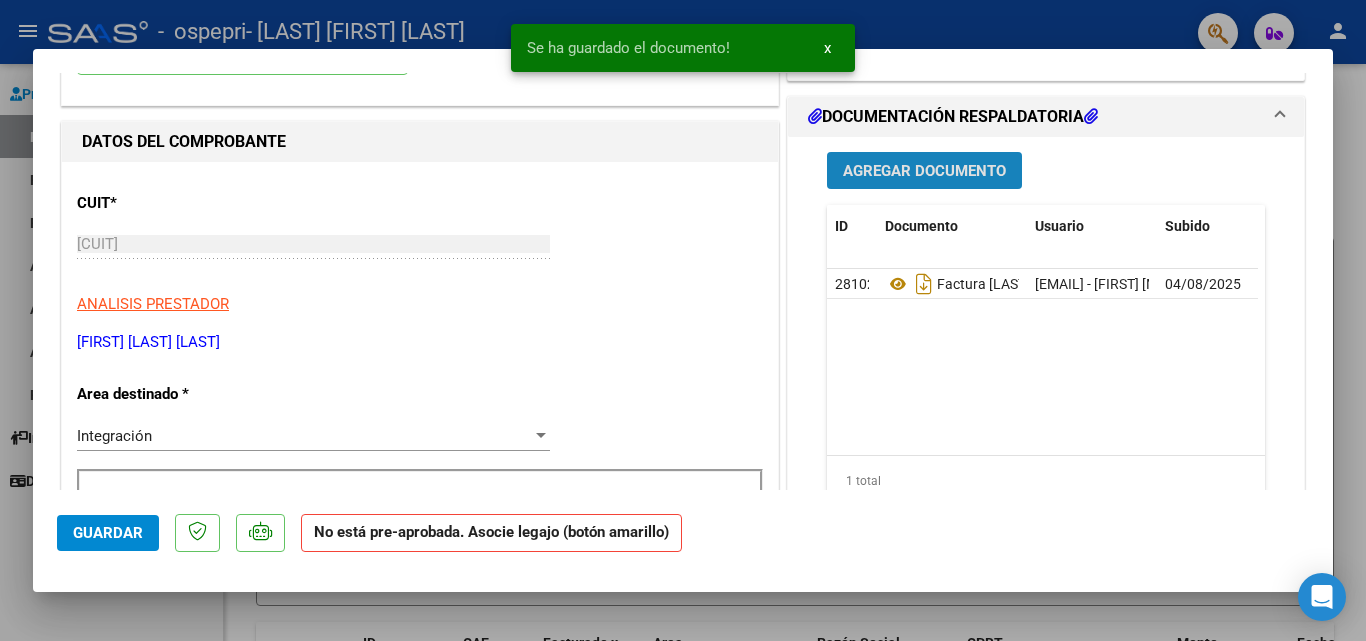 click on "Agregar Documento" at bounding box center [924, 171] 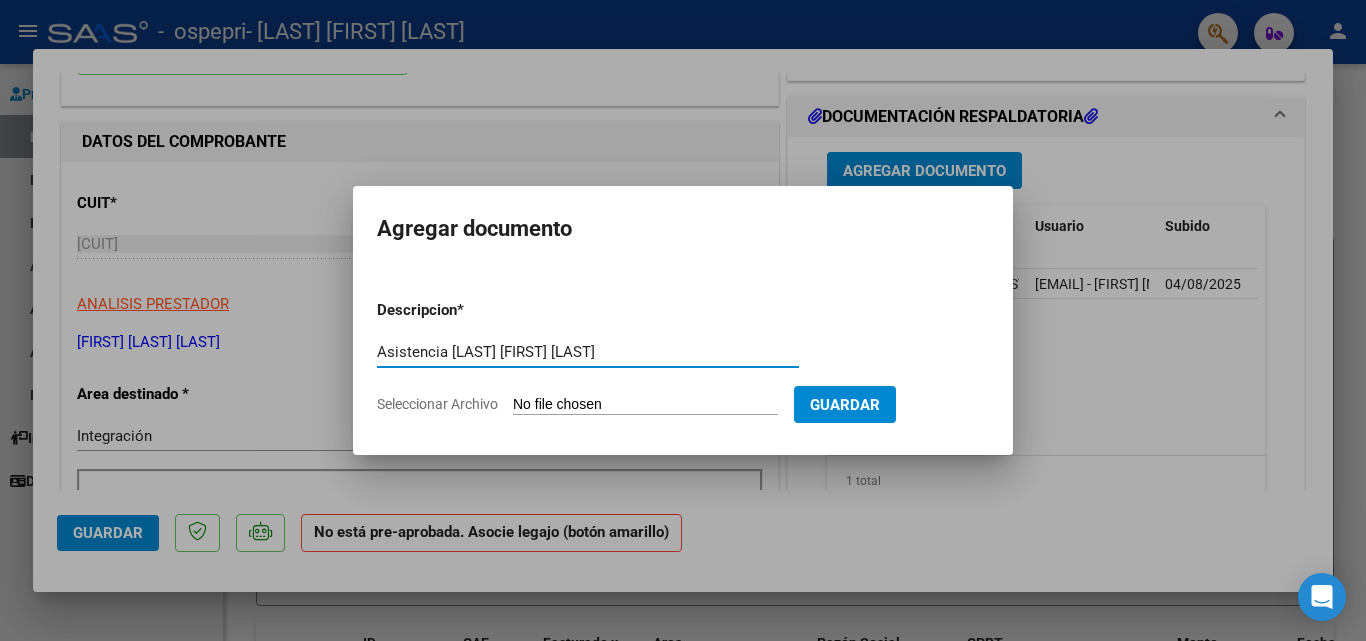 type on "Asistencia [LAST] [FIRST] [LAST]" 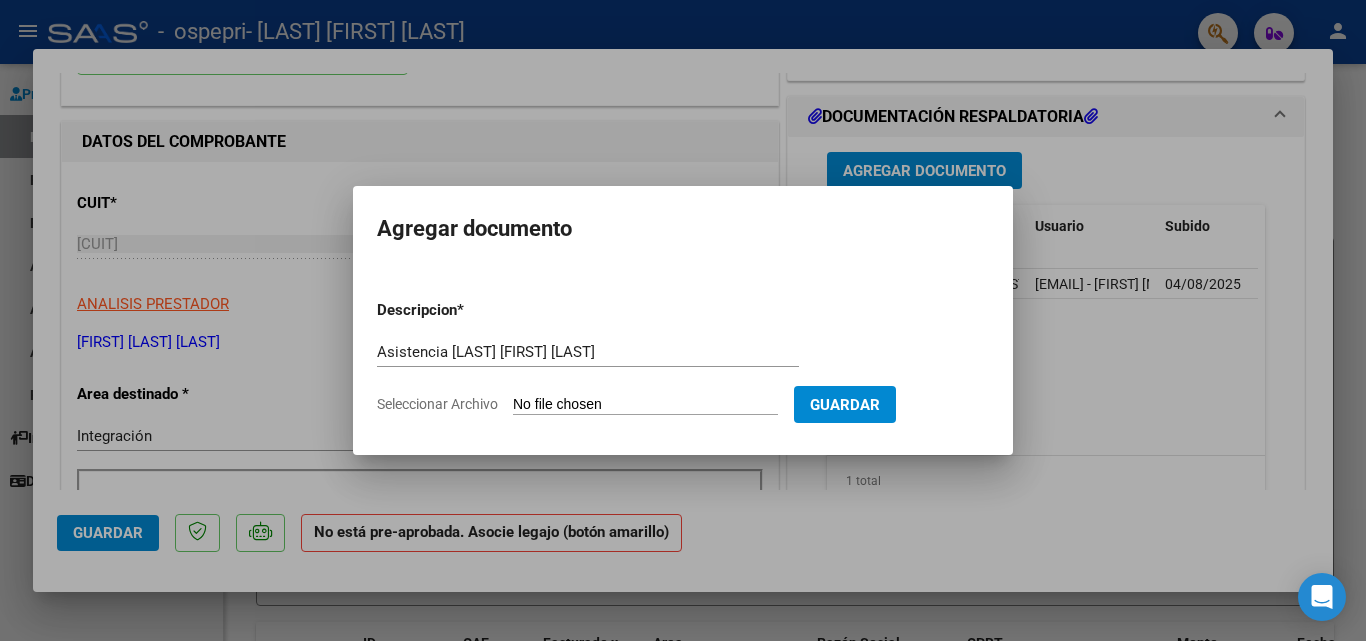 click on "Seleccionar Archivo" at bounding box center (645, 405) 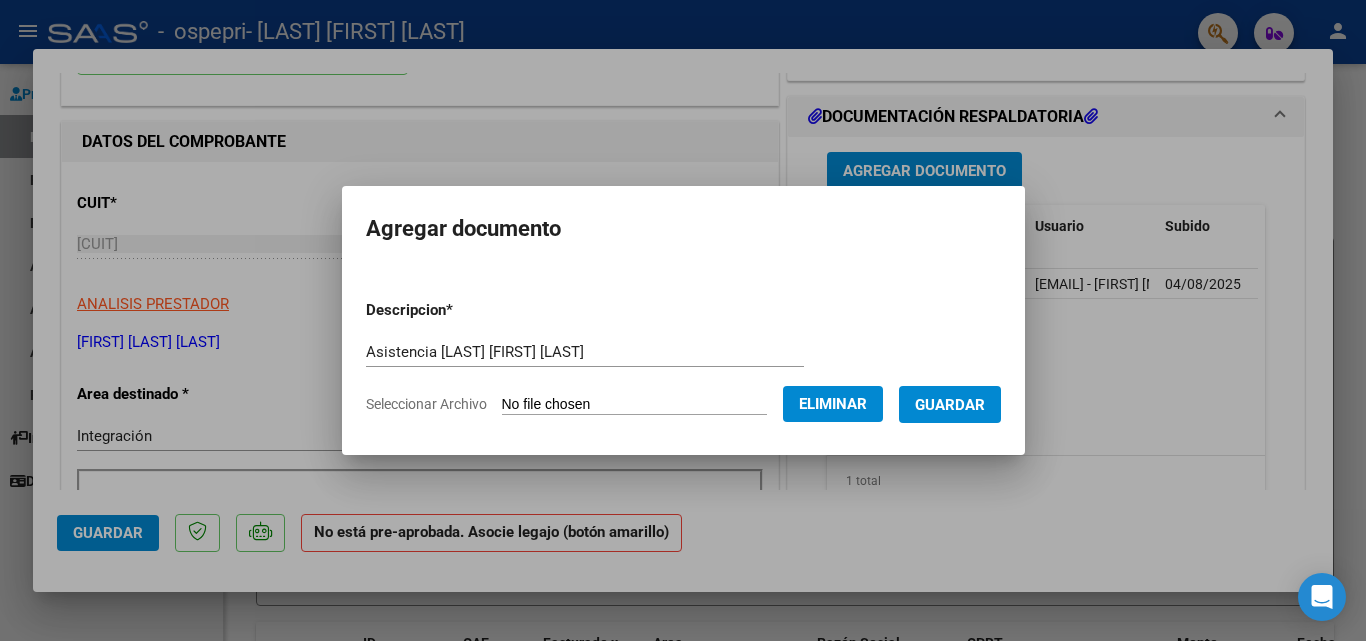 click on "Guardar" at bounding box center (950, 404) 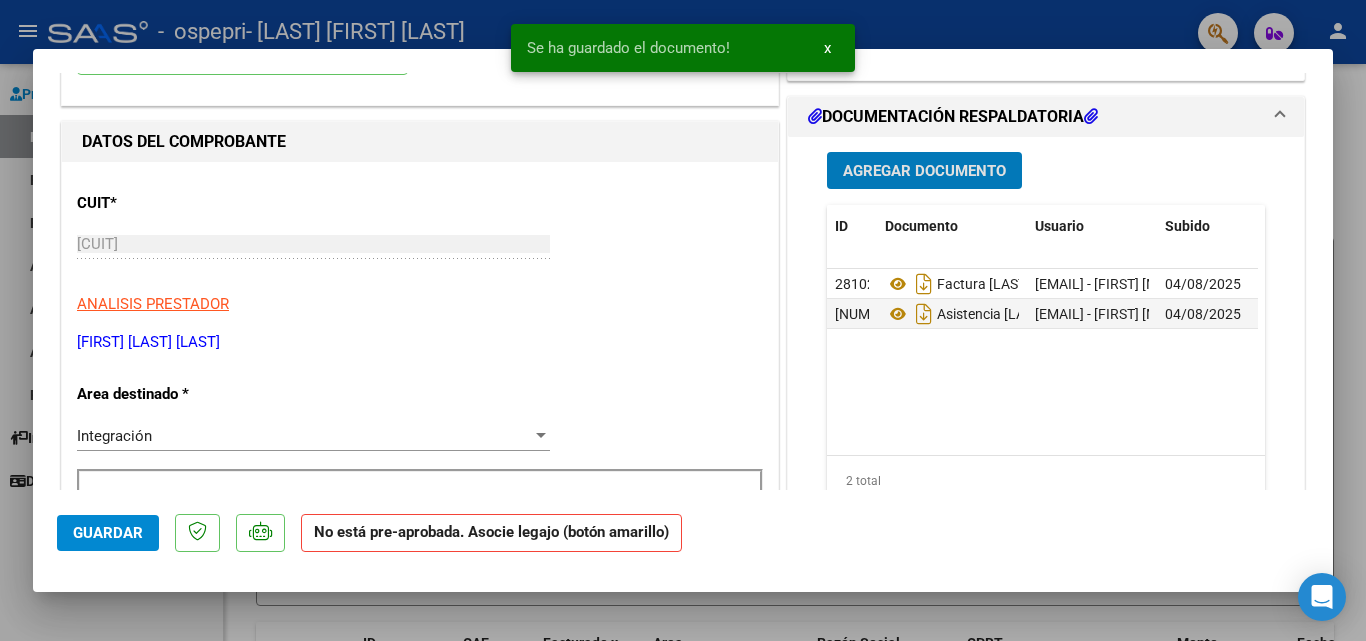 click on "Agregar Documento" at bounding box center (924, 170) 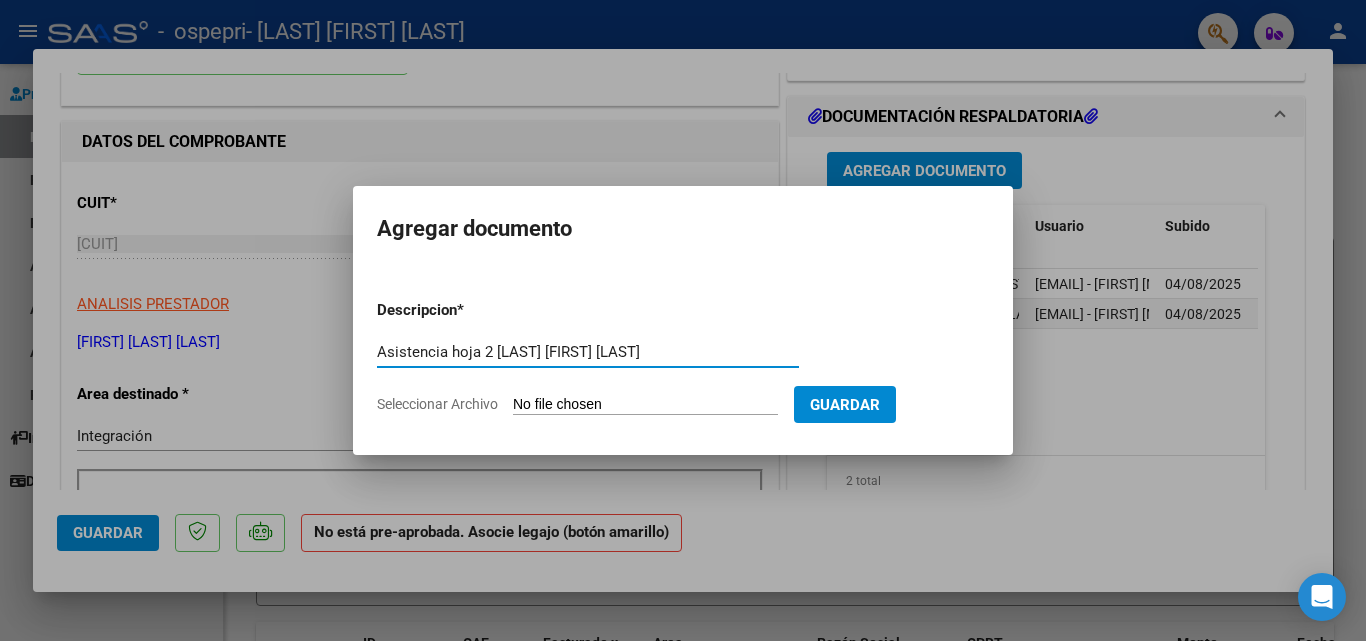 type on "Asistencia hoja 2 [LAST] [FIRST] [LAST]" 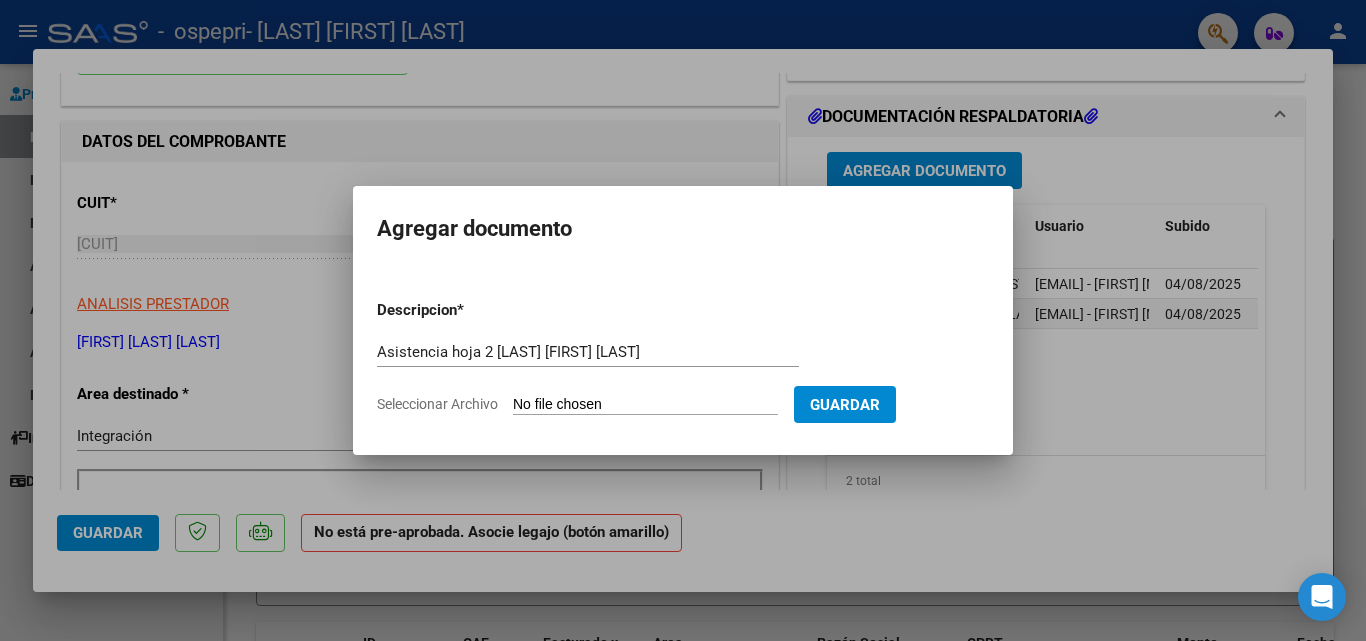 type on "C:\fakepath\Asistencia Ospepri [LAST] [LAST].pdf" 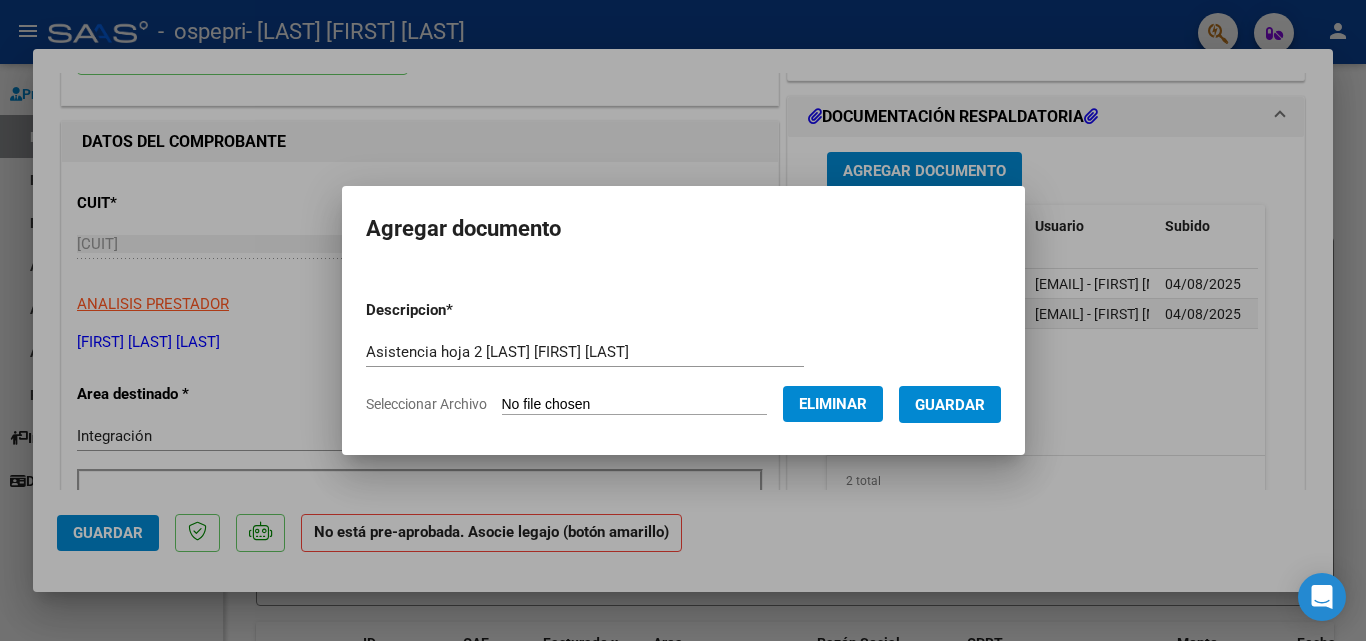 click on "Guardar" at bounding box center [950, 405] 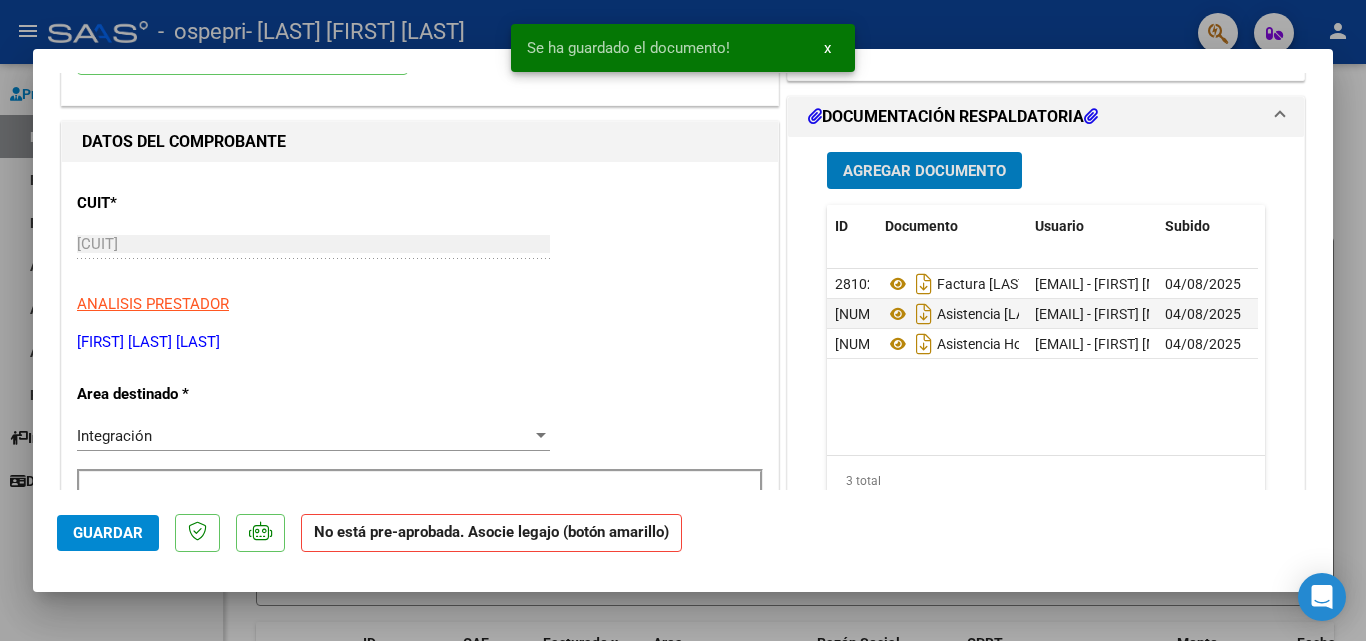 click on "Agregar Documento" at bounding box center [924, 170] 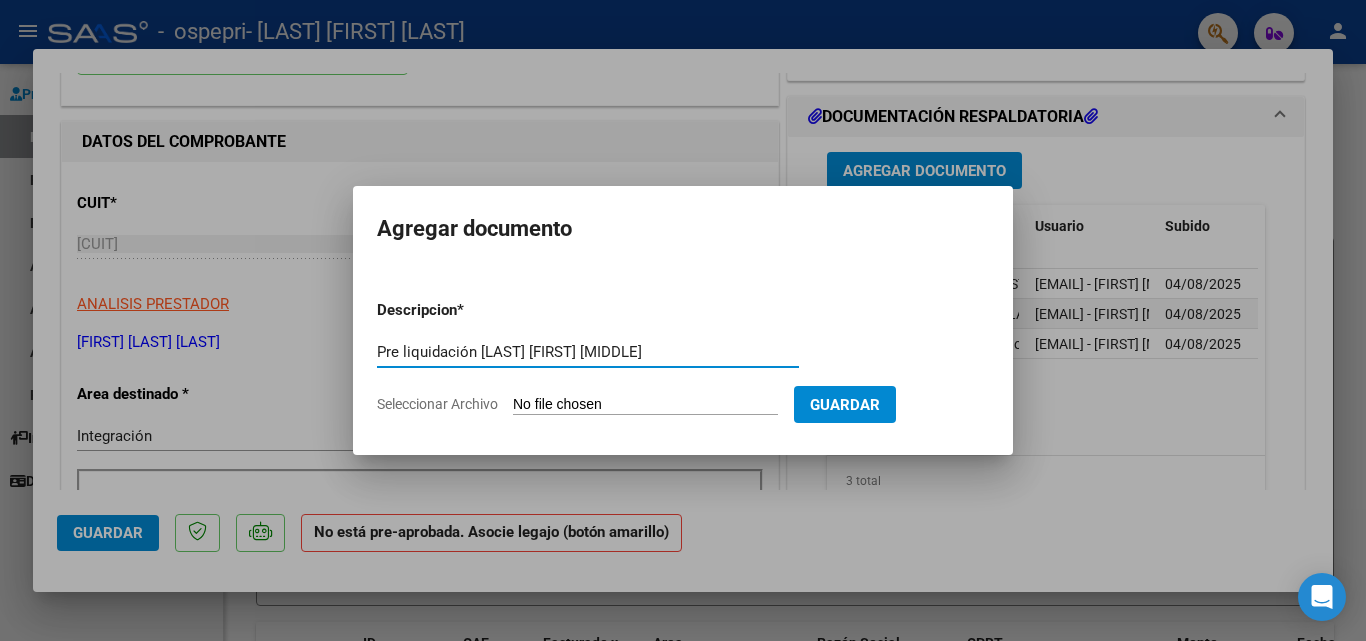 type on "Pre liquidación [LAST] [FIRST] [MIDDLE]" 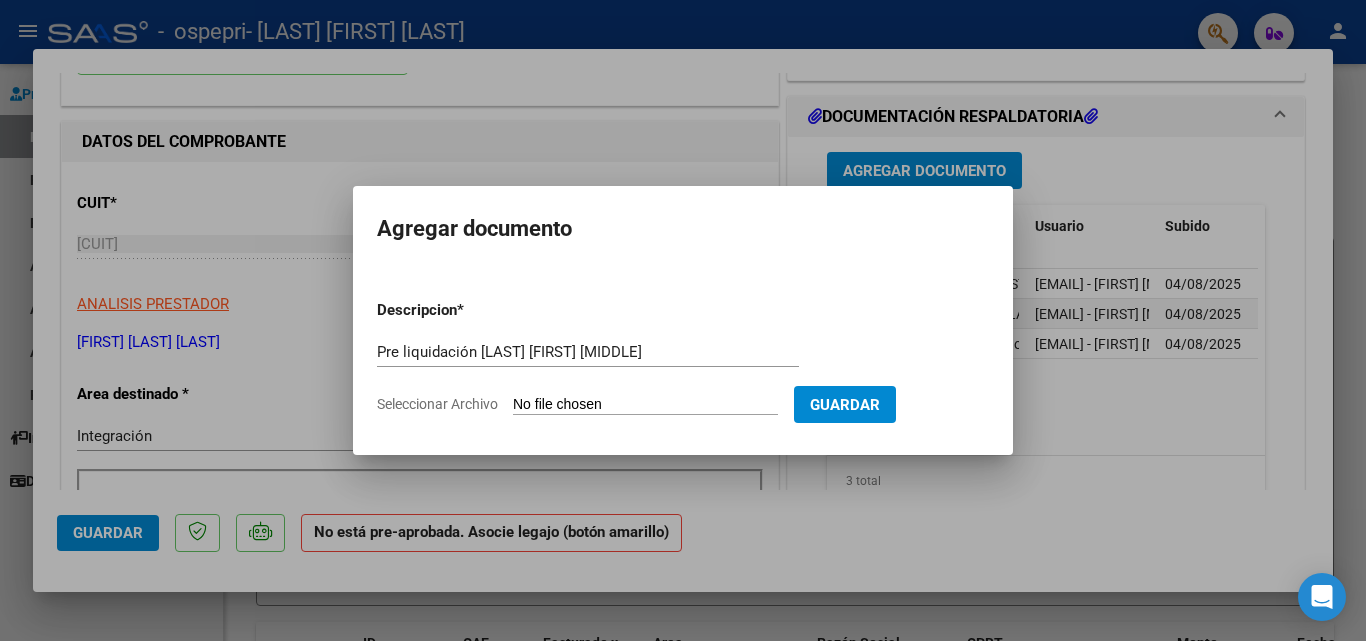 click on "Seleccionar Archivo" at bounding box center (645, 405) 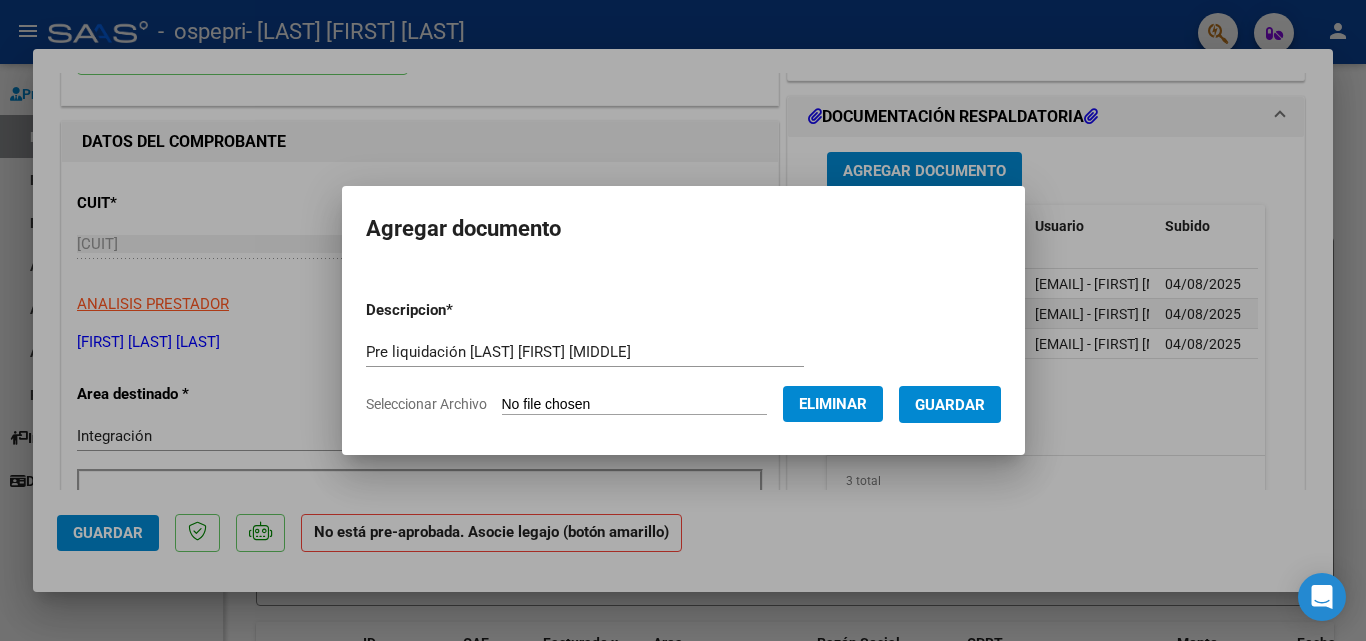 click on "Guardar" at bounding box center [950, 405] 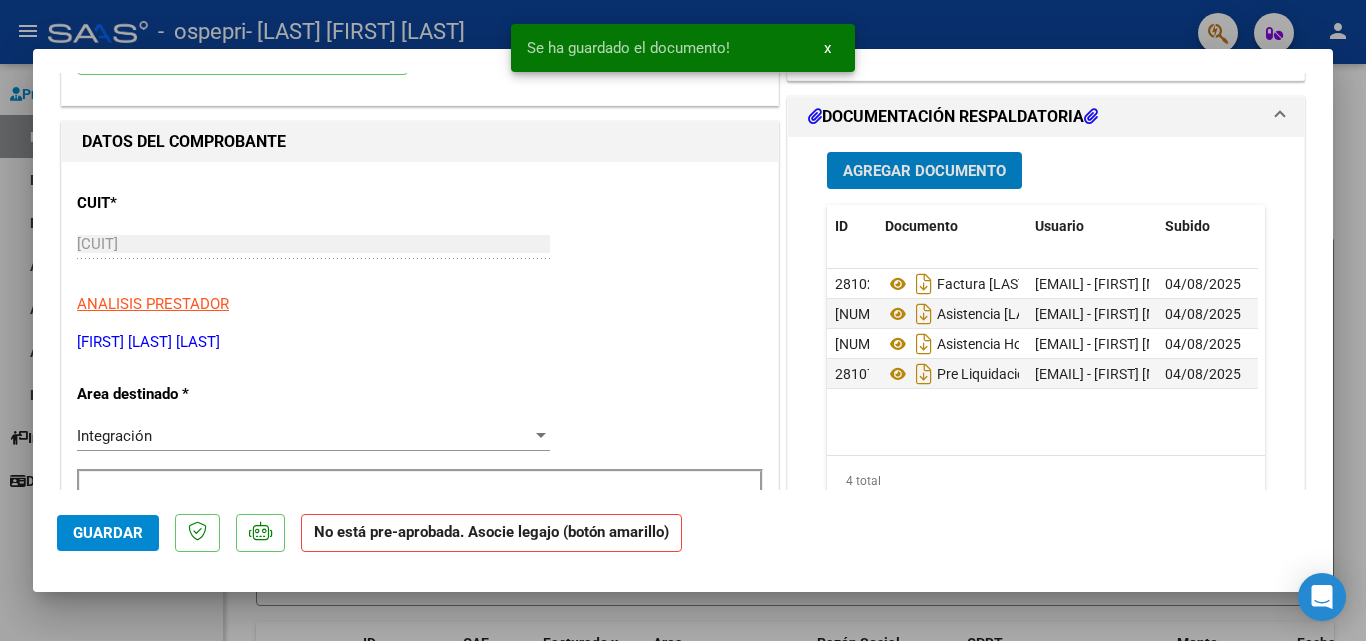 scroll, scrollTop: 0, scrollLeft: 0, axis: both 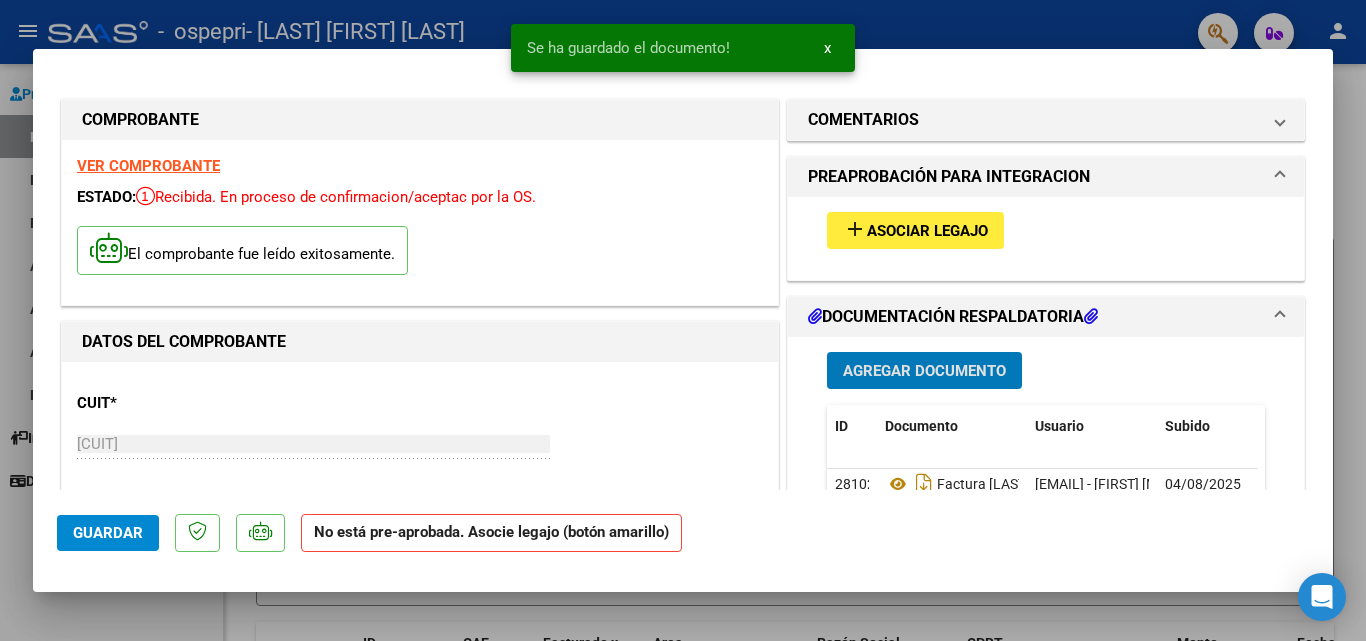 click on "add Asociar Legajo" at bounding box center (915, 230) 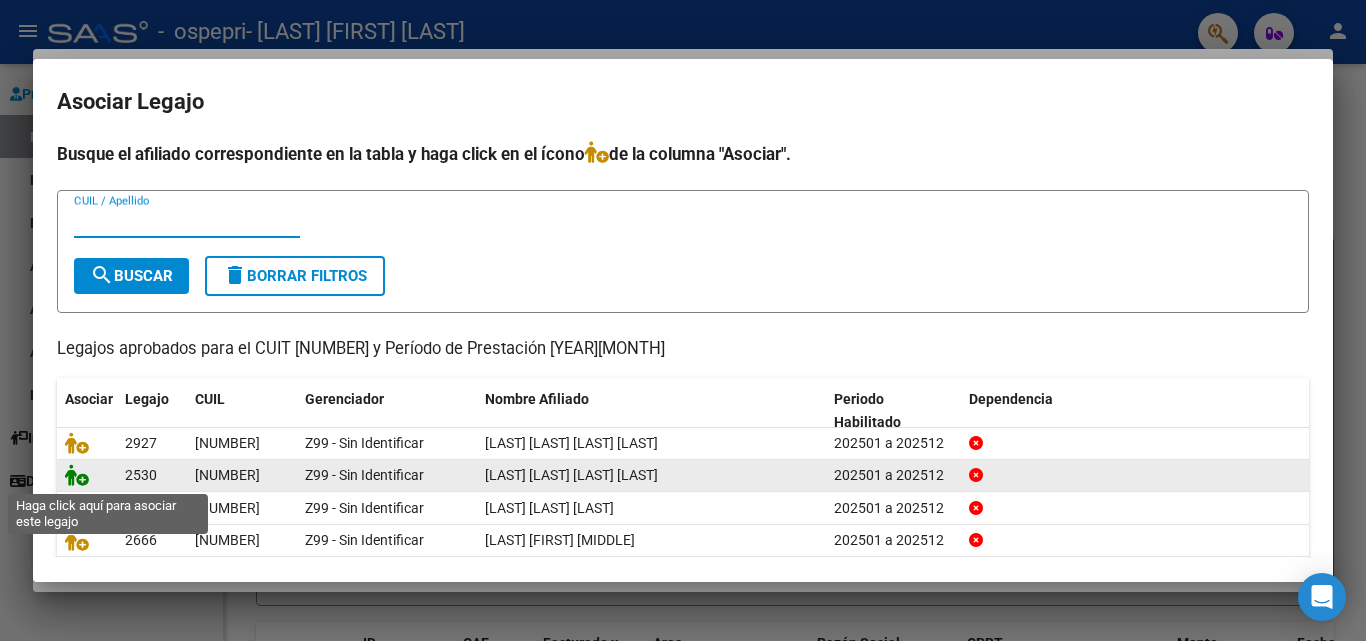 click 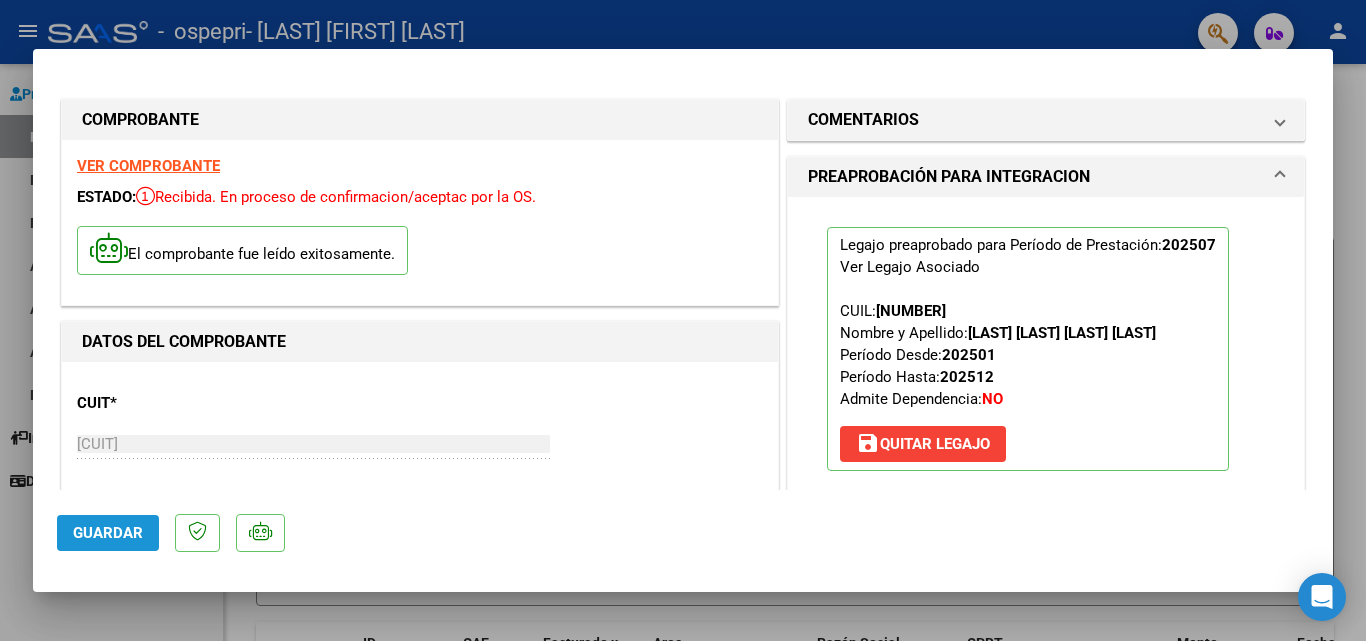 click on "Guardar" 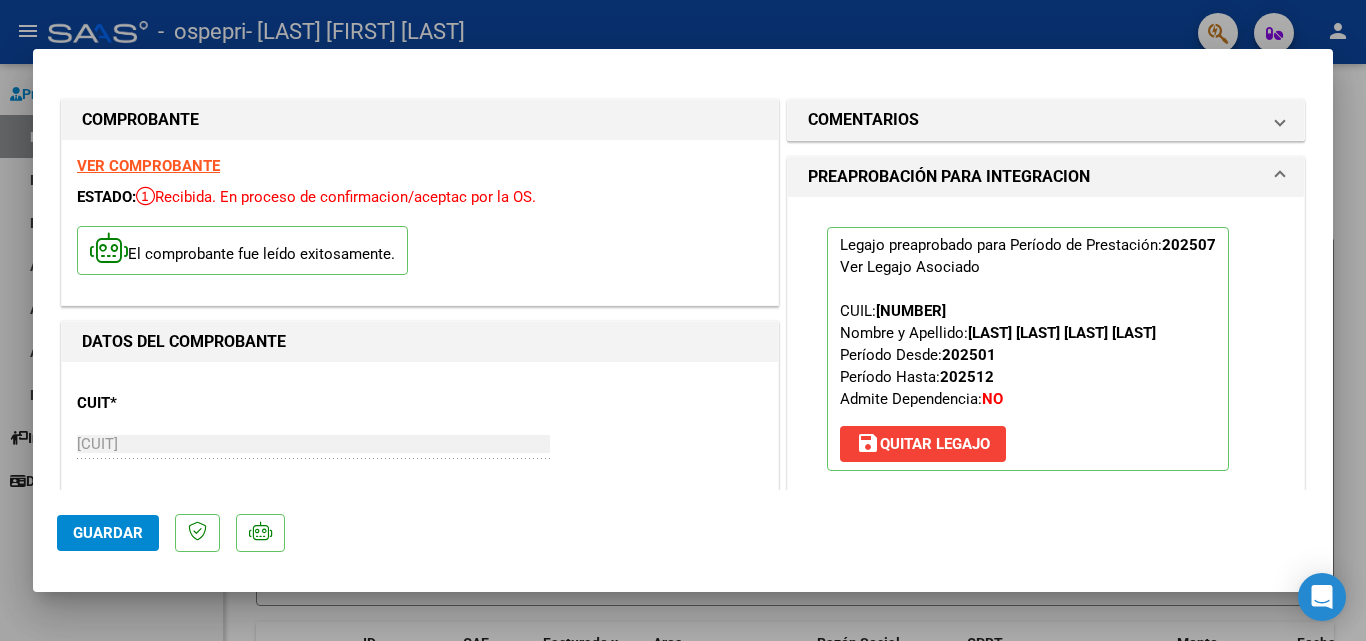 click at bounding box center [683, 320] 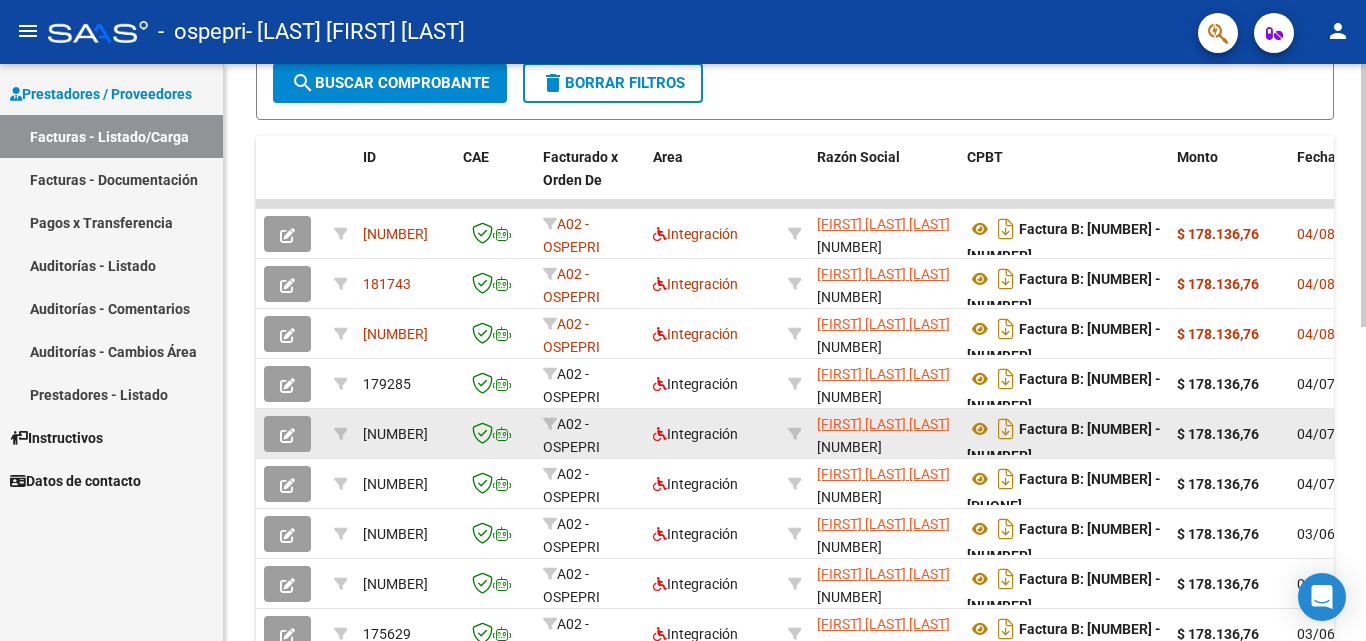 scroll, scrollTop: 500, scrollLeft: 0, axis: vertical 